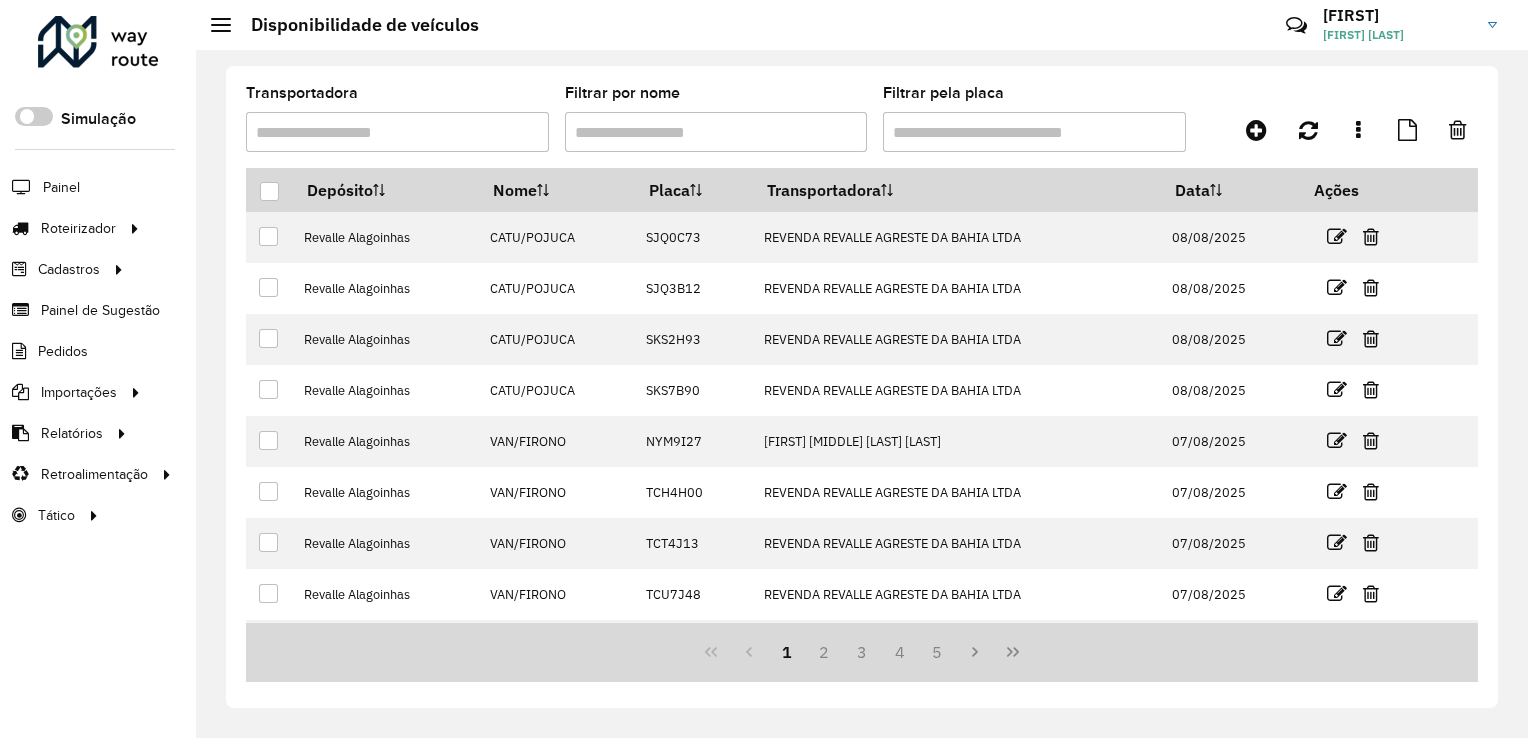 scroll, scrollTop: 0, scrollLeft: 0, axis: both 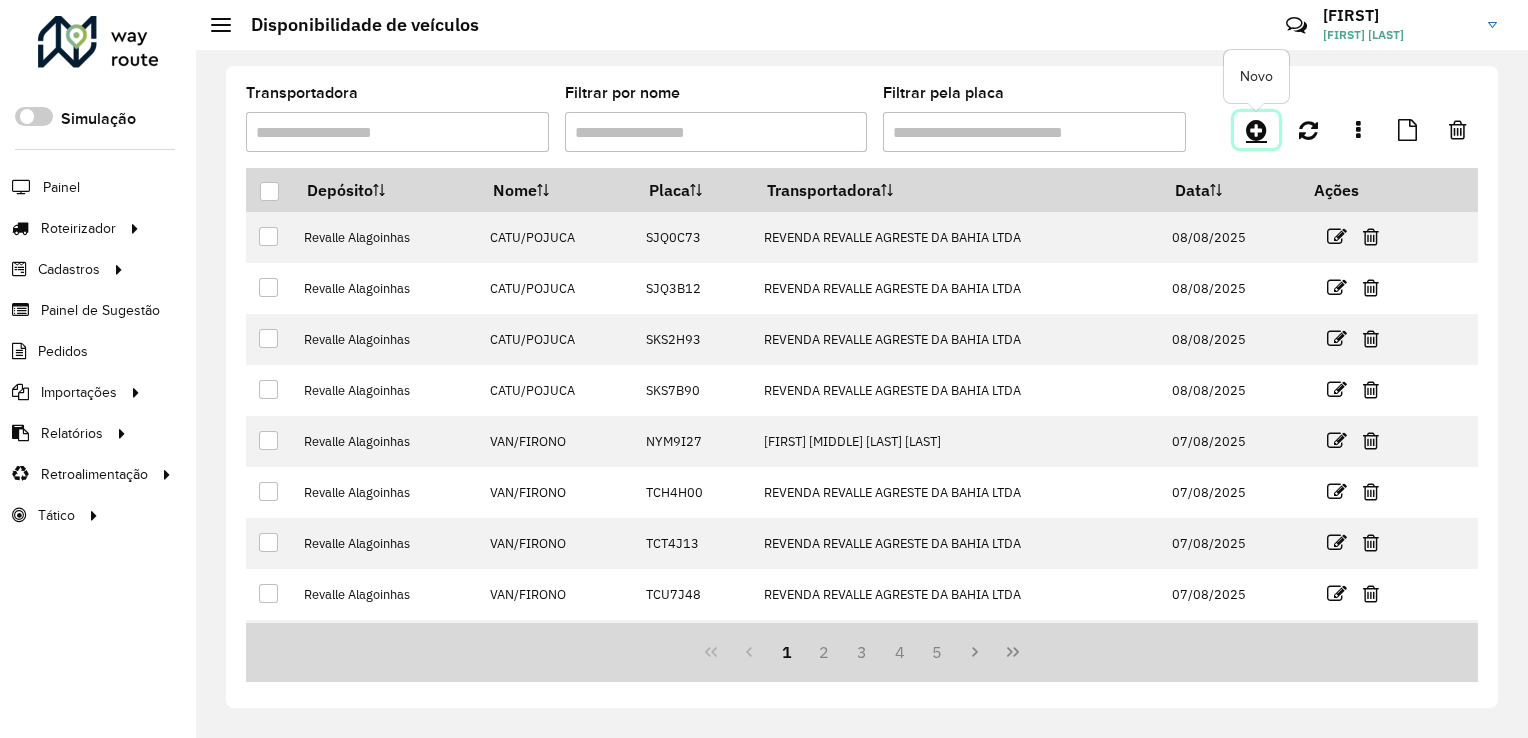 click 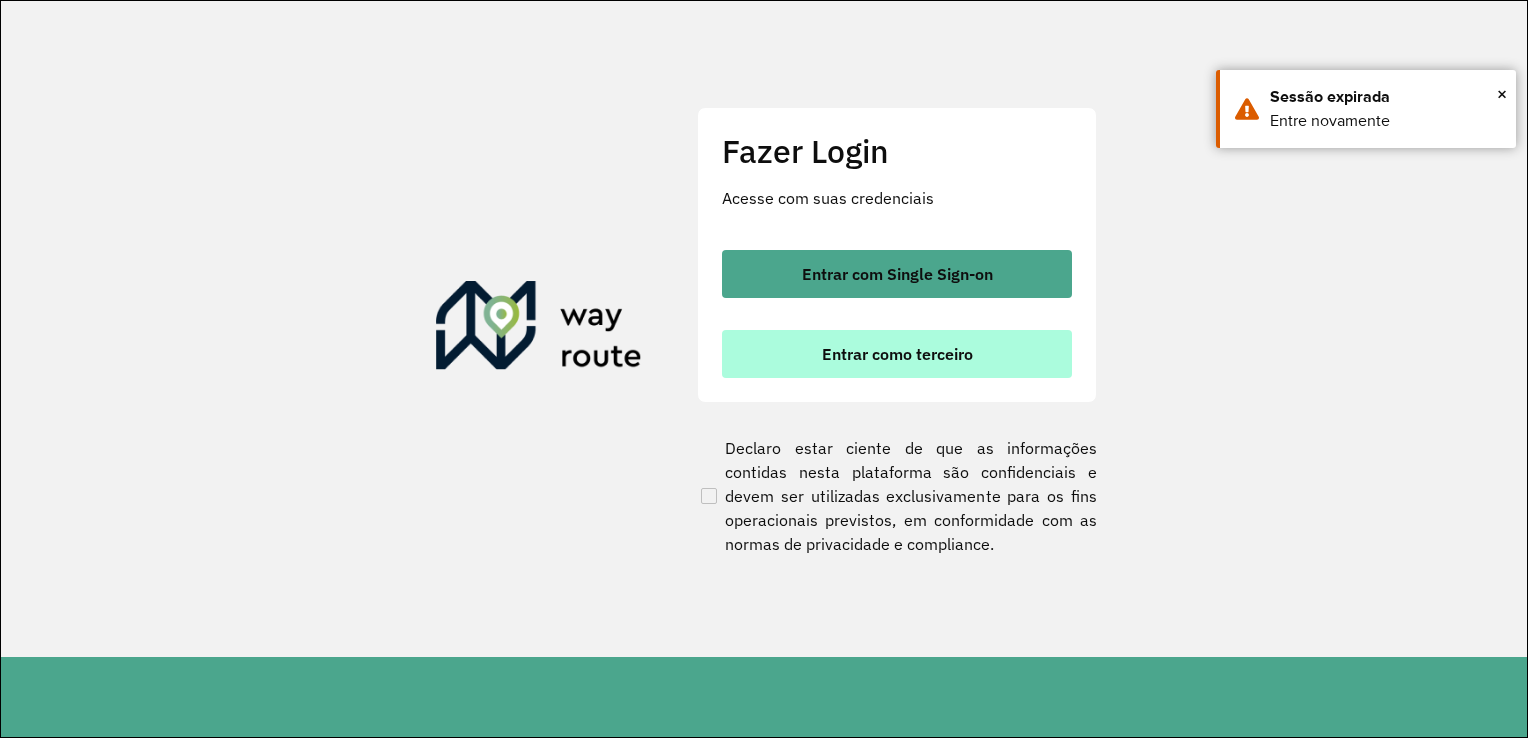 click on "Entrar como terceiro" at bounding box center (897, 354) 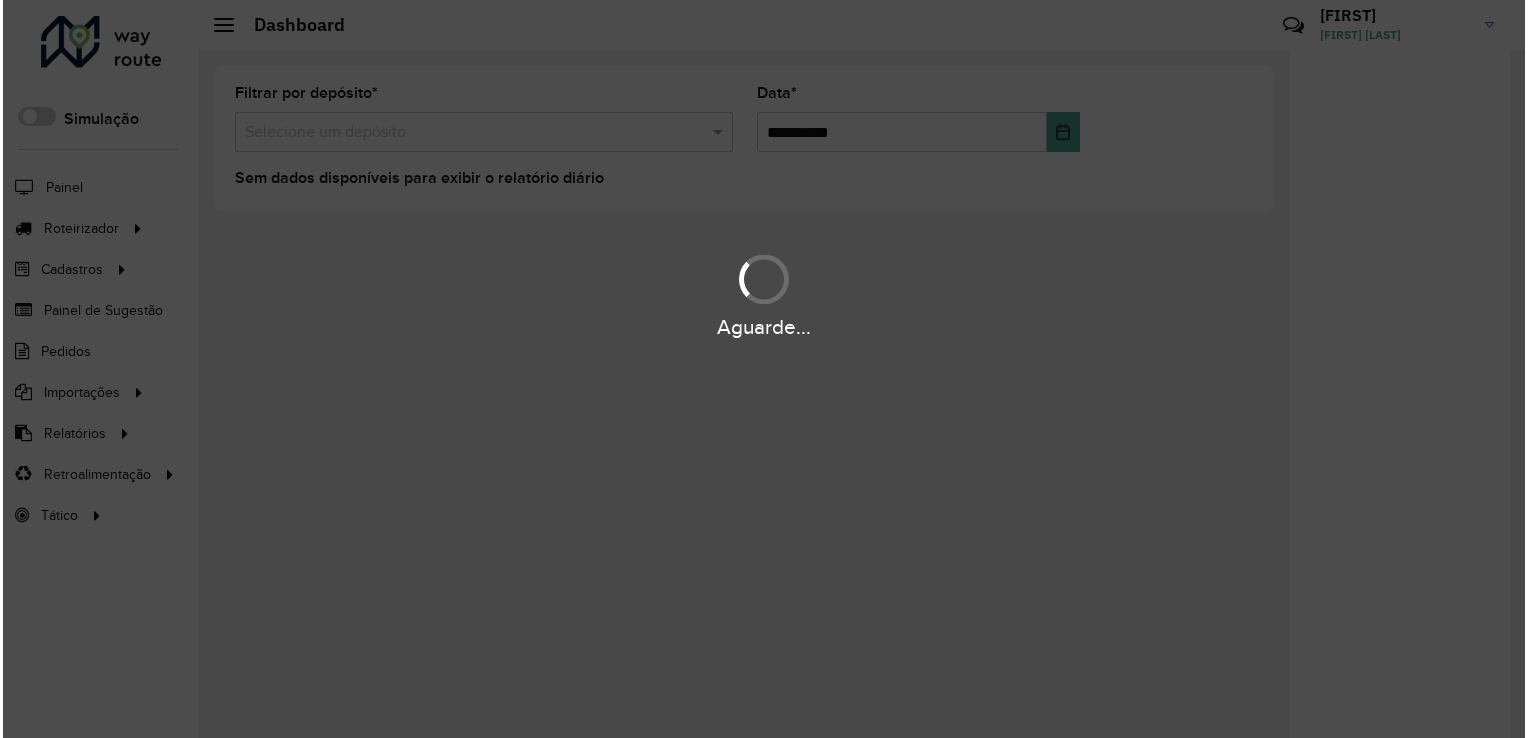 scroll, scrollTop: 0, scrollLeft: 0, axis: both 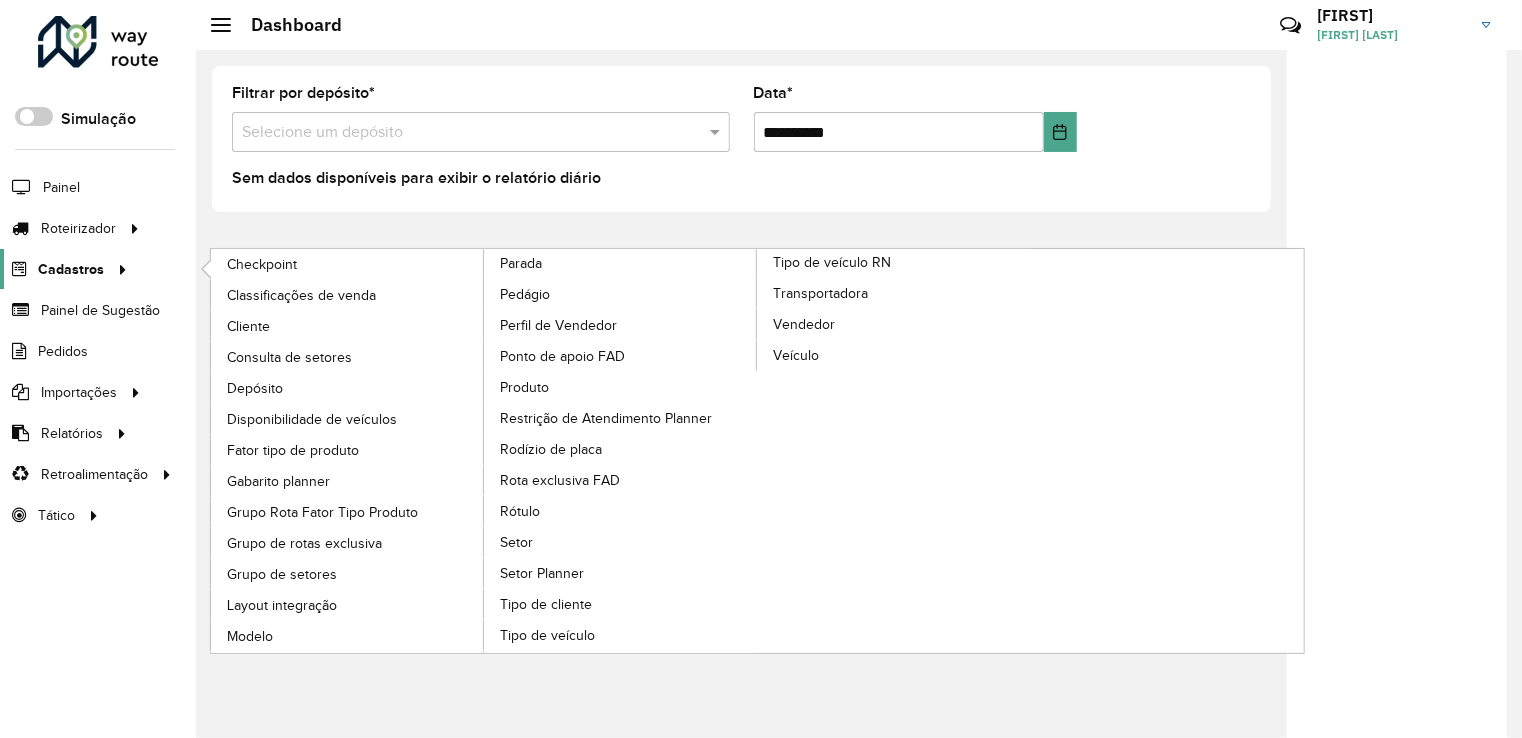 click on "Cadastros" 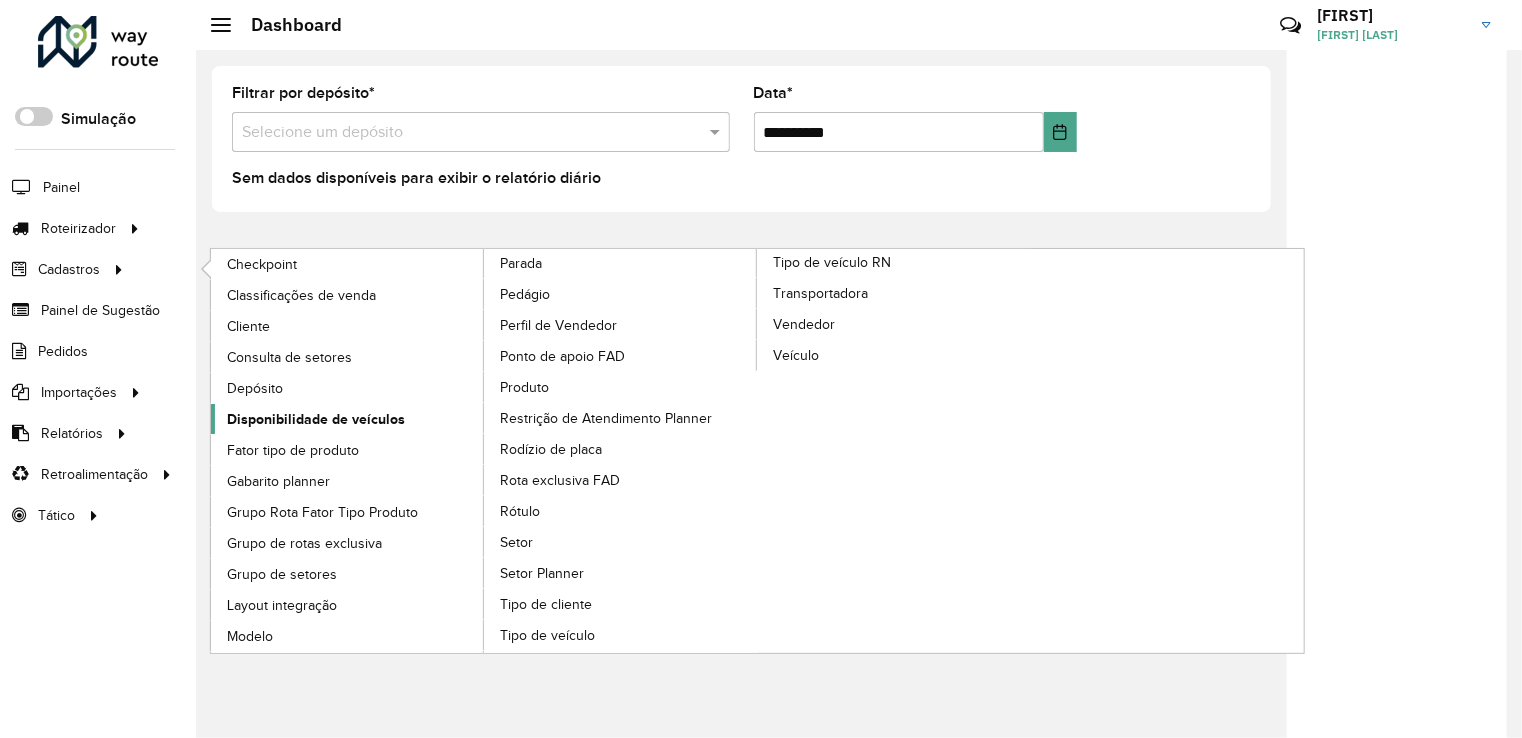 click on "Disponibilidade de veículos" 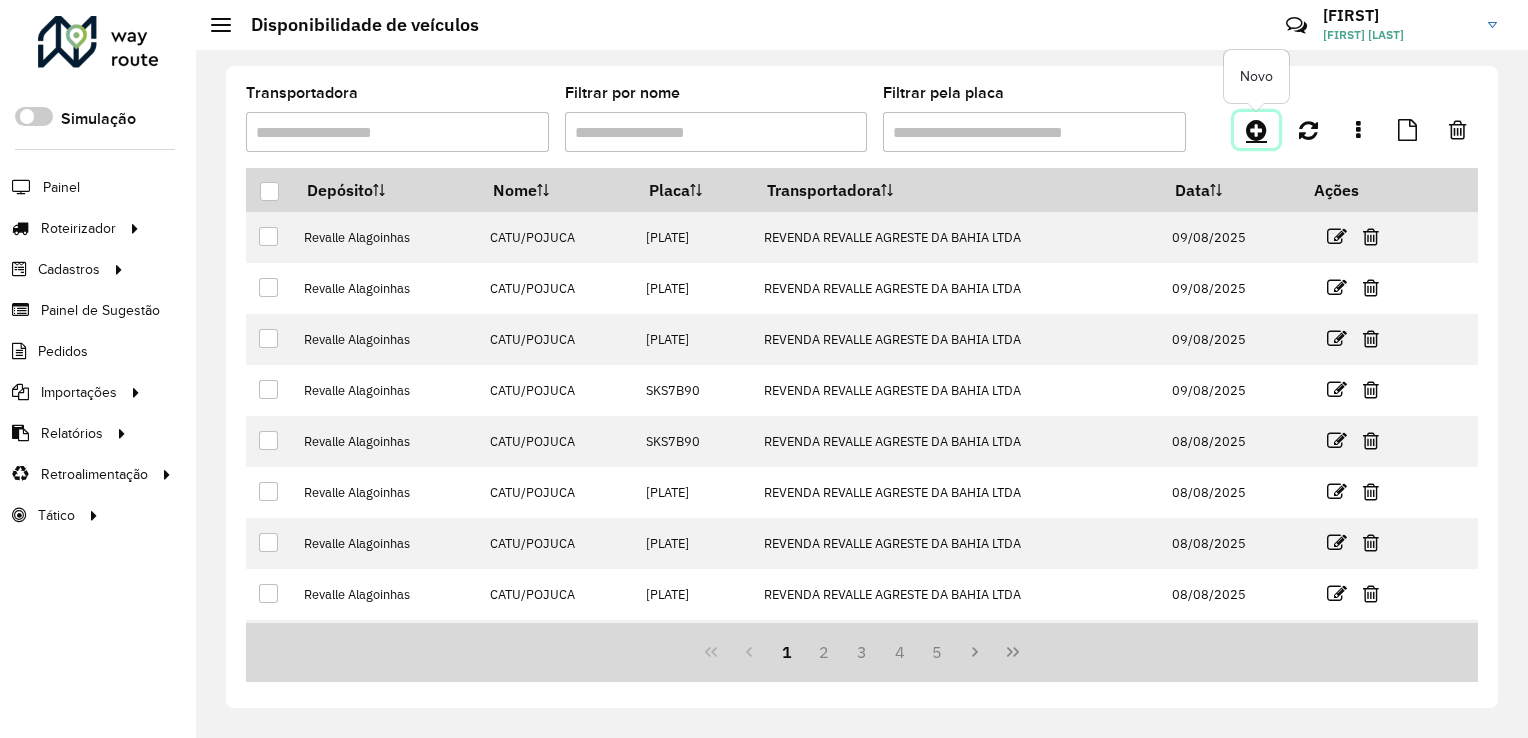 click 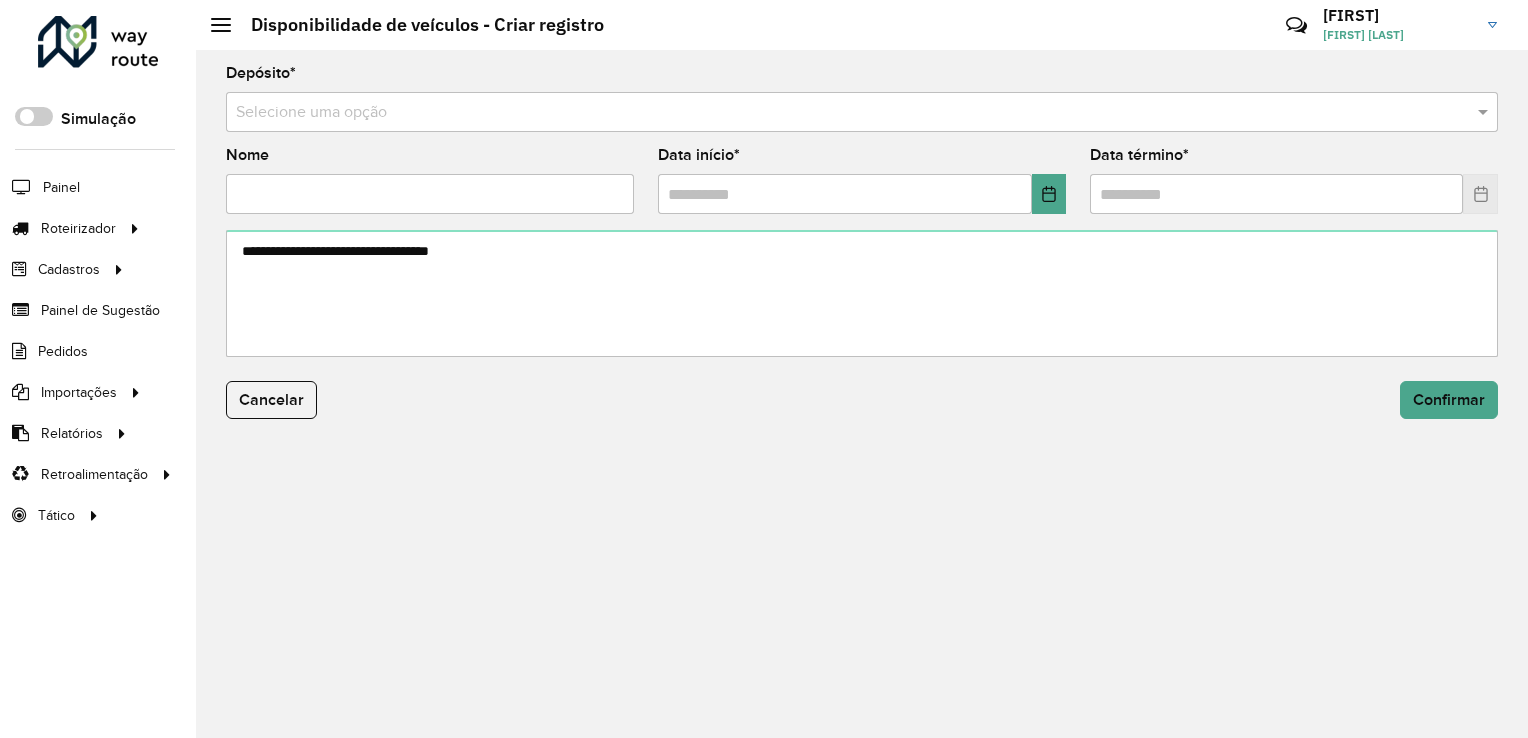 click at bounding box center (842, 113) 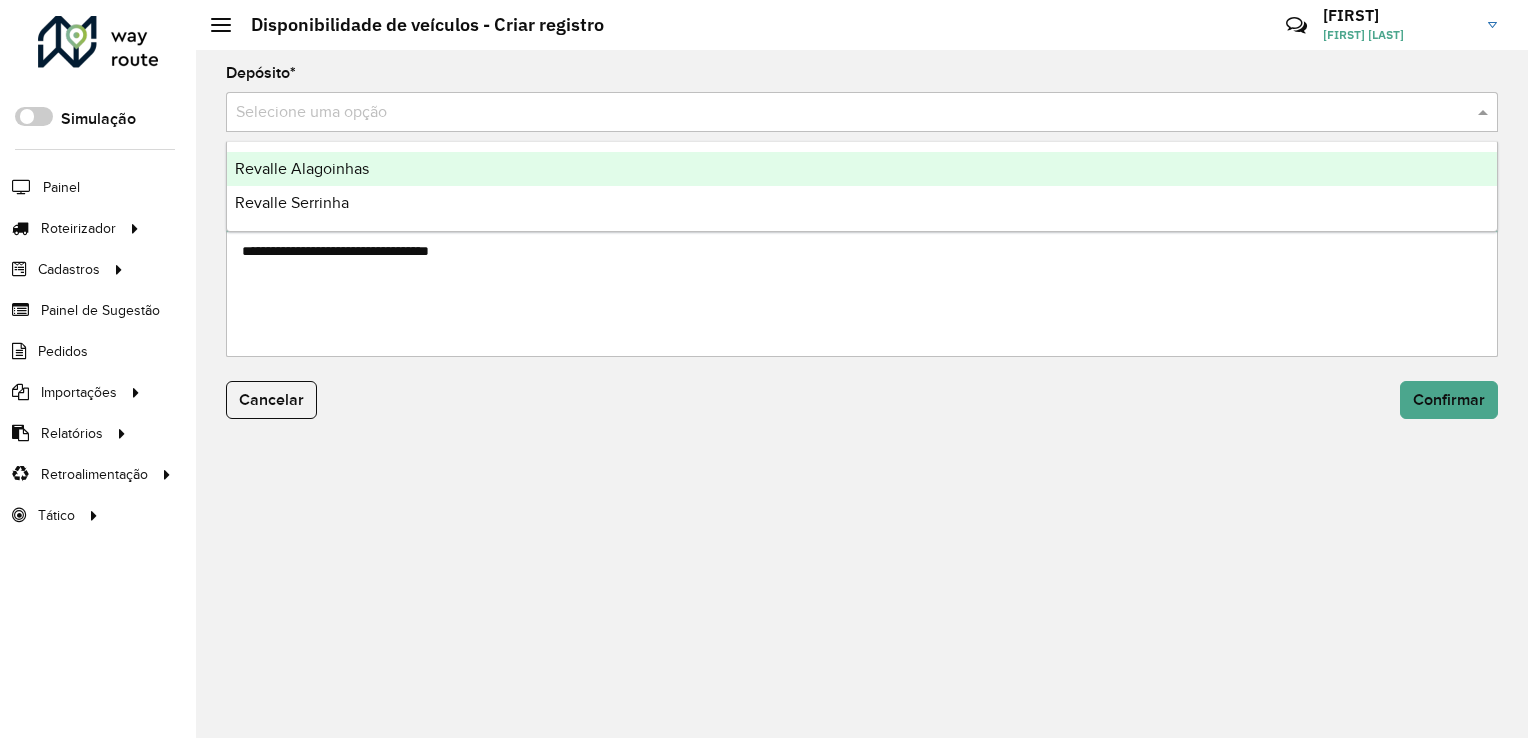 click on "Revalle Alagoinhas" at bounding box center (302, 168) 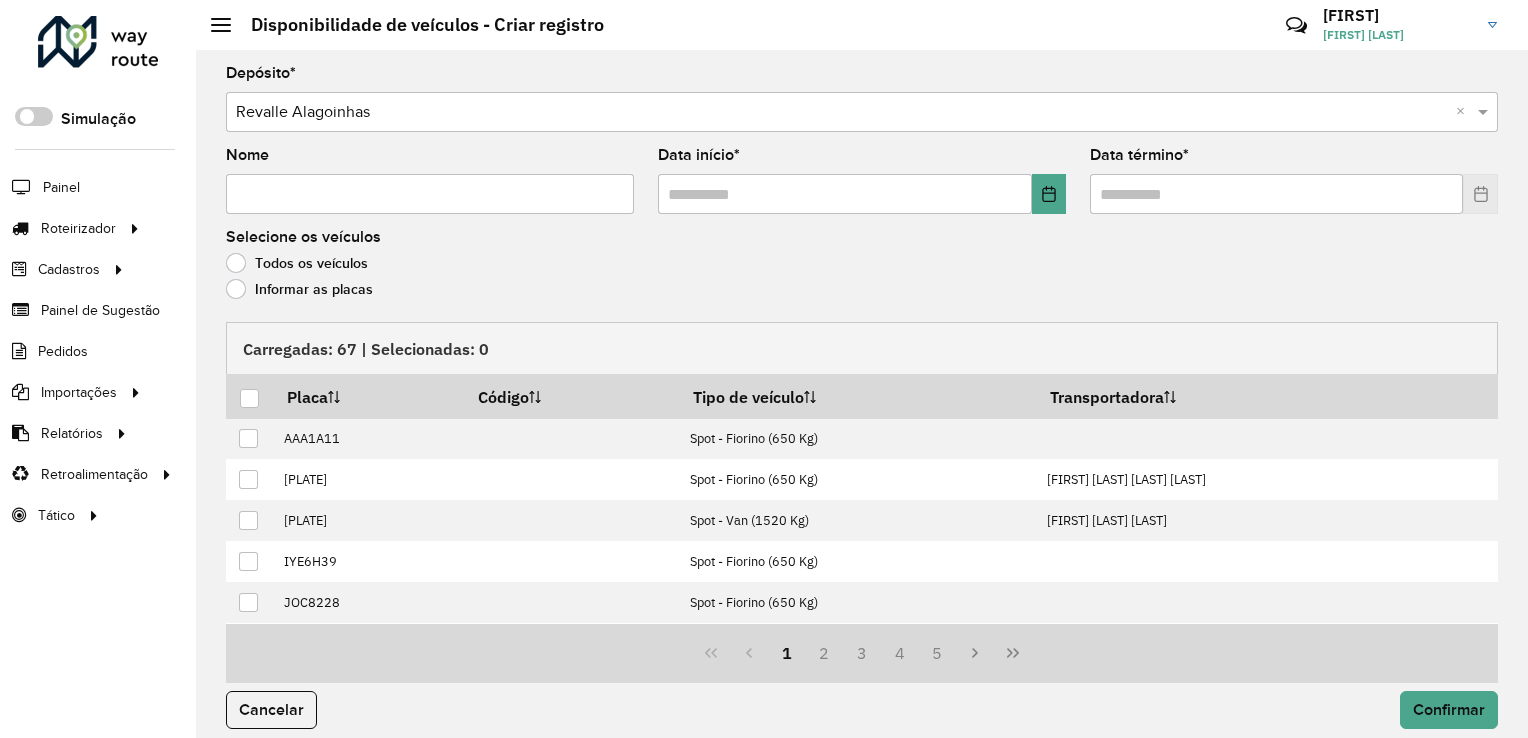 click on "Nome" at bounding box center [430, 194] 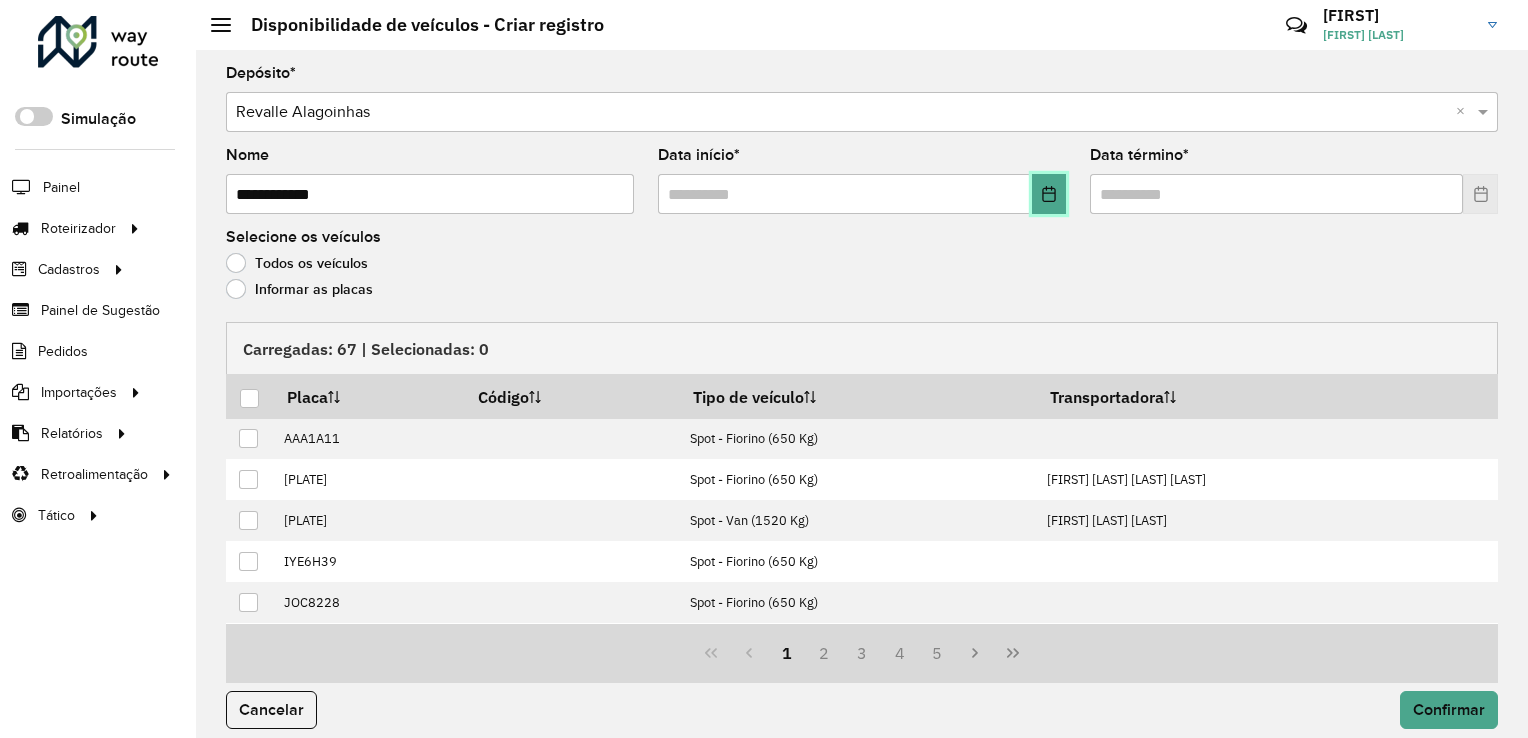 click 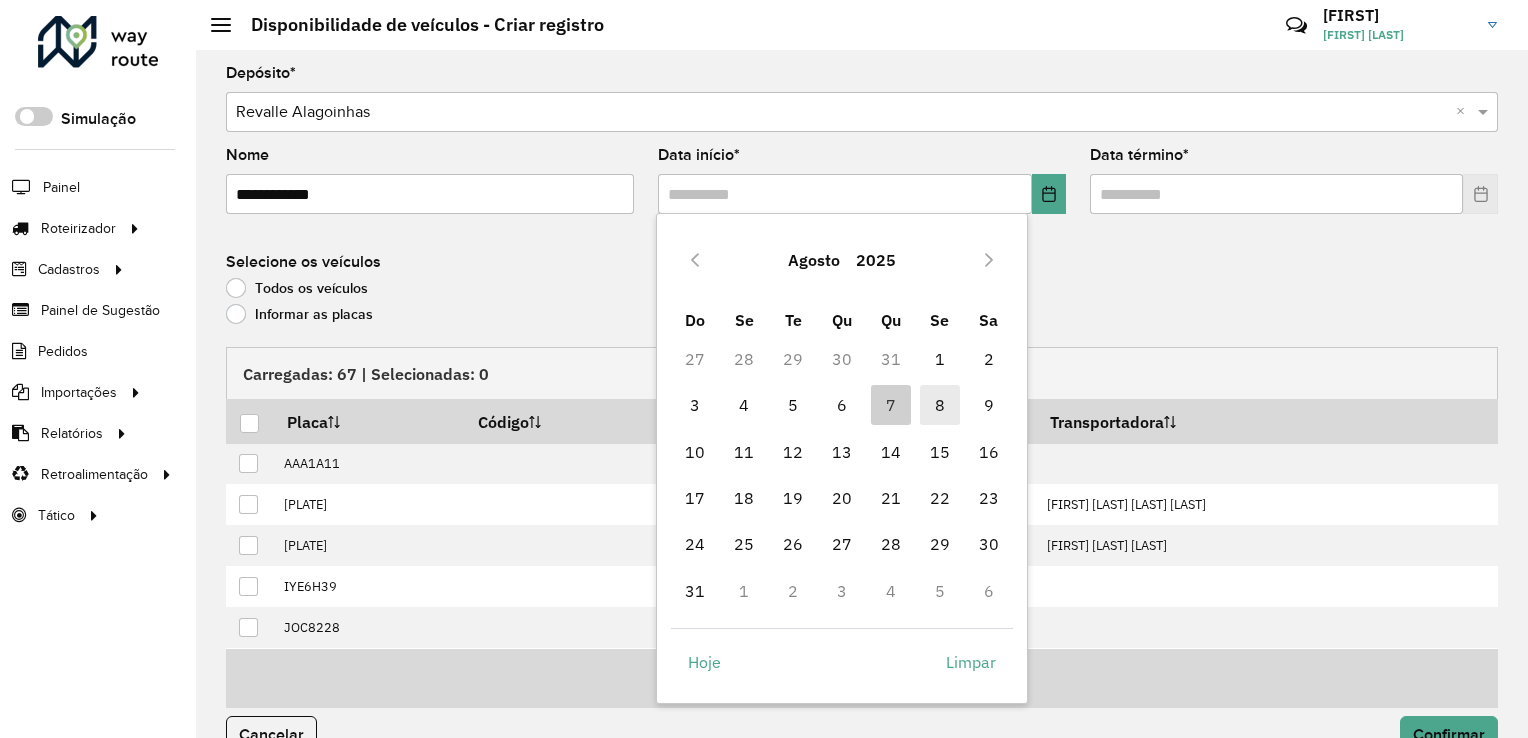 click on "8" at bounding box center [940, 405] 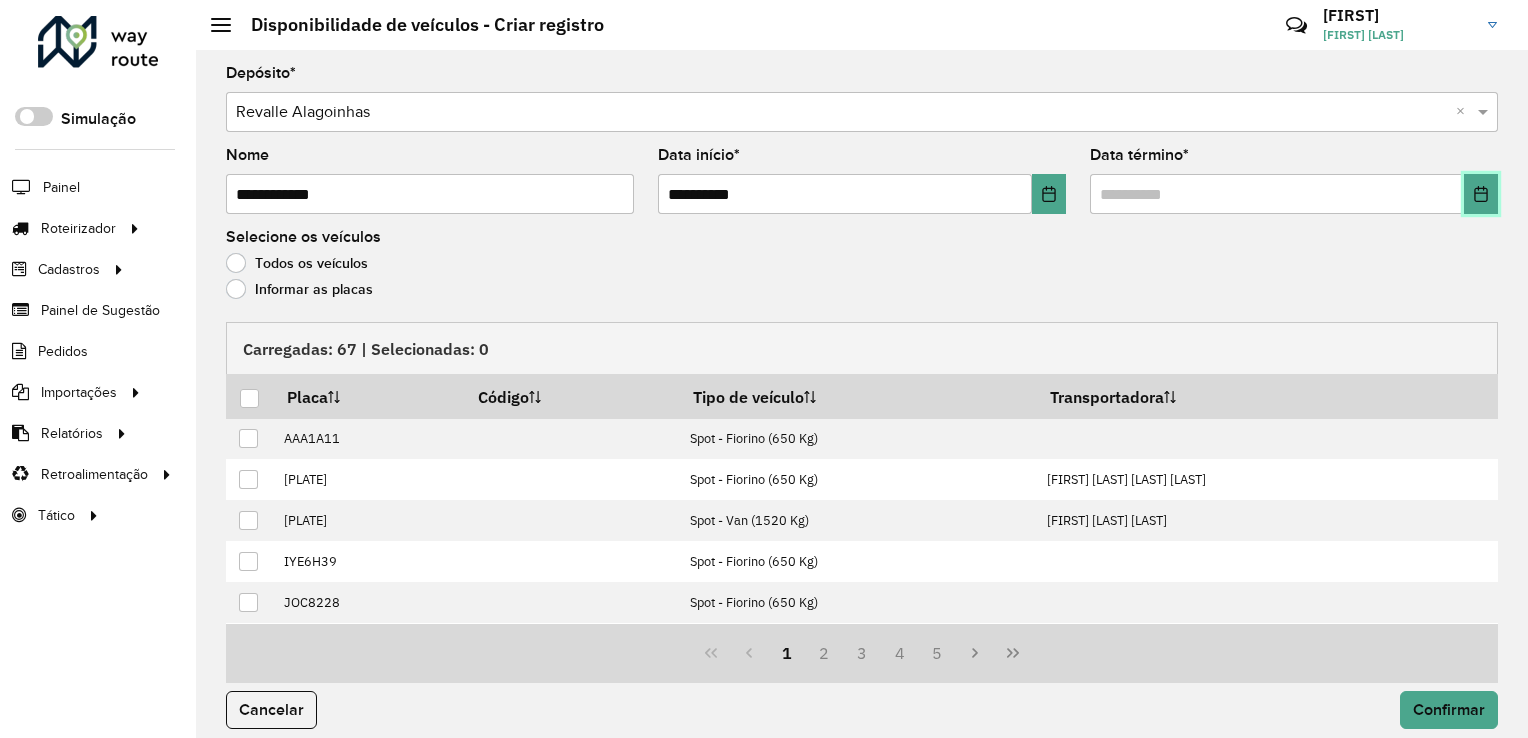 click 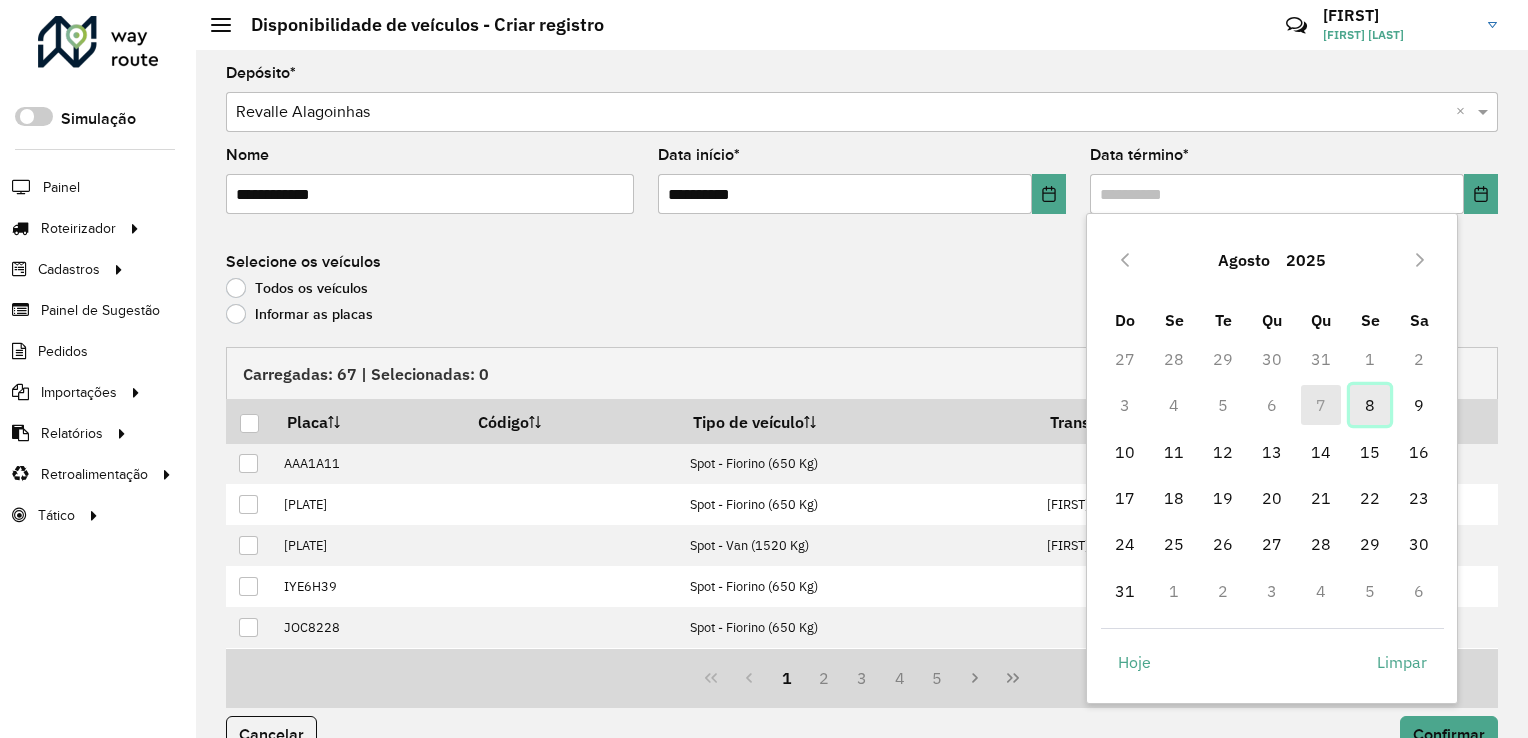 click on "8" at bounding box center (1370, 405) 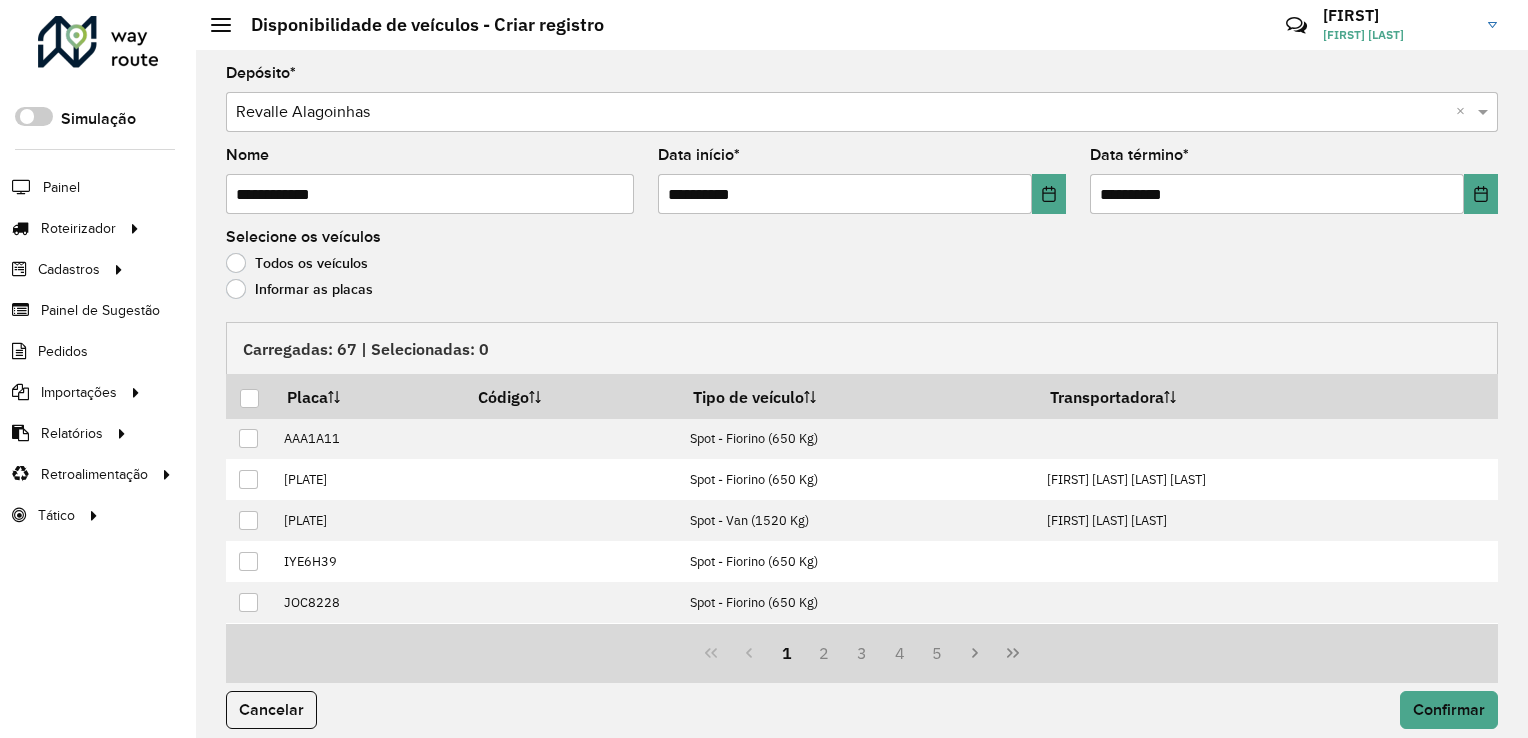 click on "Informar as placas" 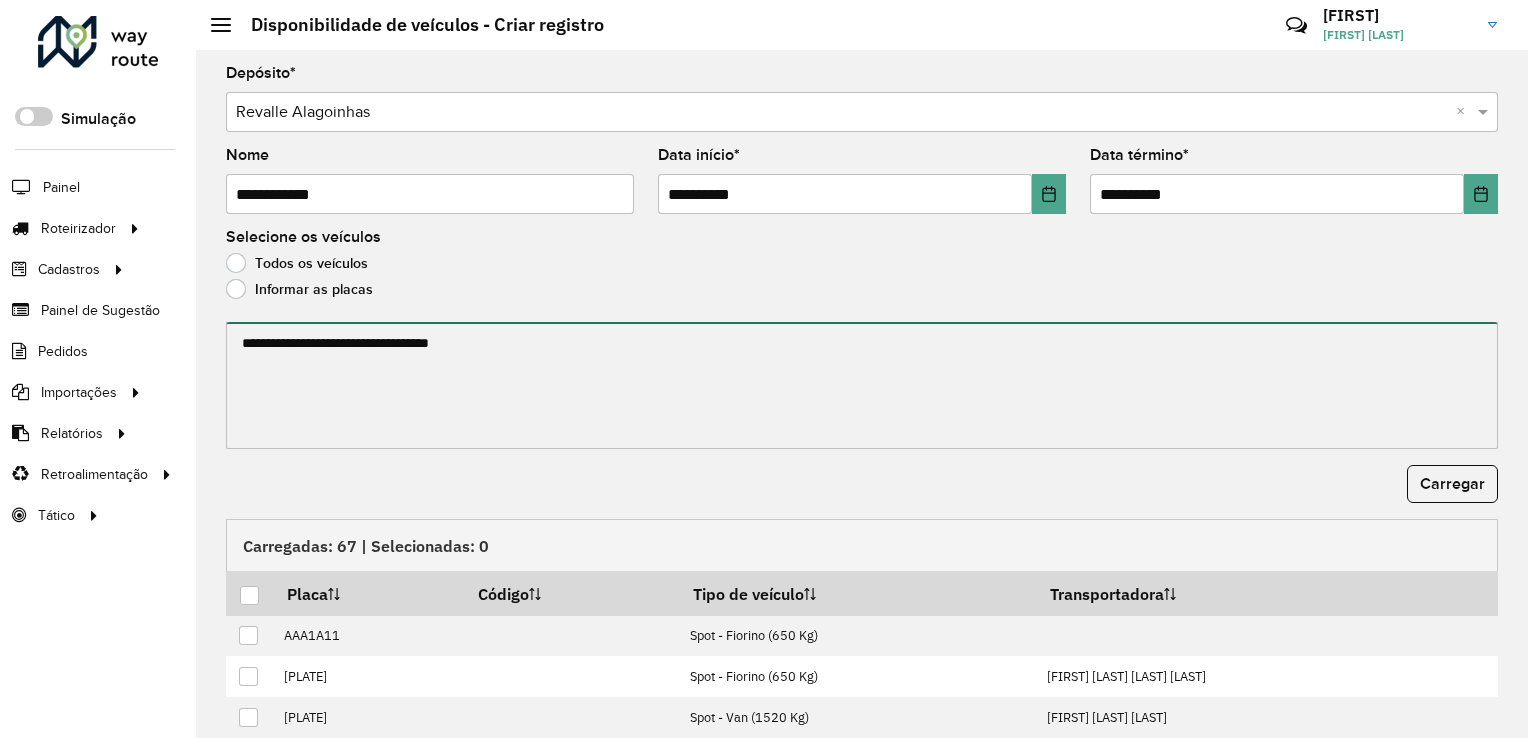 click at bounding box center (862, 385) 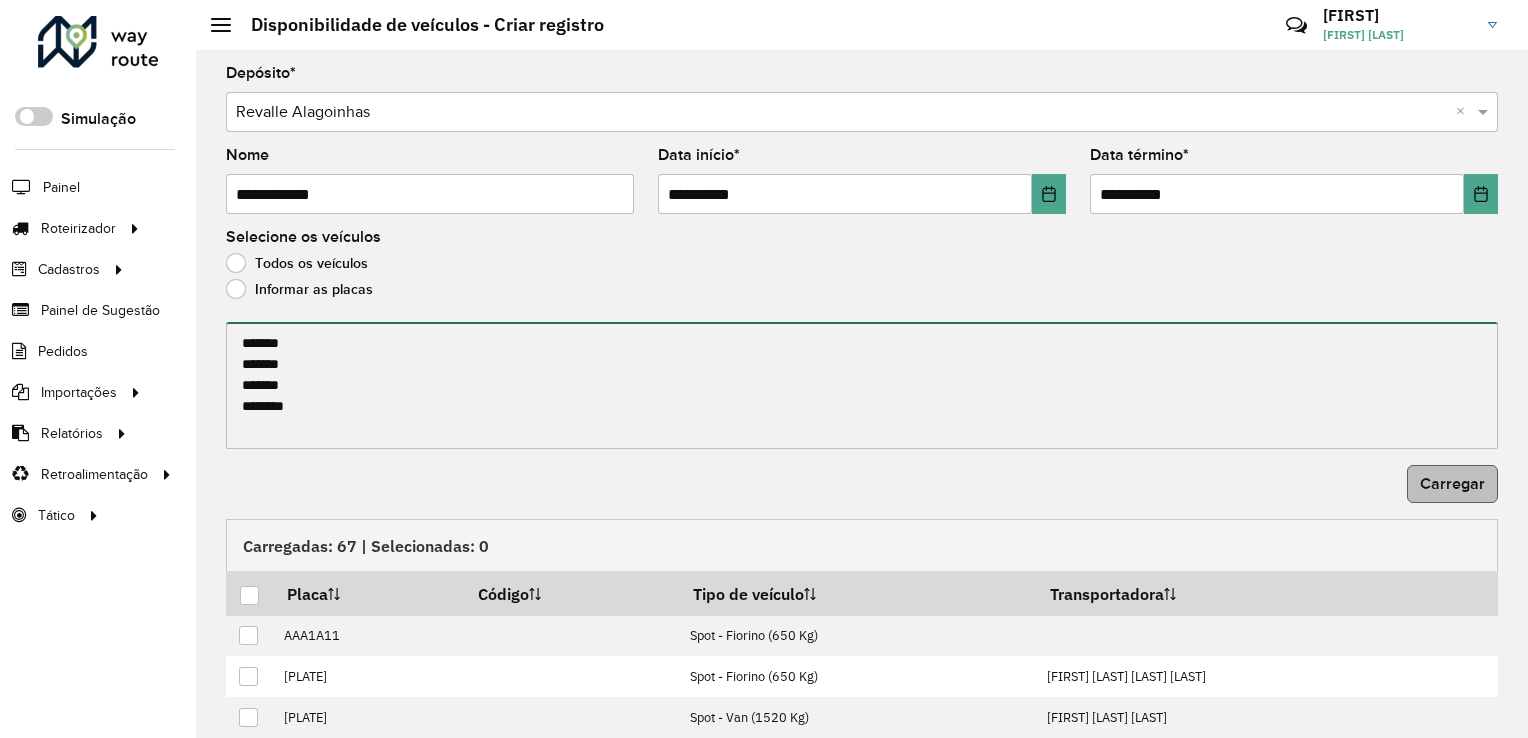 type on "*******
*******
*******
*******" 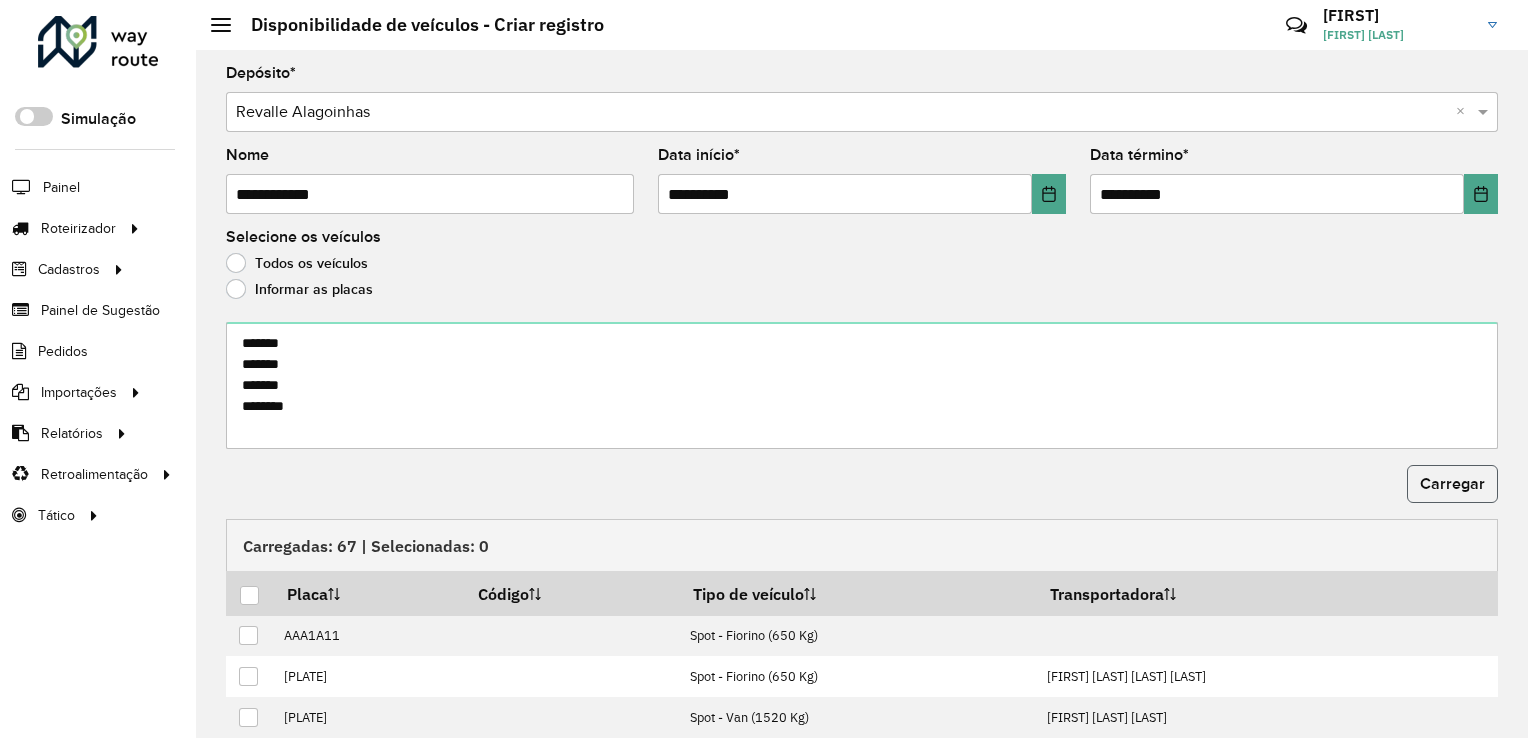 click on "Carregar" 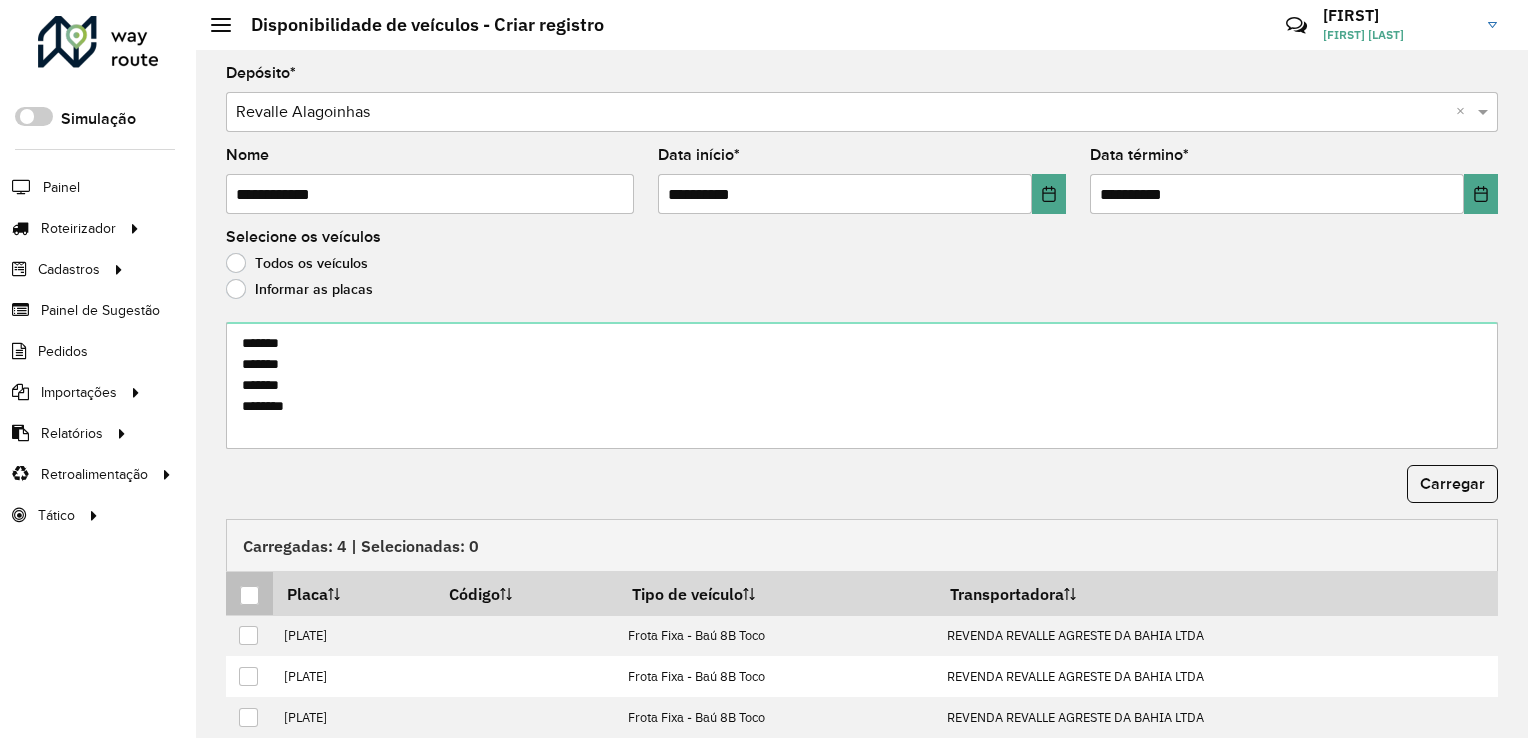 click at bounding box center [249, 595] 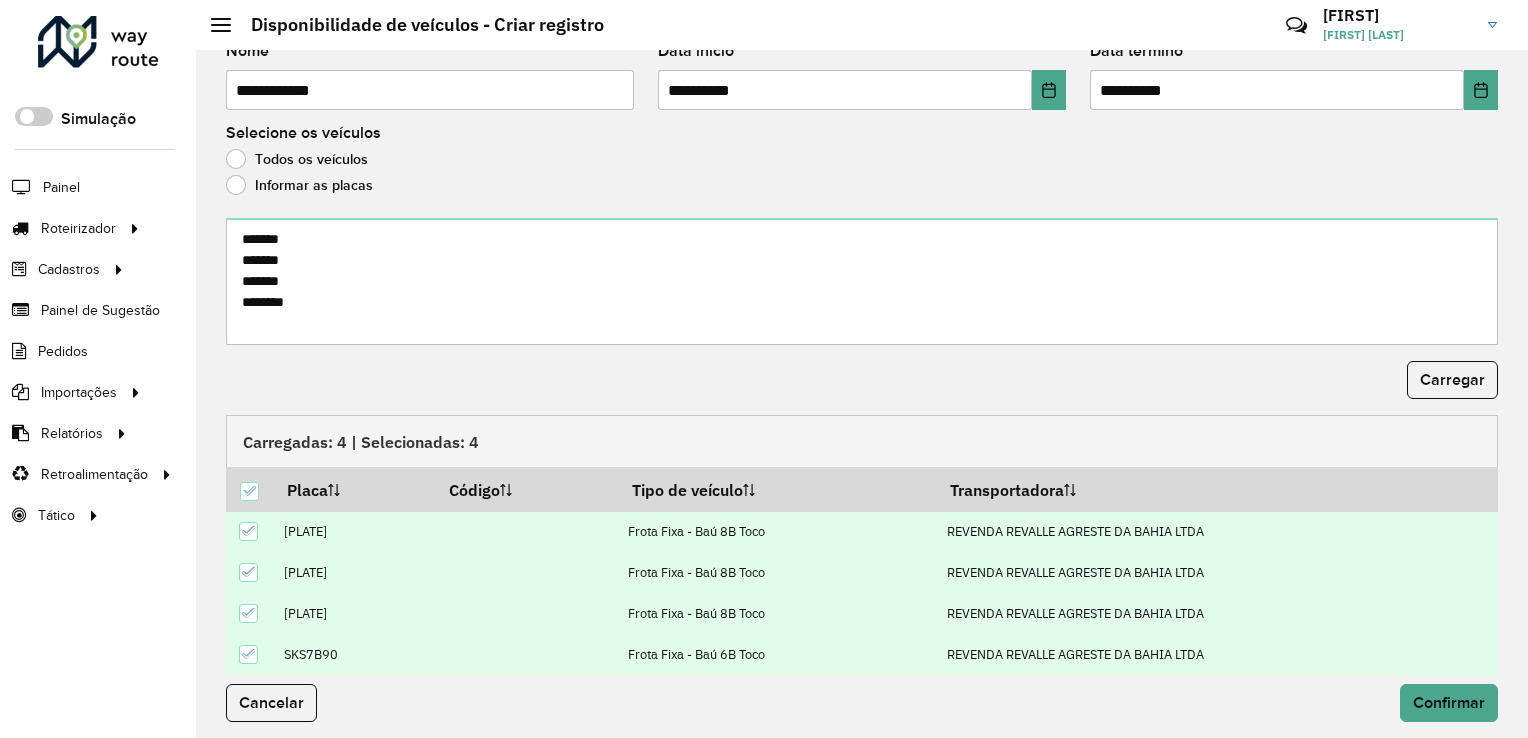 scroll, scrollTop: 107, scrollLeft: 0, axis: vertical 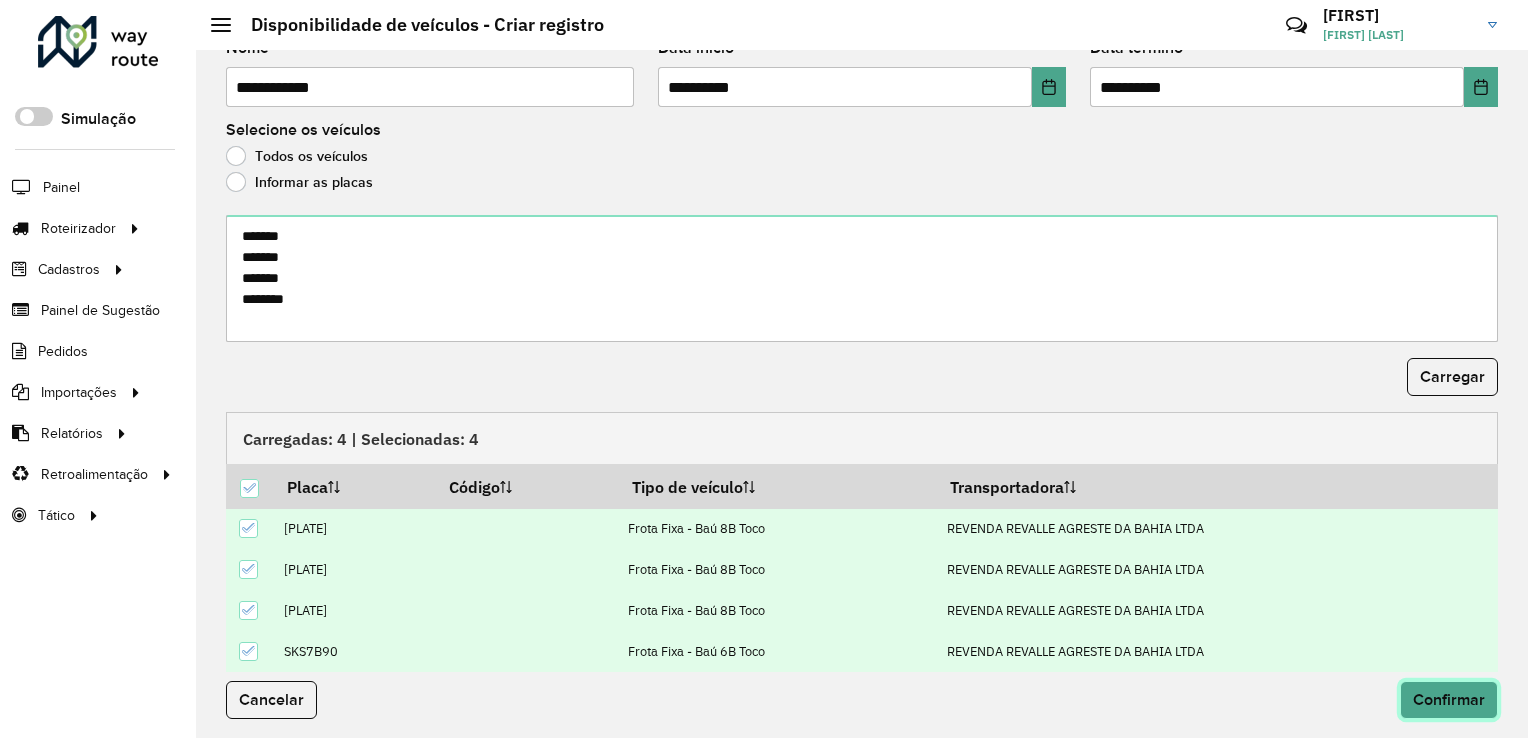 click on "Confirmar" 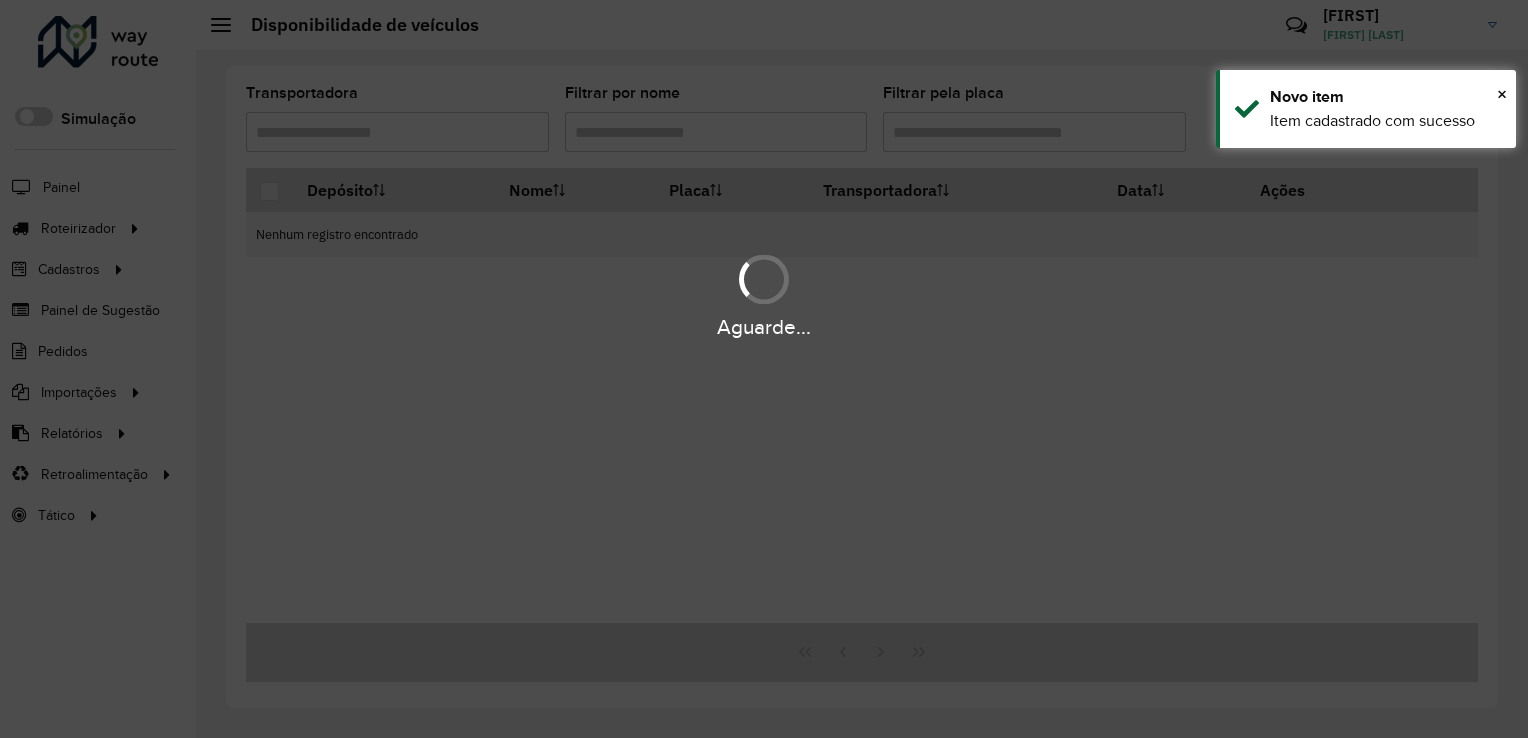 scroll, scrollTop: 0, scrollLeft: 0, axis: both 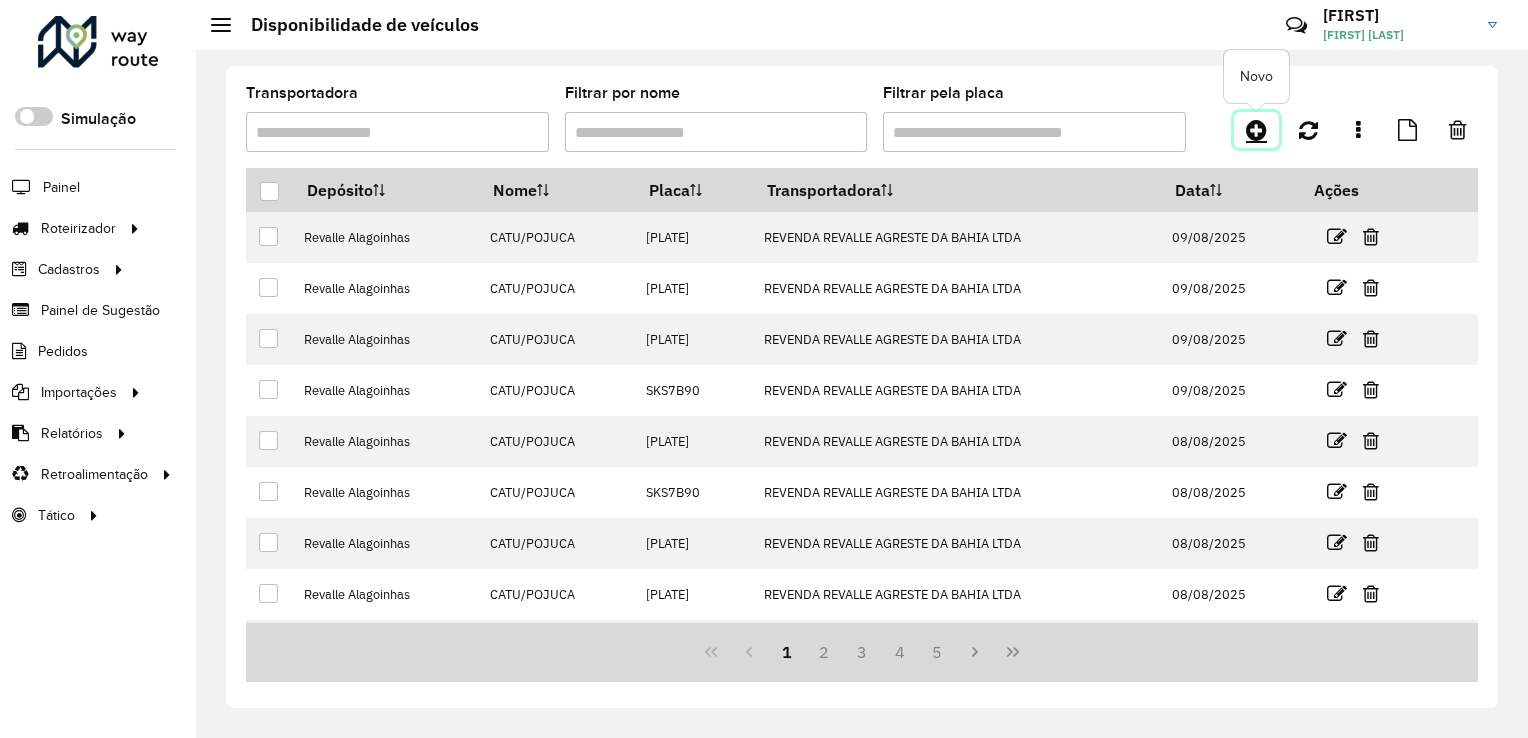 click 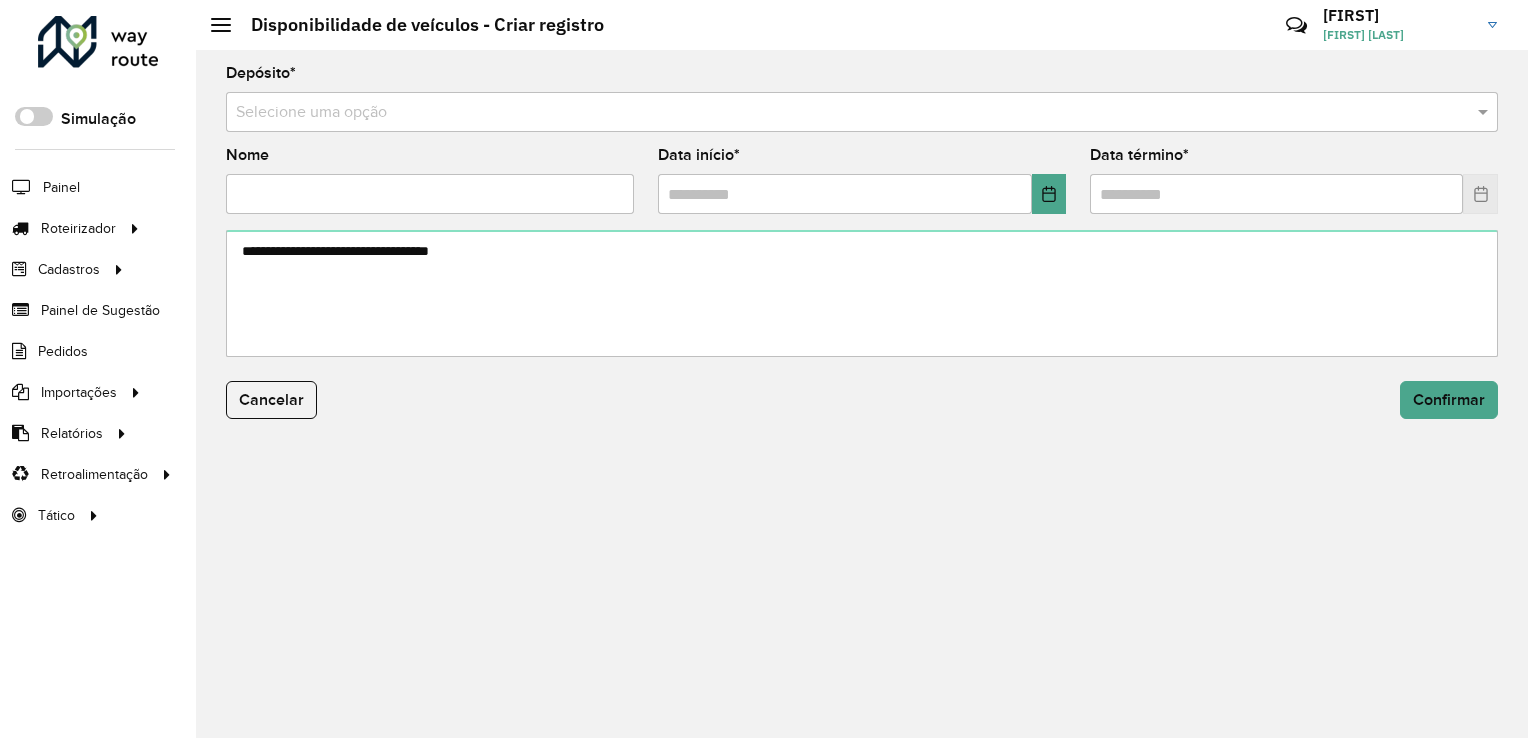 click on "Depósito  * Selecione uma opção  Nome   Data início  *  Data término  * Cancelar Confirmar" 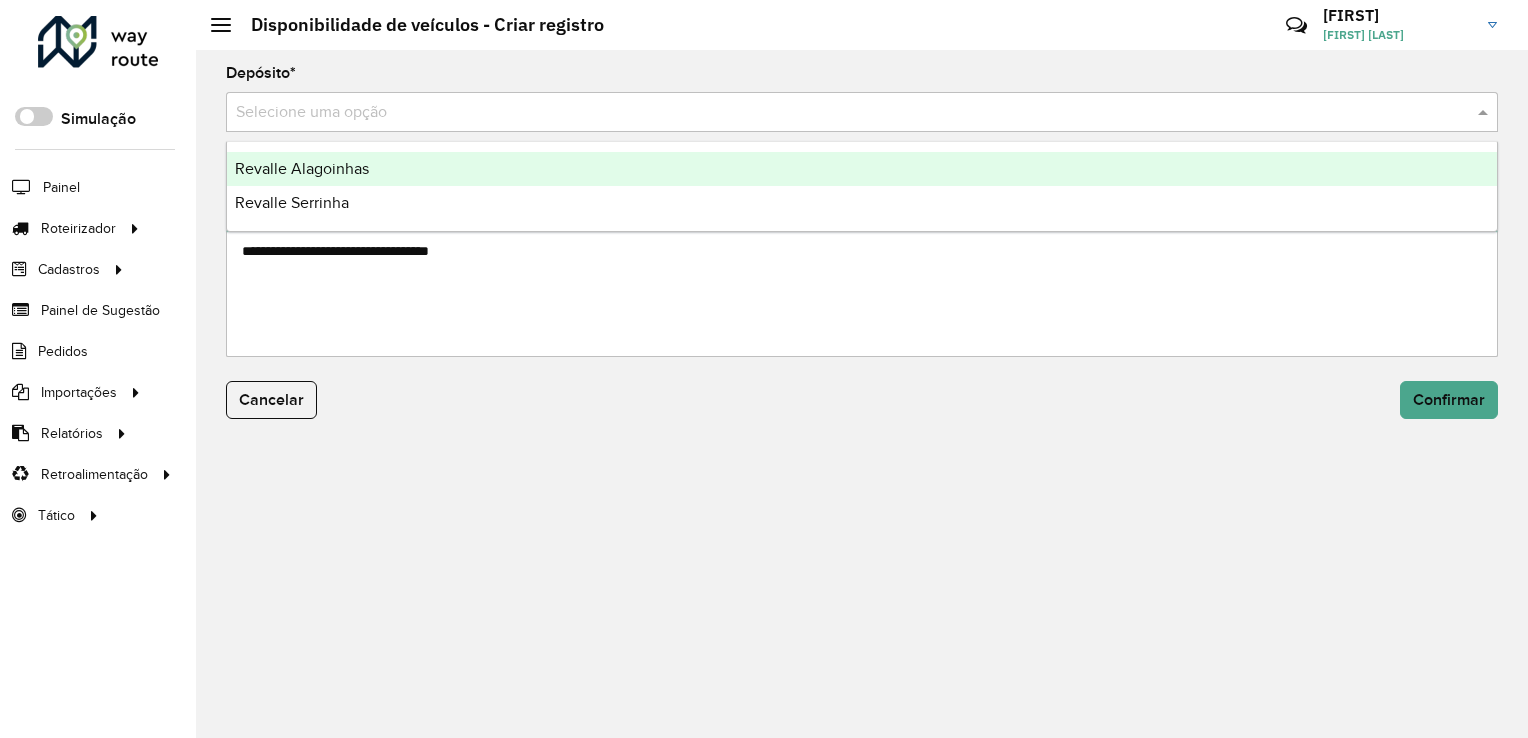 click at bounding box center [842, 113] 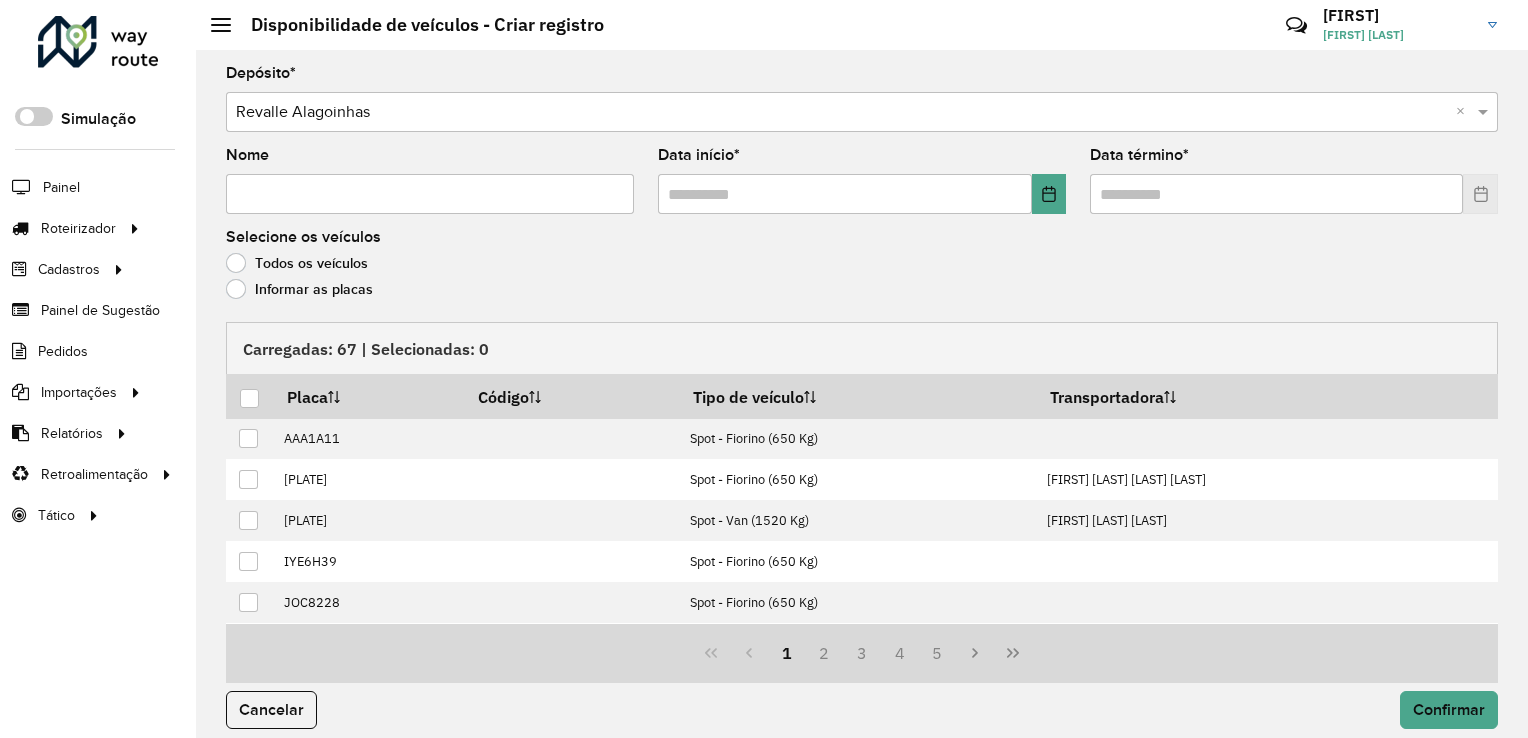 click on "Nome" at bounding box center (430, 194) 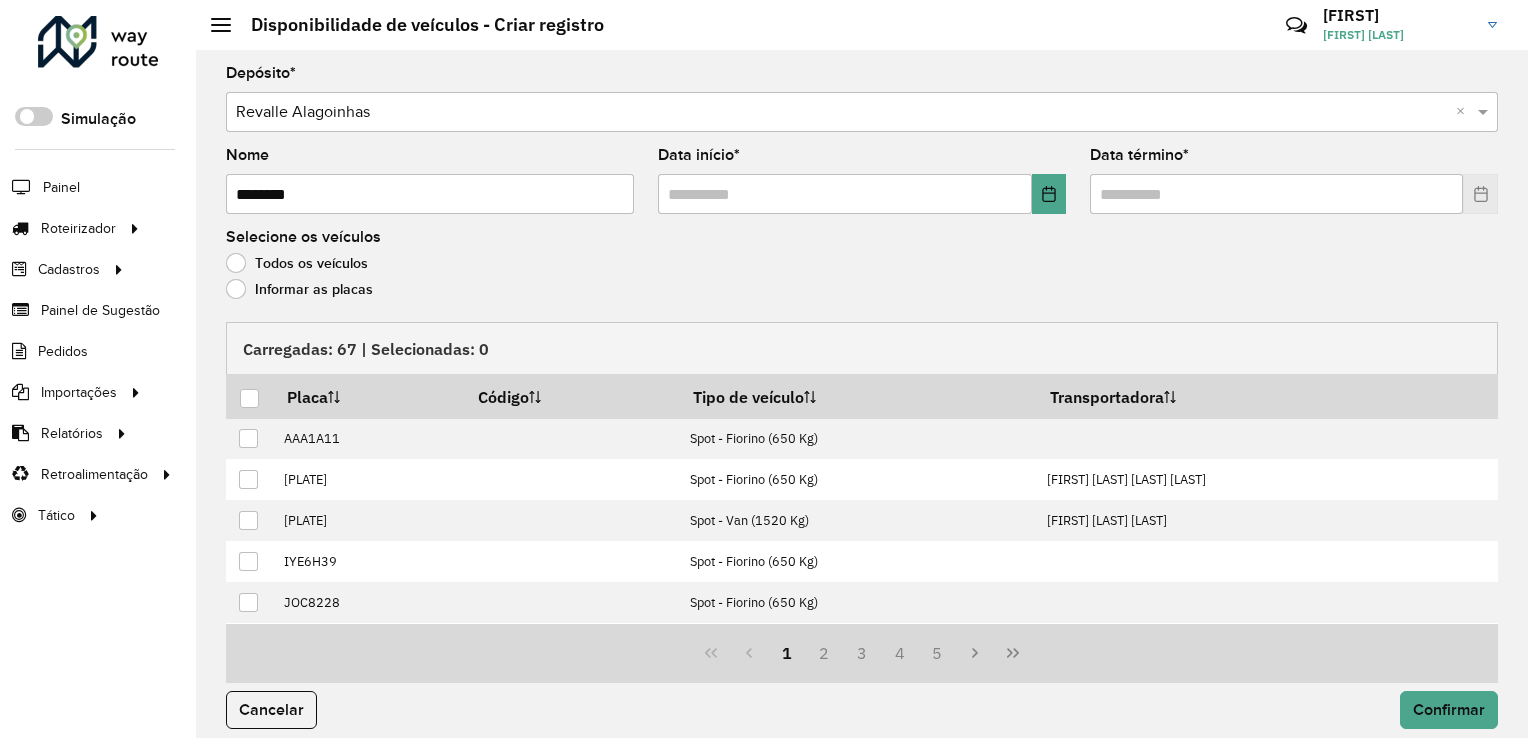 type on "********" 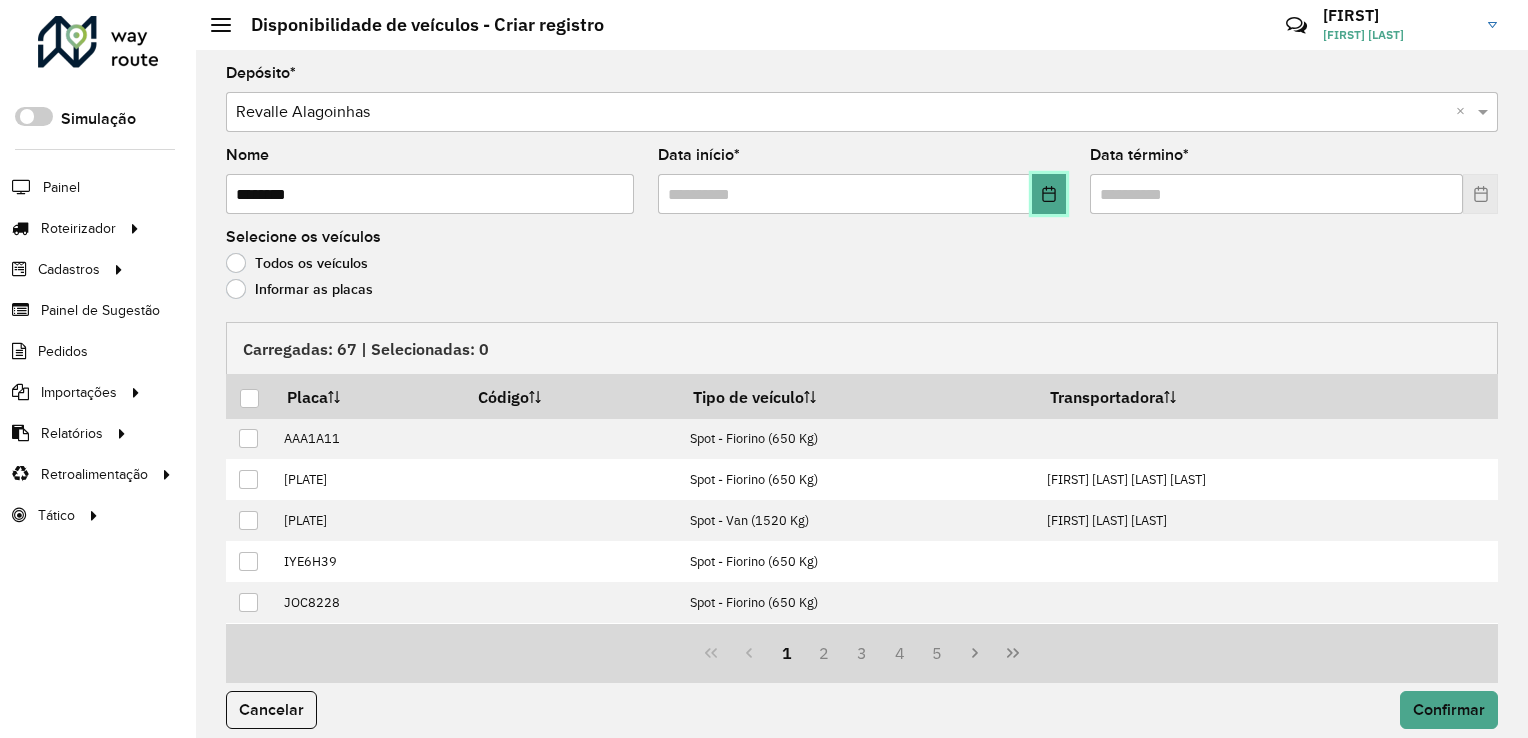 click 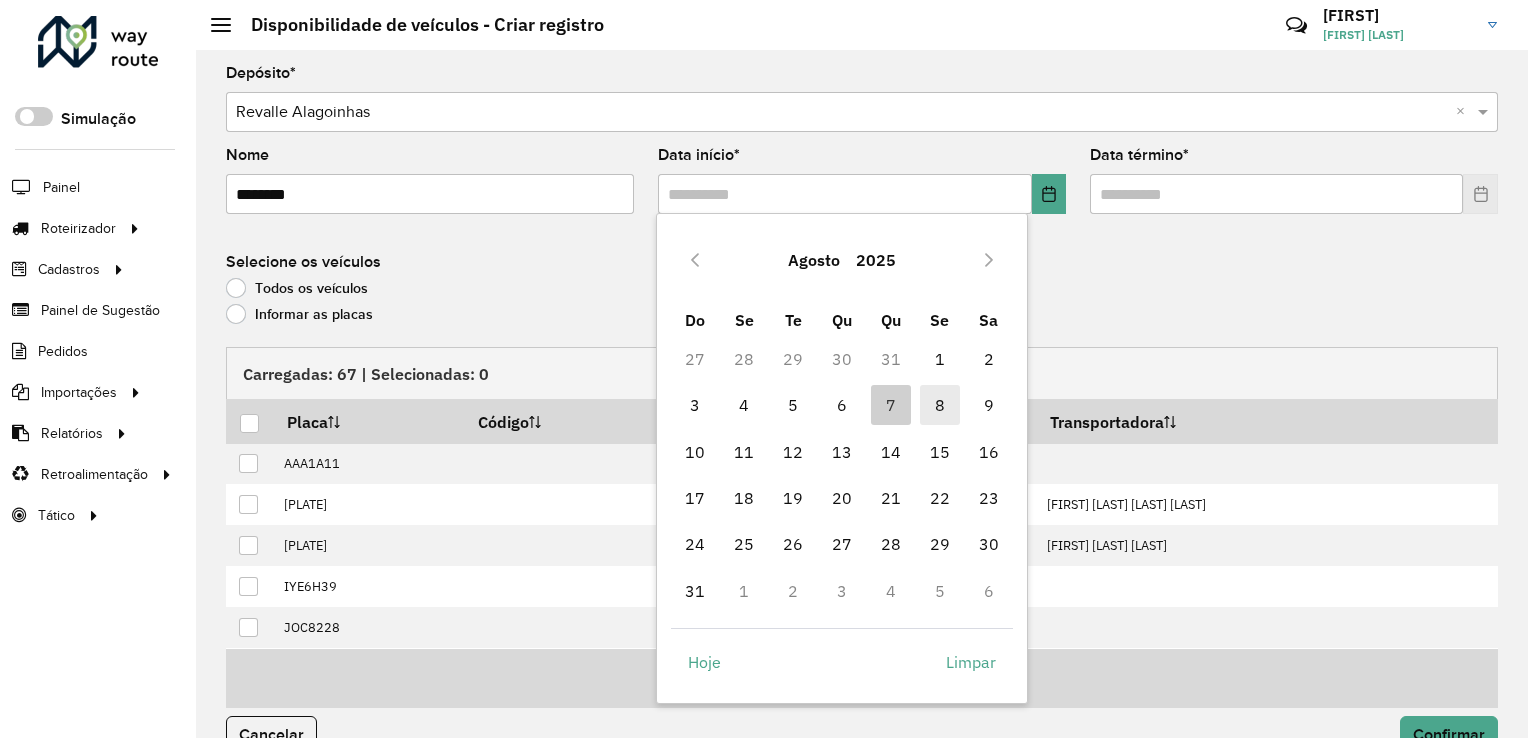 click on "8" at bounding box center (940, 405) 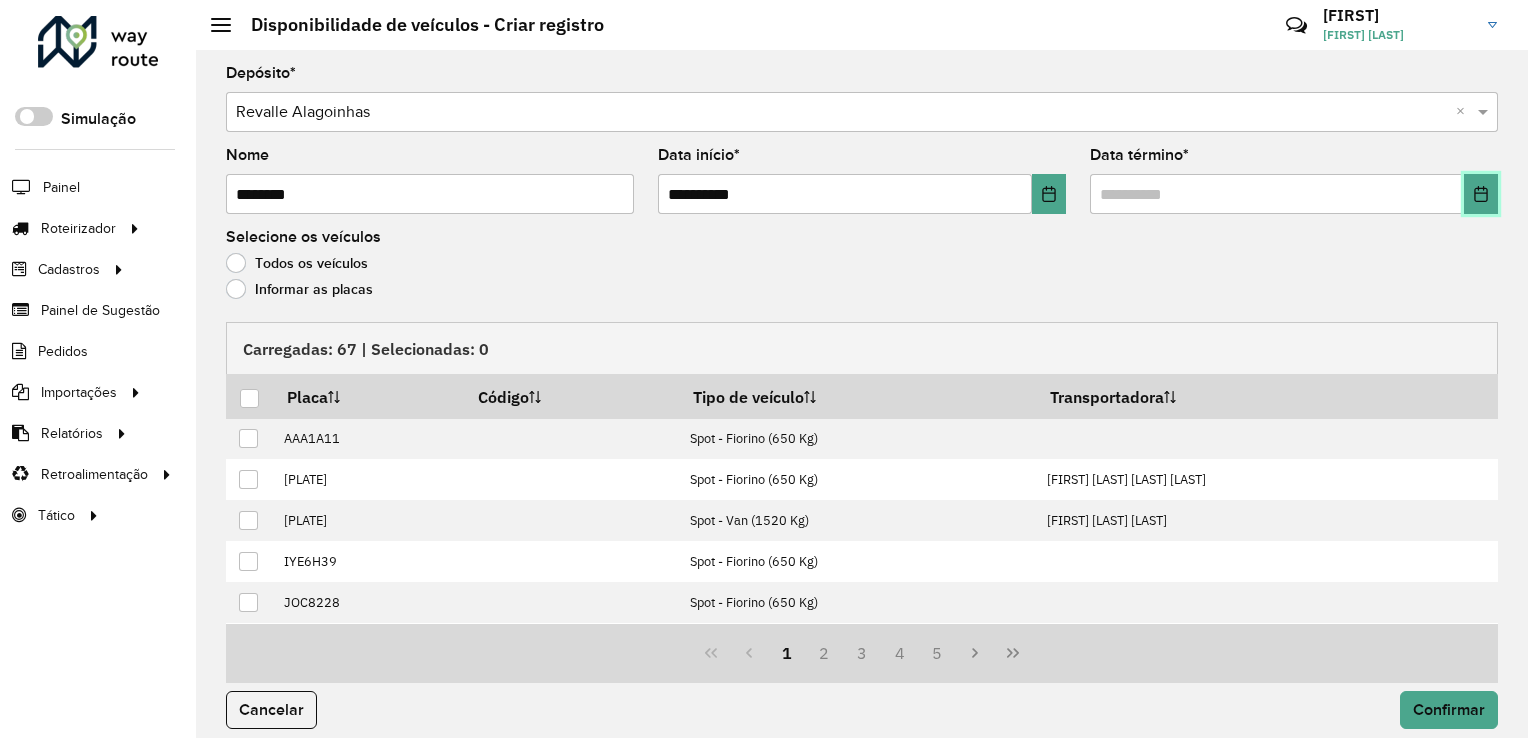 click 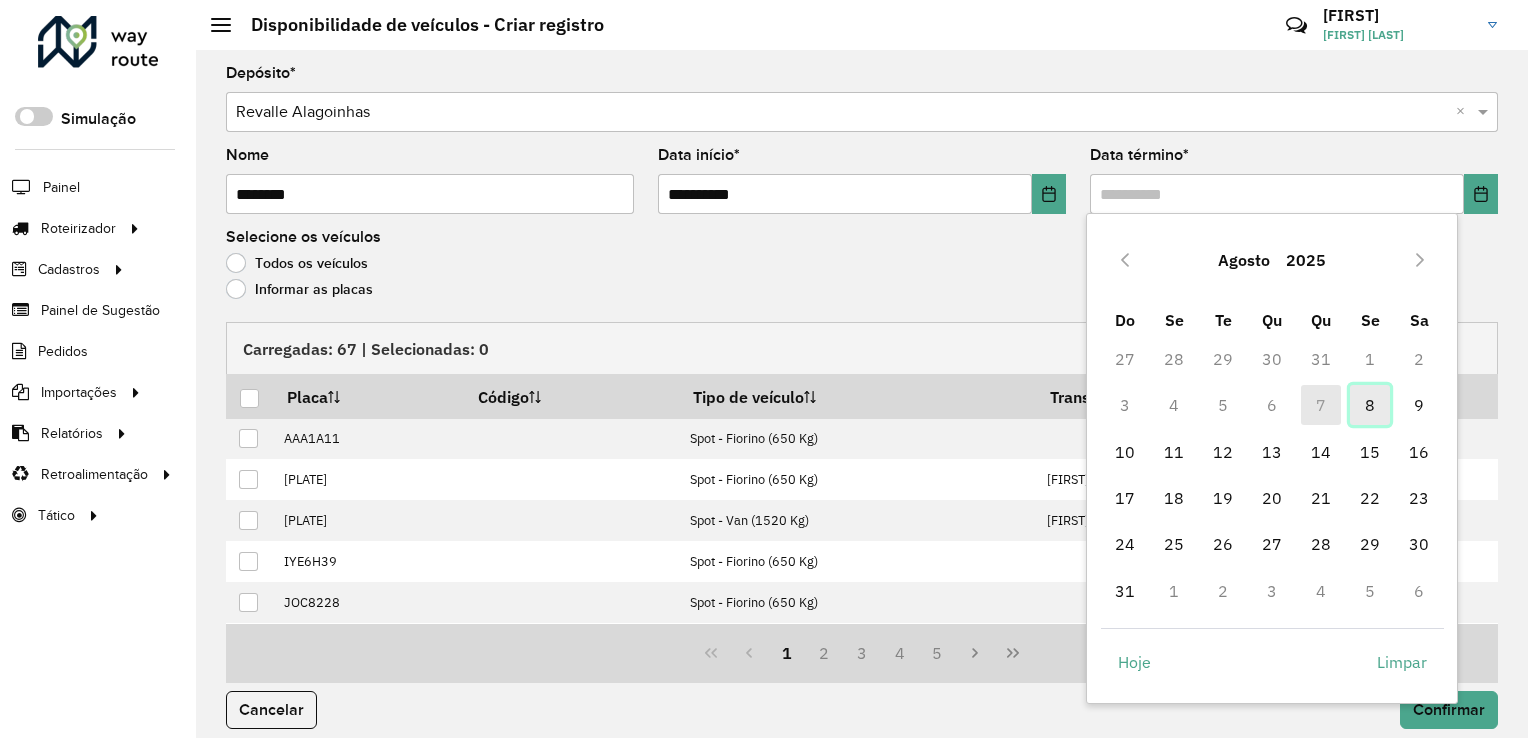 click on "8" at bounding box center [1370, 405] 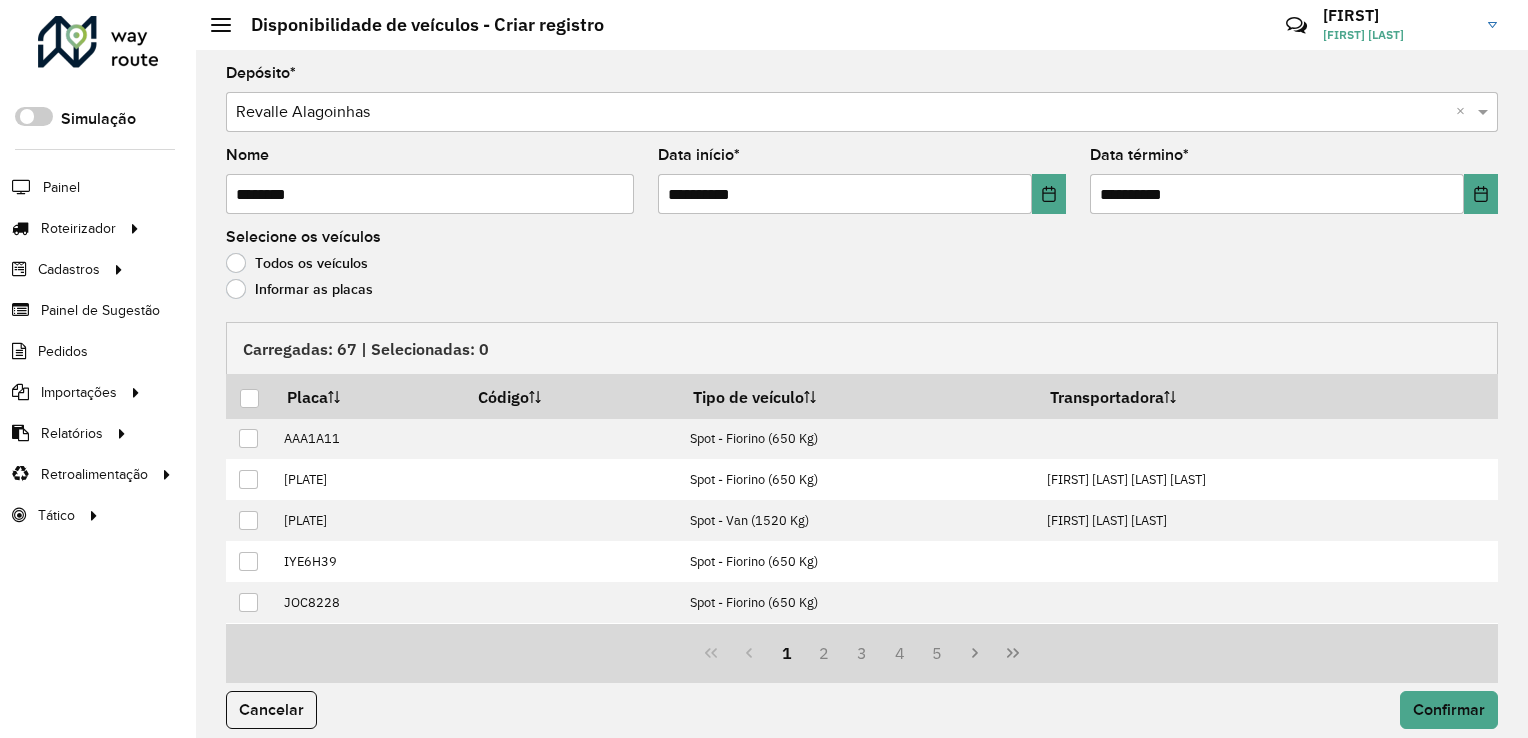 click on "Informar as placas" 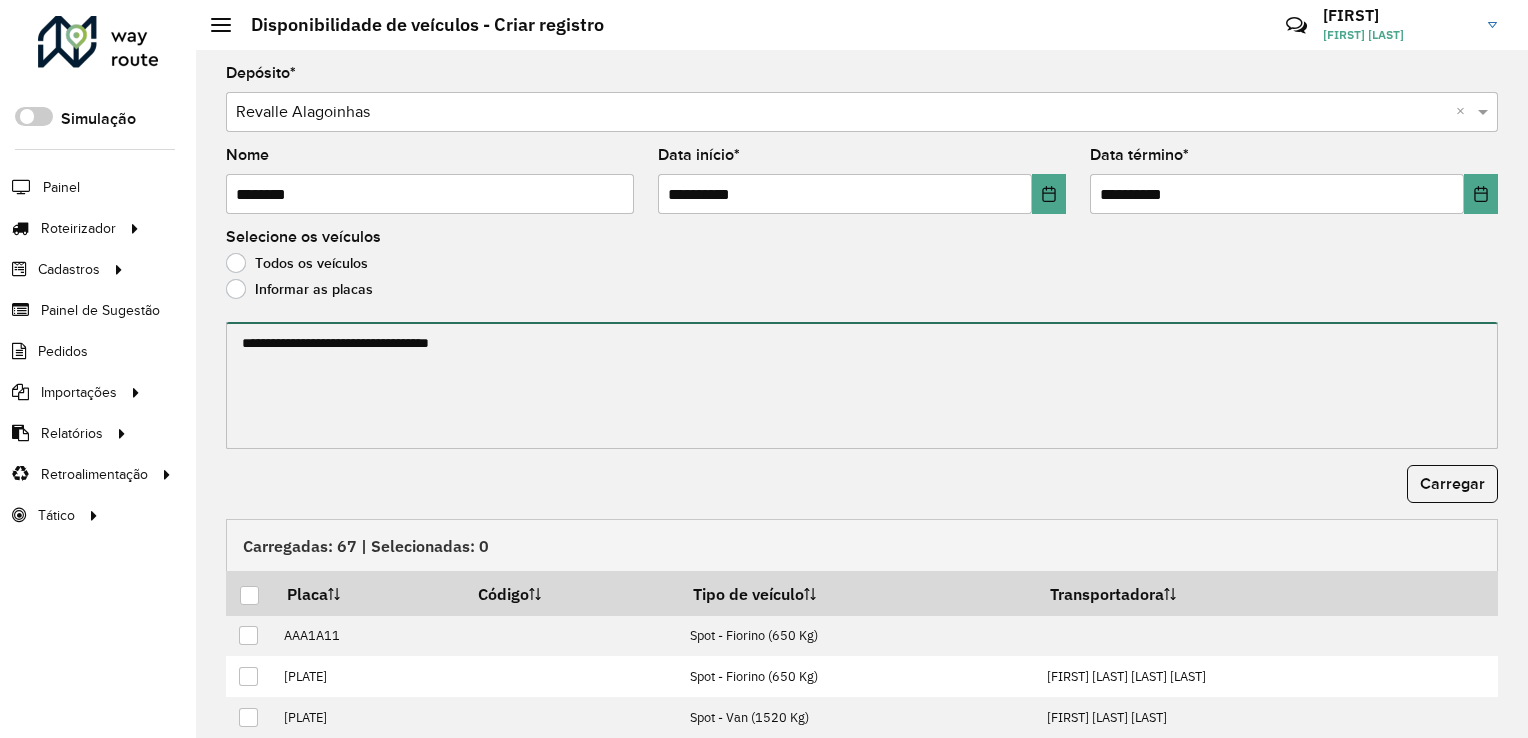 click at bounding box center [862, 385] 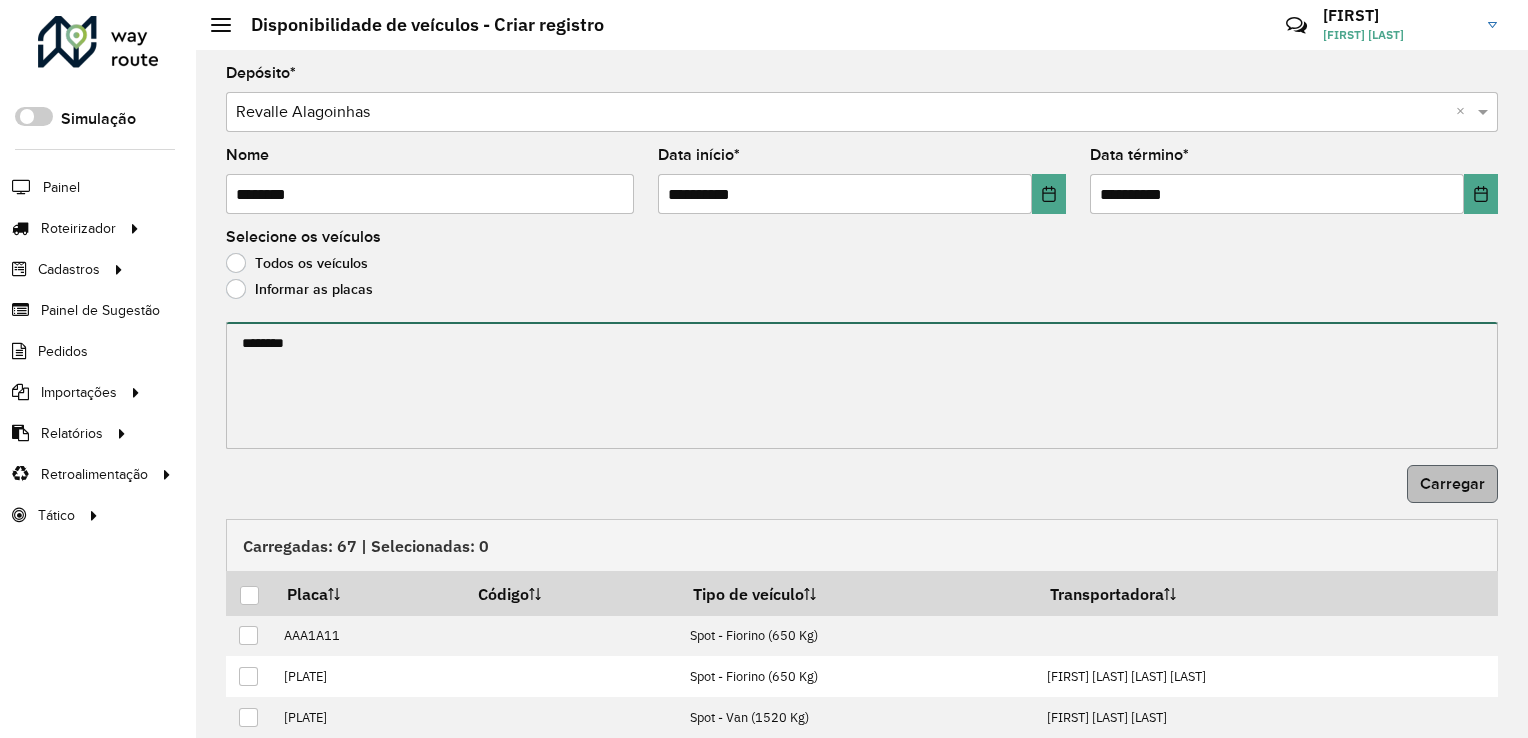 type on "*******" 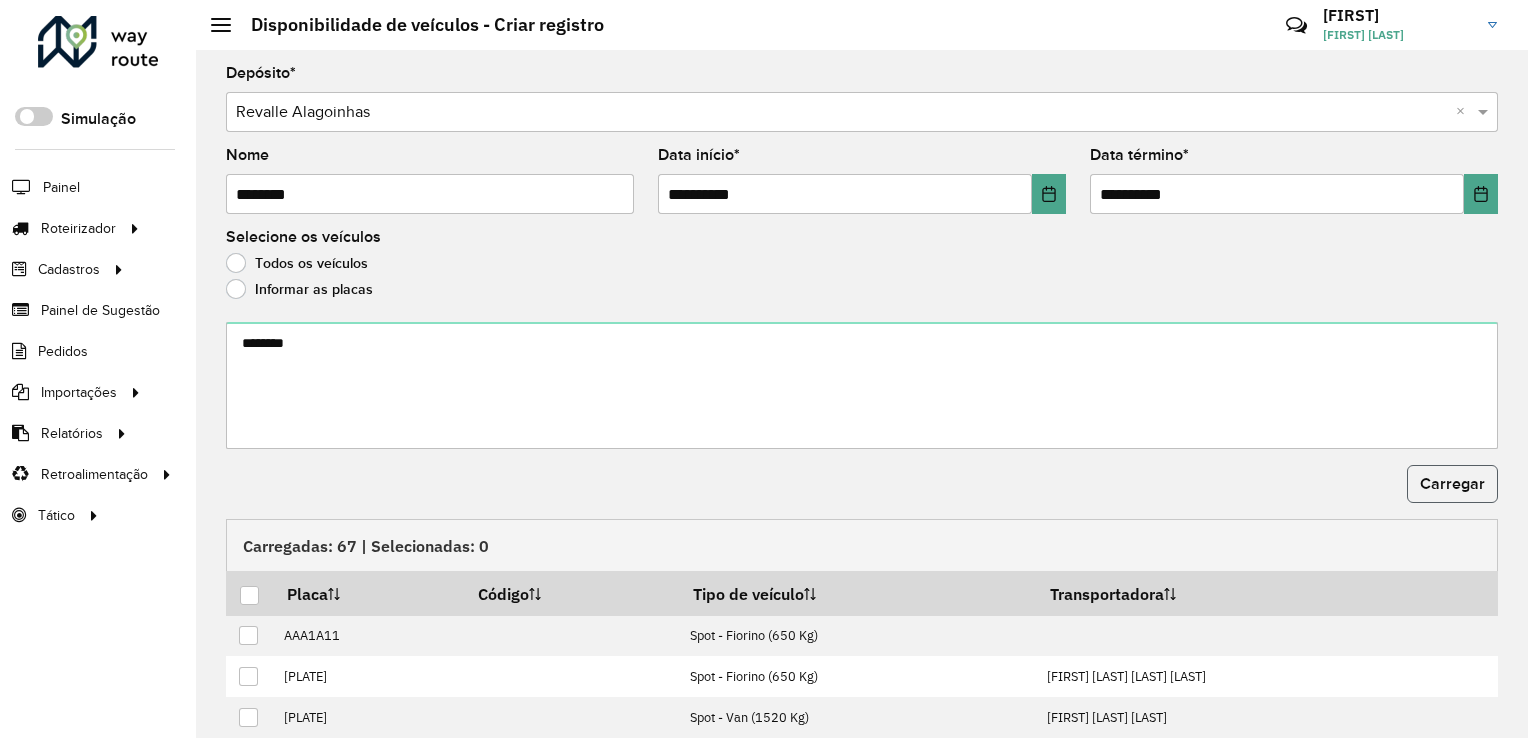 click on "Carregar" 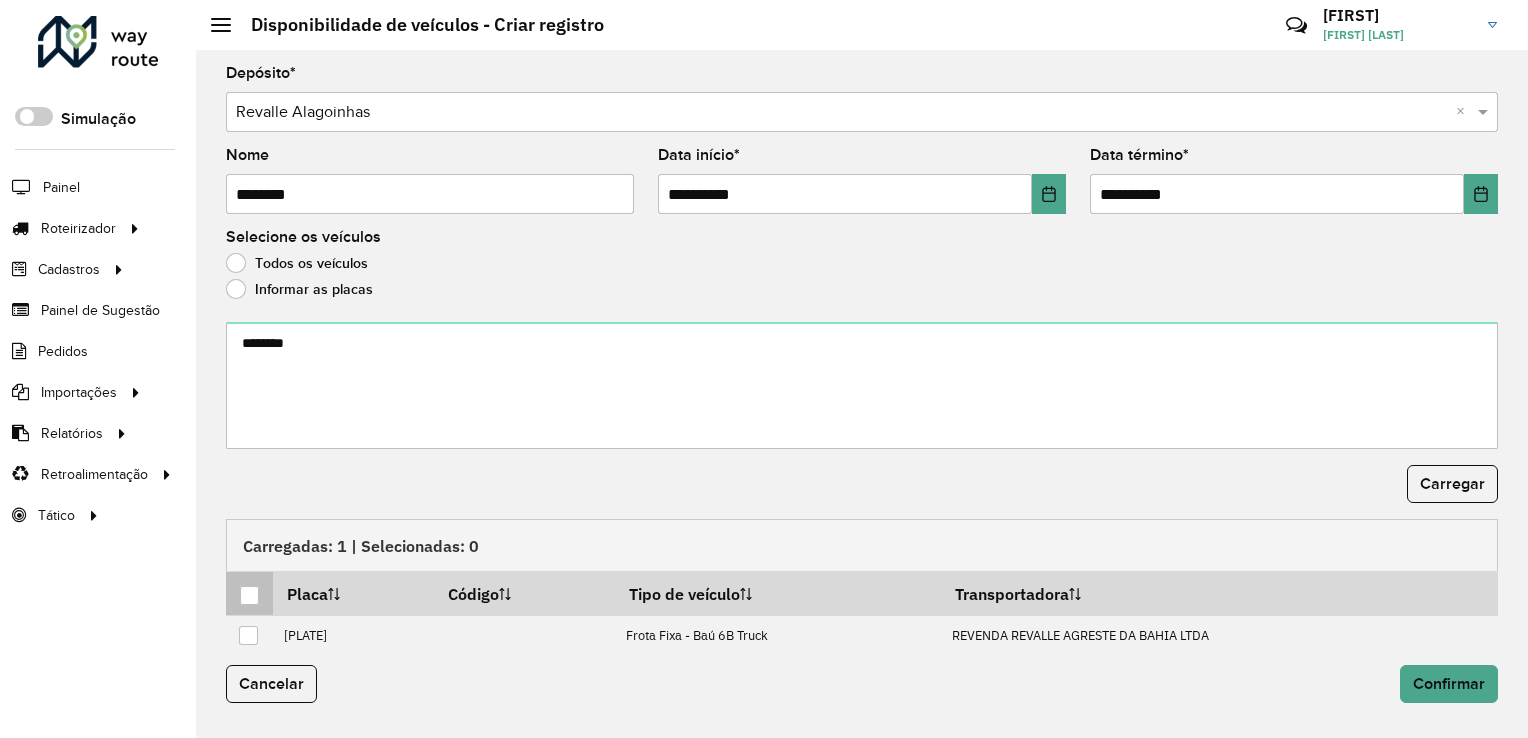 click at bounding box center [249, 595] 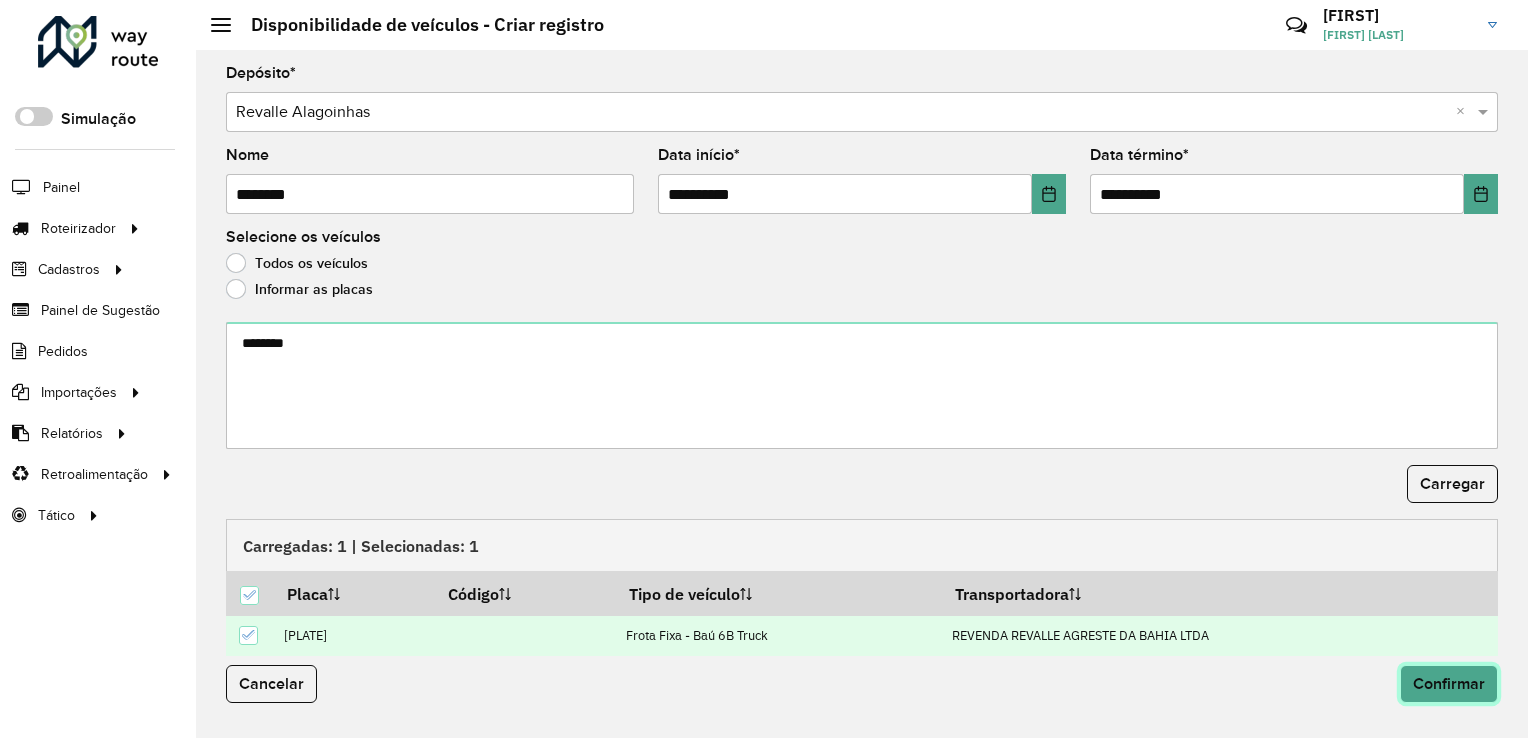 click on "Confirmar" 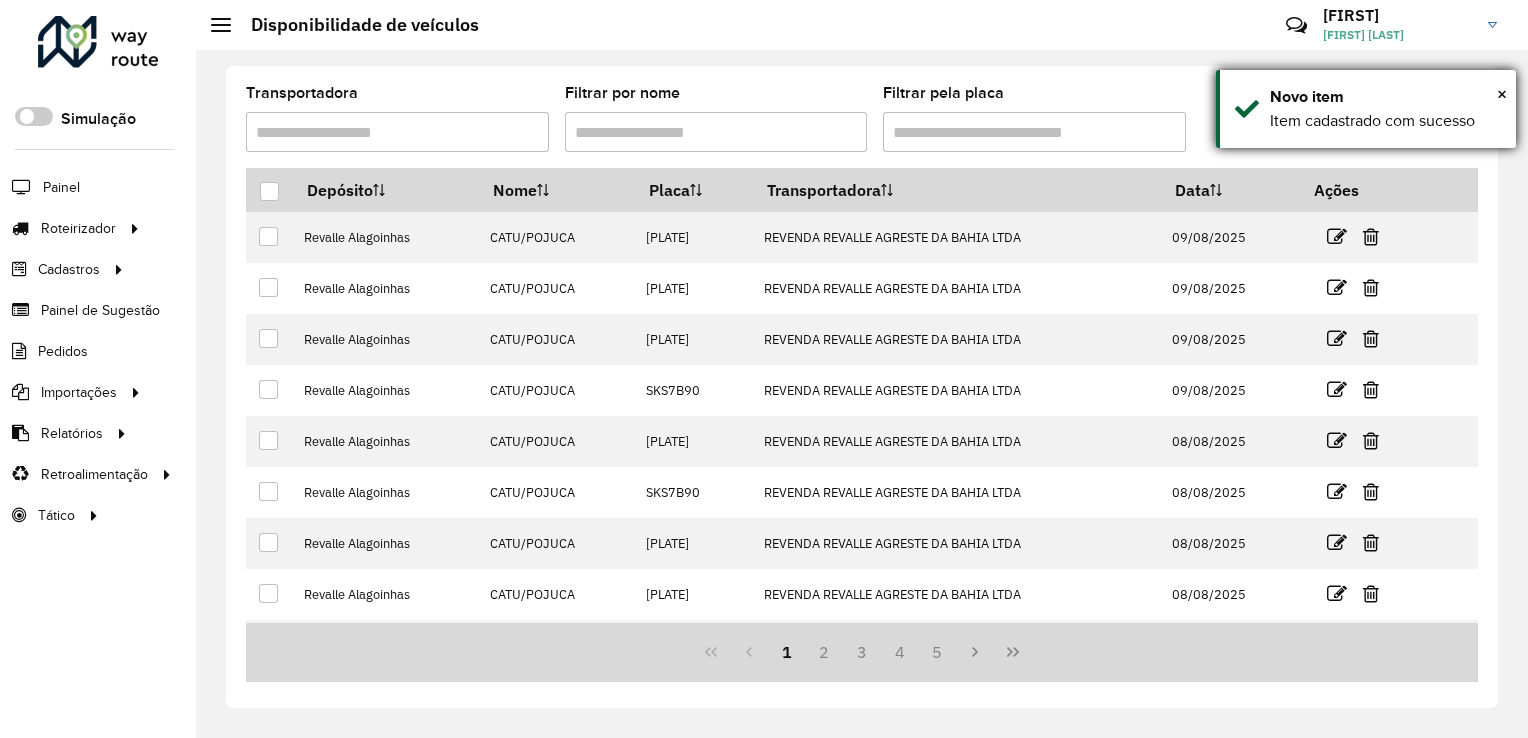 click on "Novo item" at bounding box center (1385, 97) 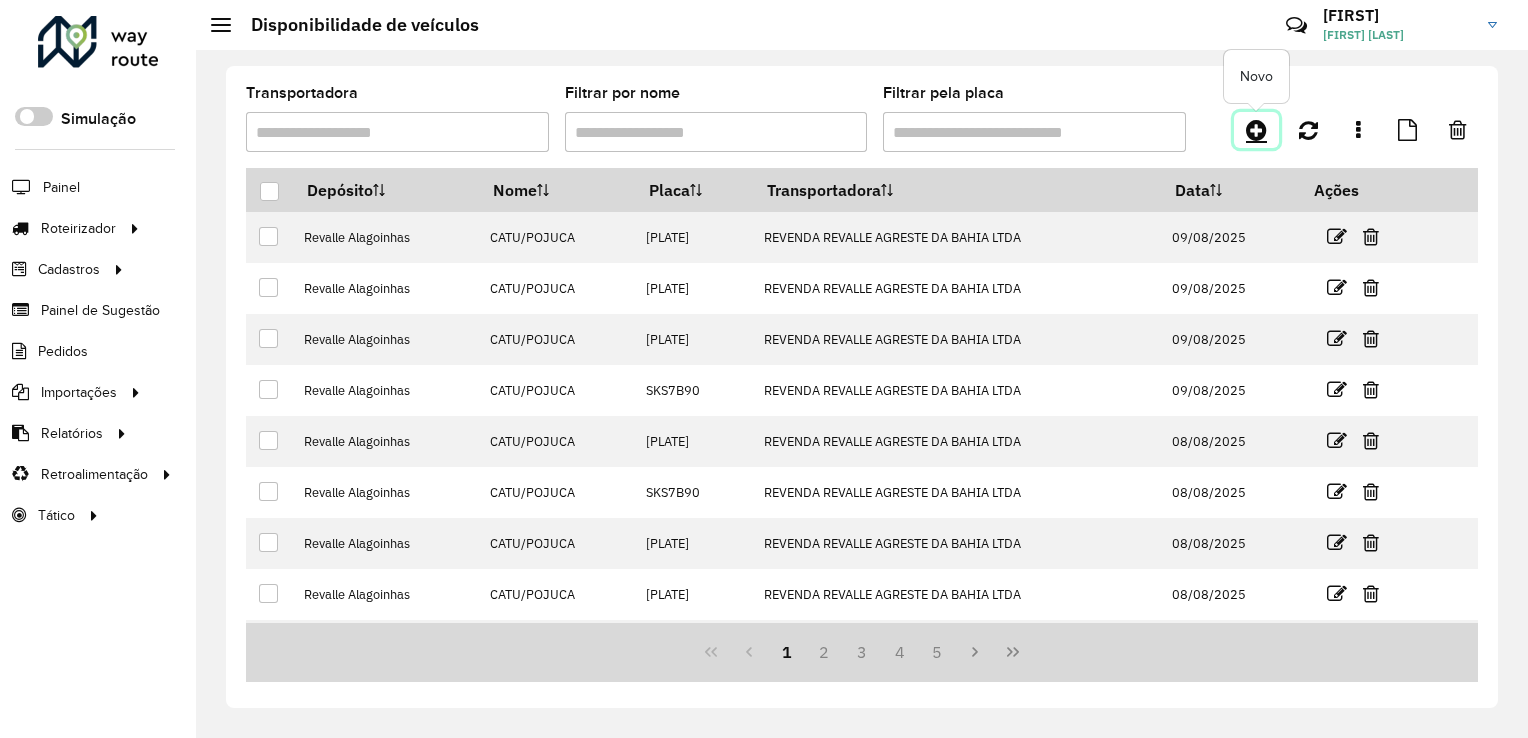 click 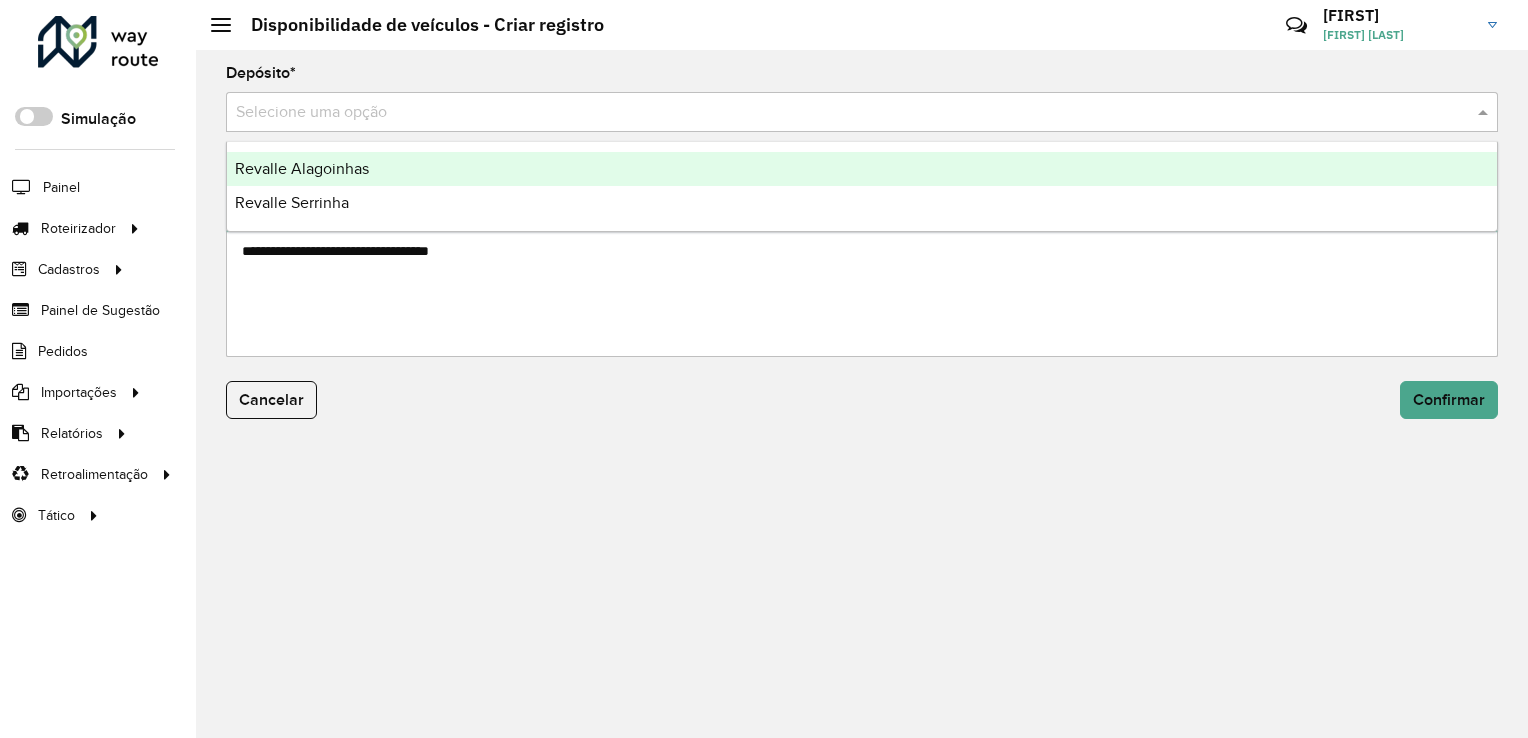 click at bounding box center (842, 113) 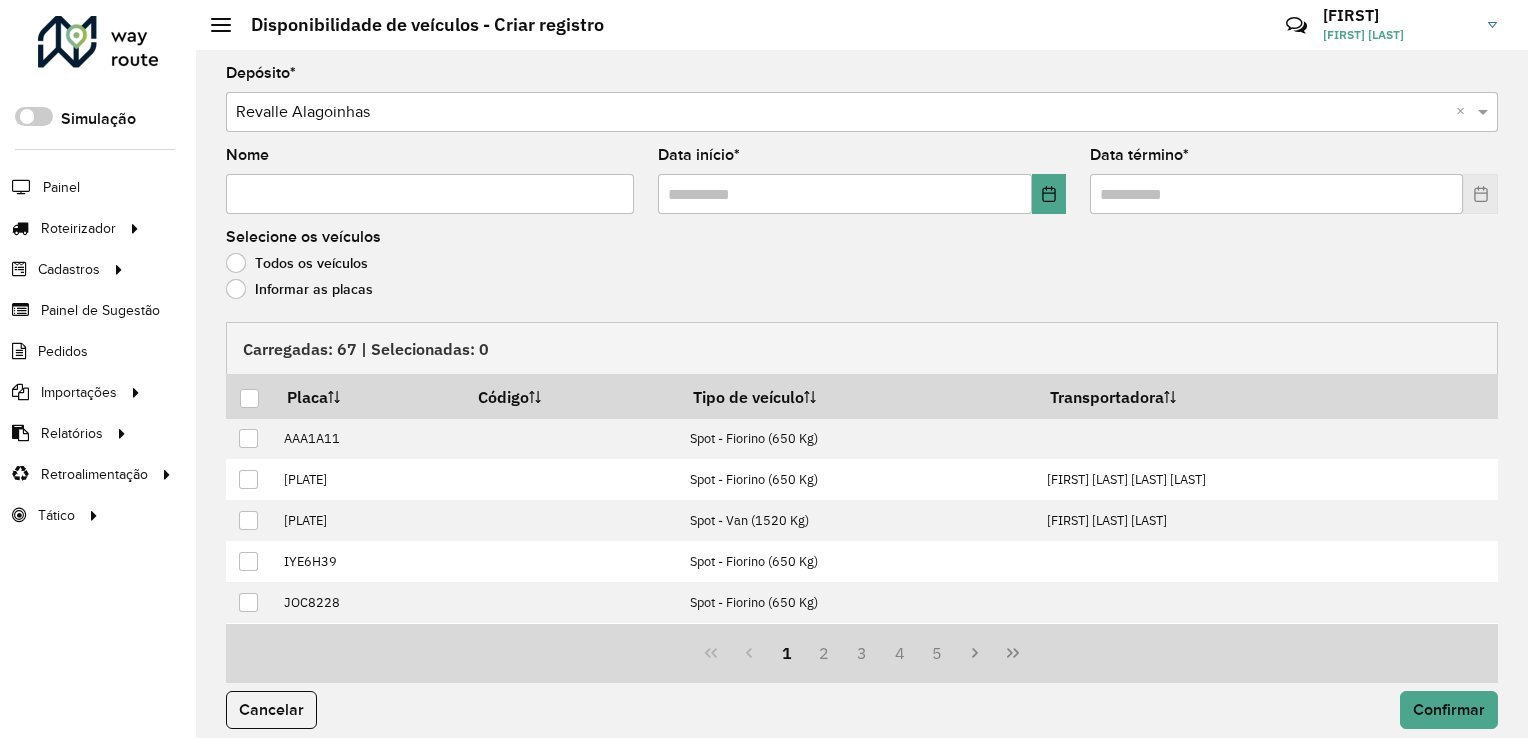 click on "Nome" at bounding box center (430, 194) 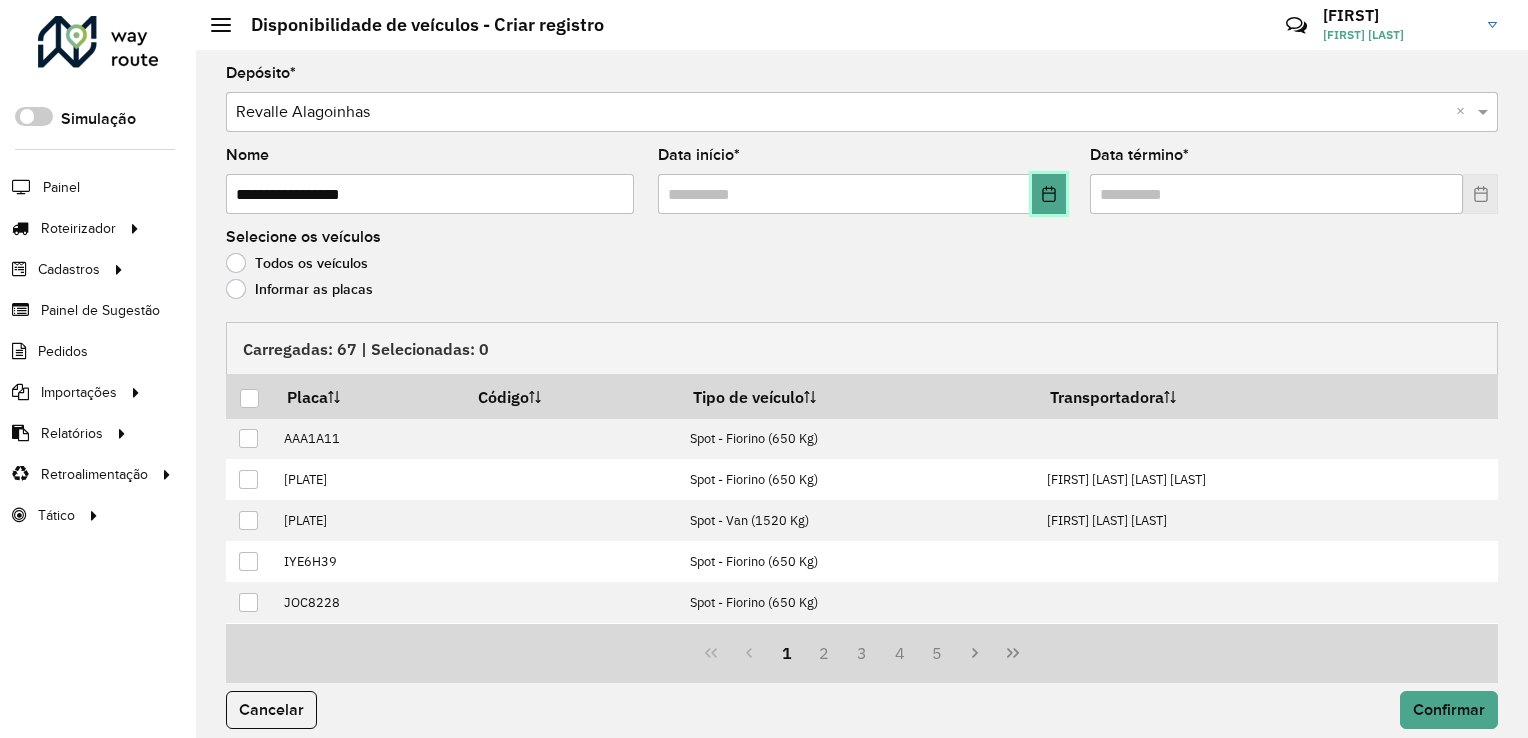 click 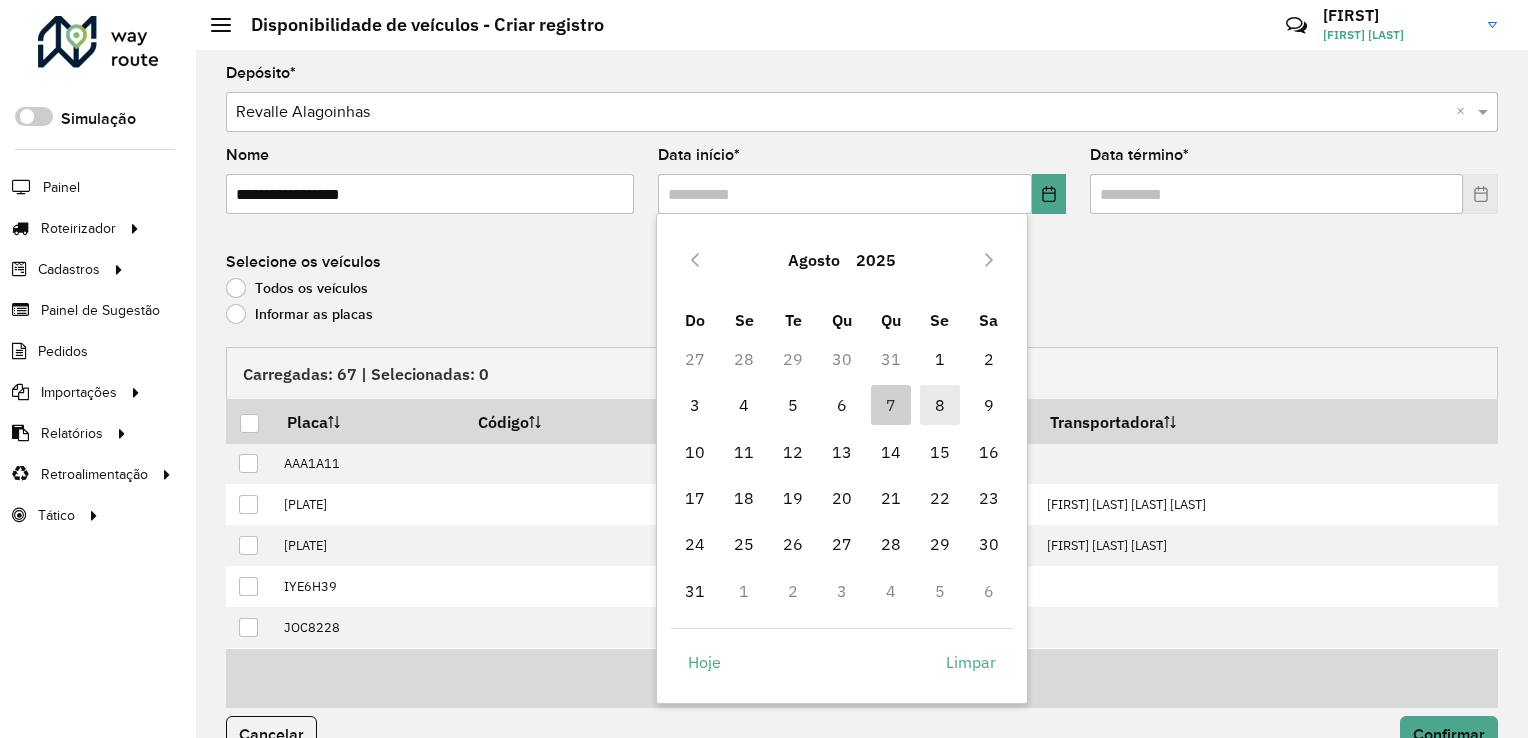 click on "8" at bounding box center (940, 405) 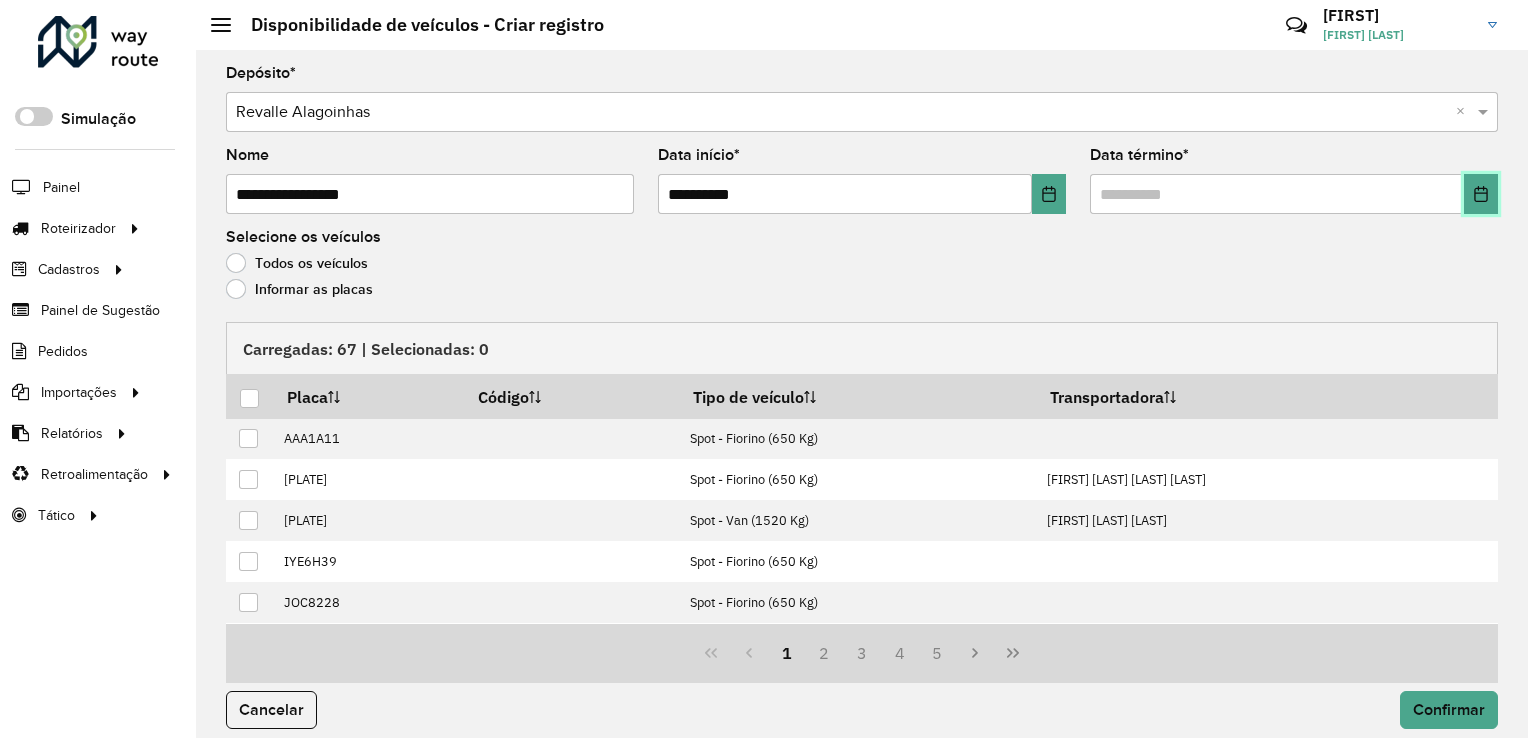 click 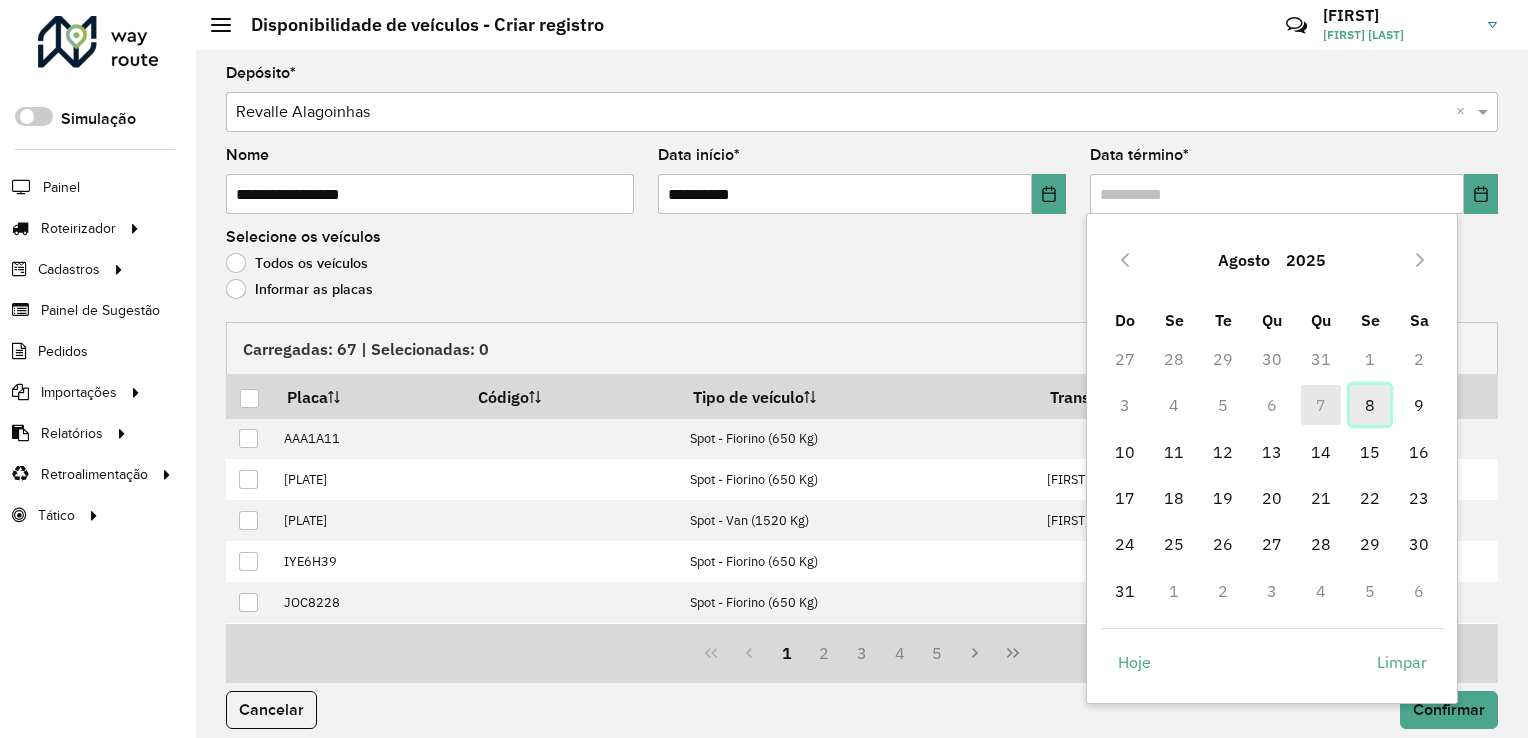 click on "8" at bounding box center (1370, 405) 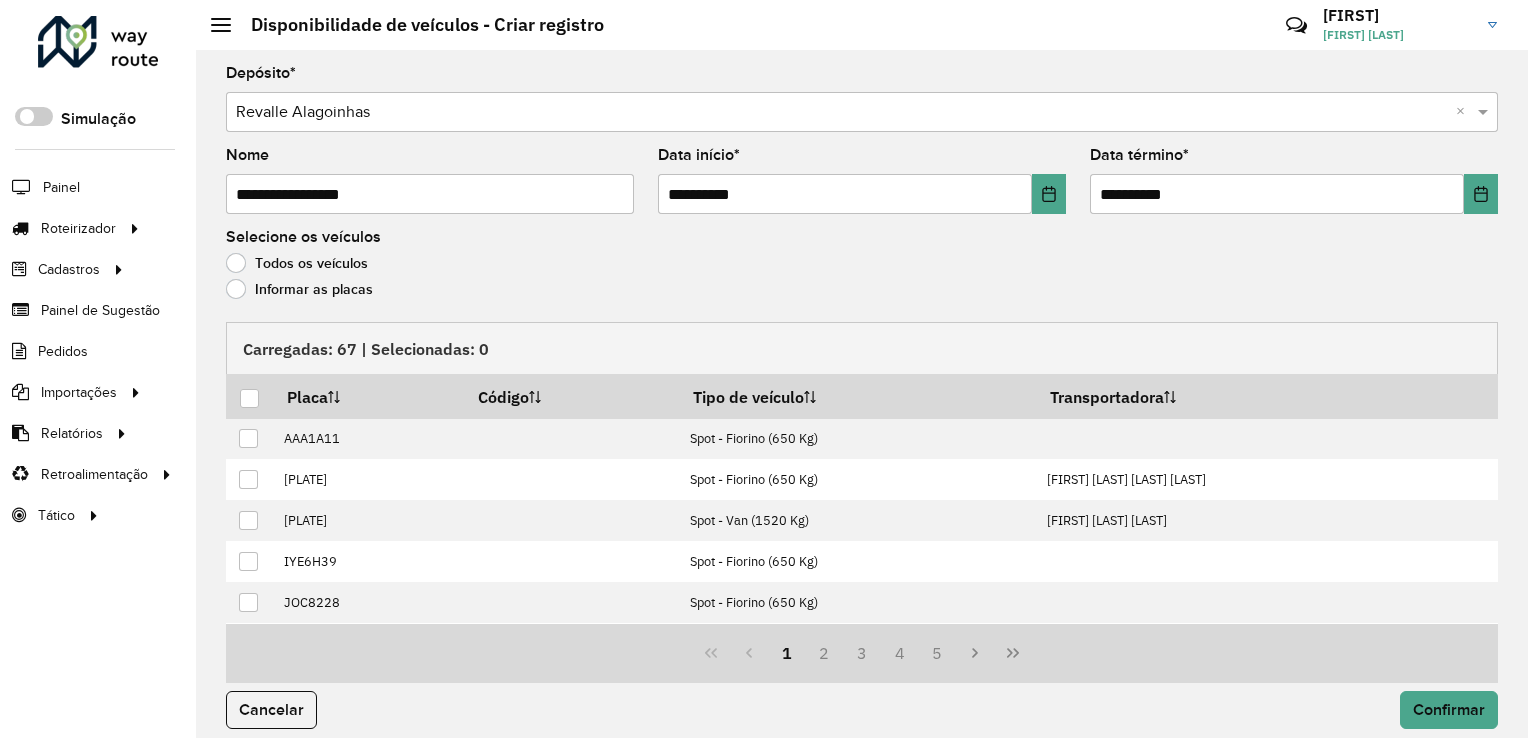 click on "Informar as placas" 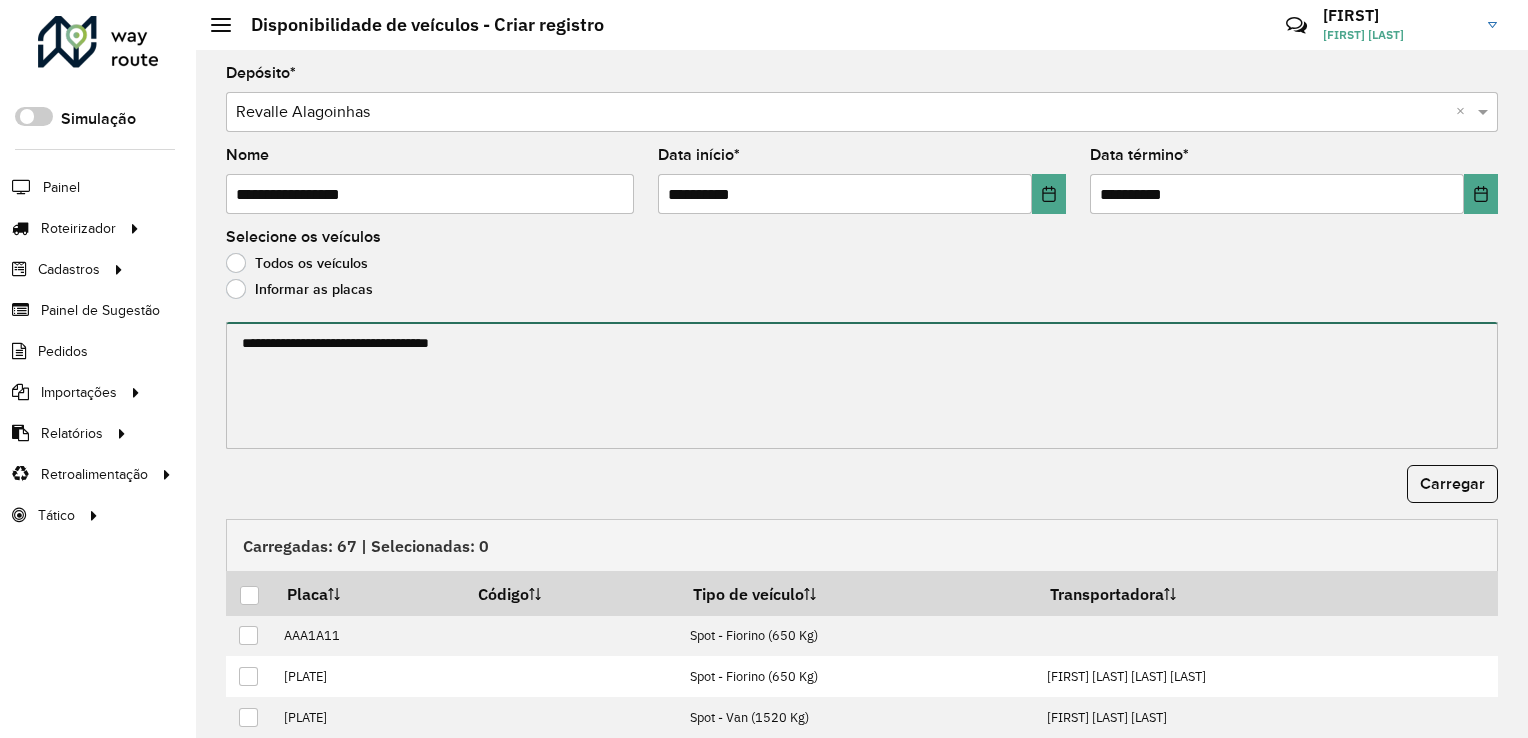click at bounding box center [862, 385] 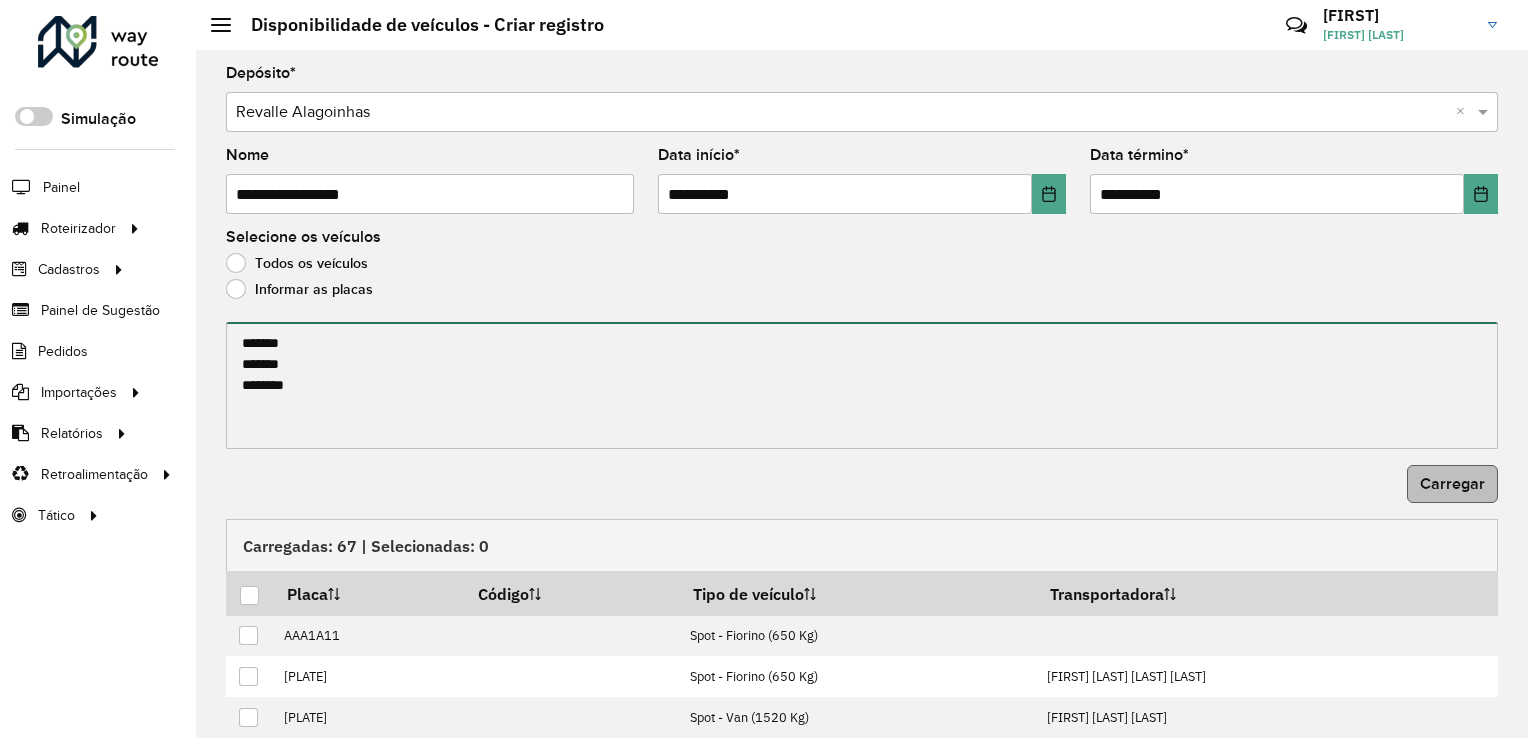 type on "*******
*******
*******" 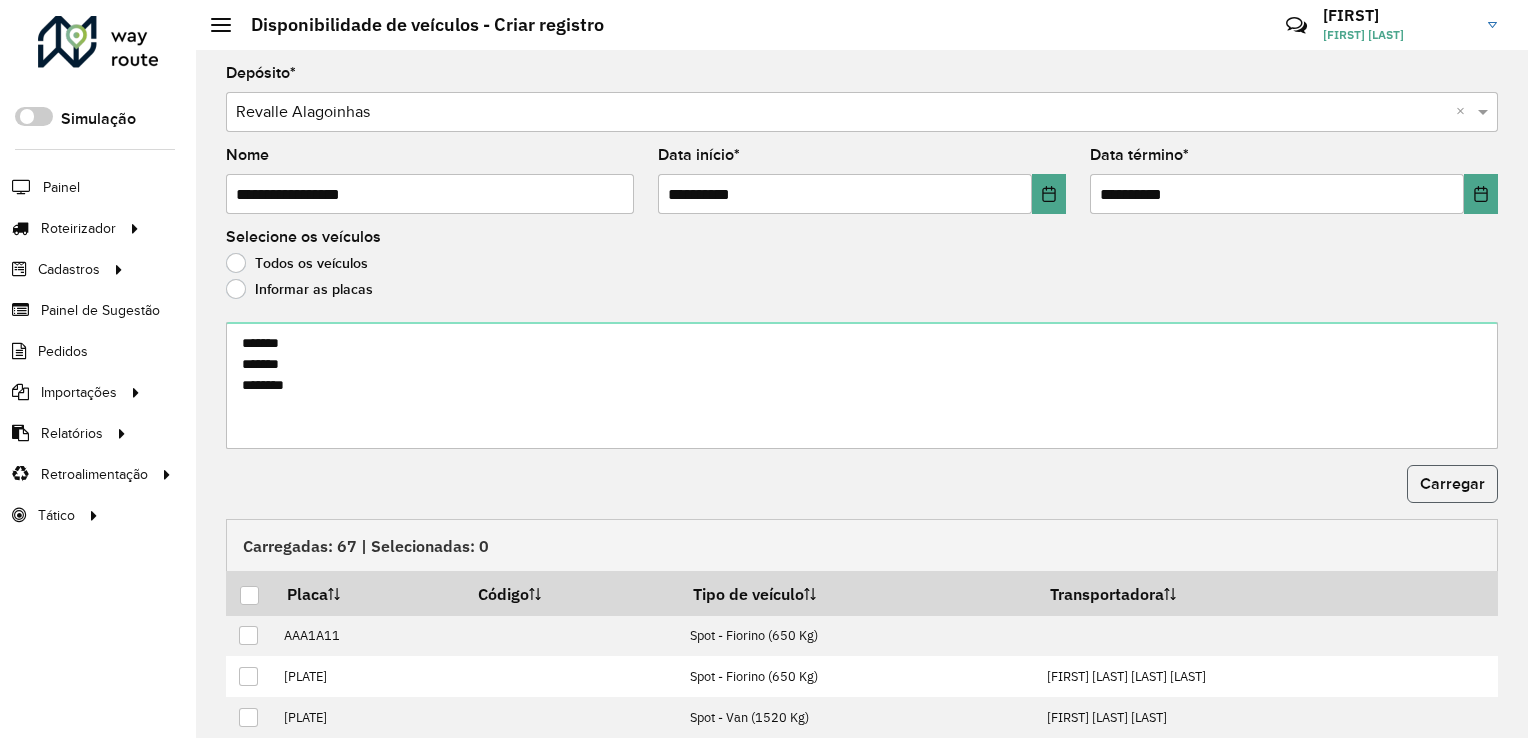 click on "Carregar" 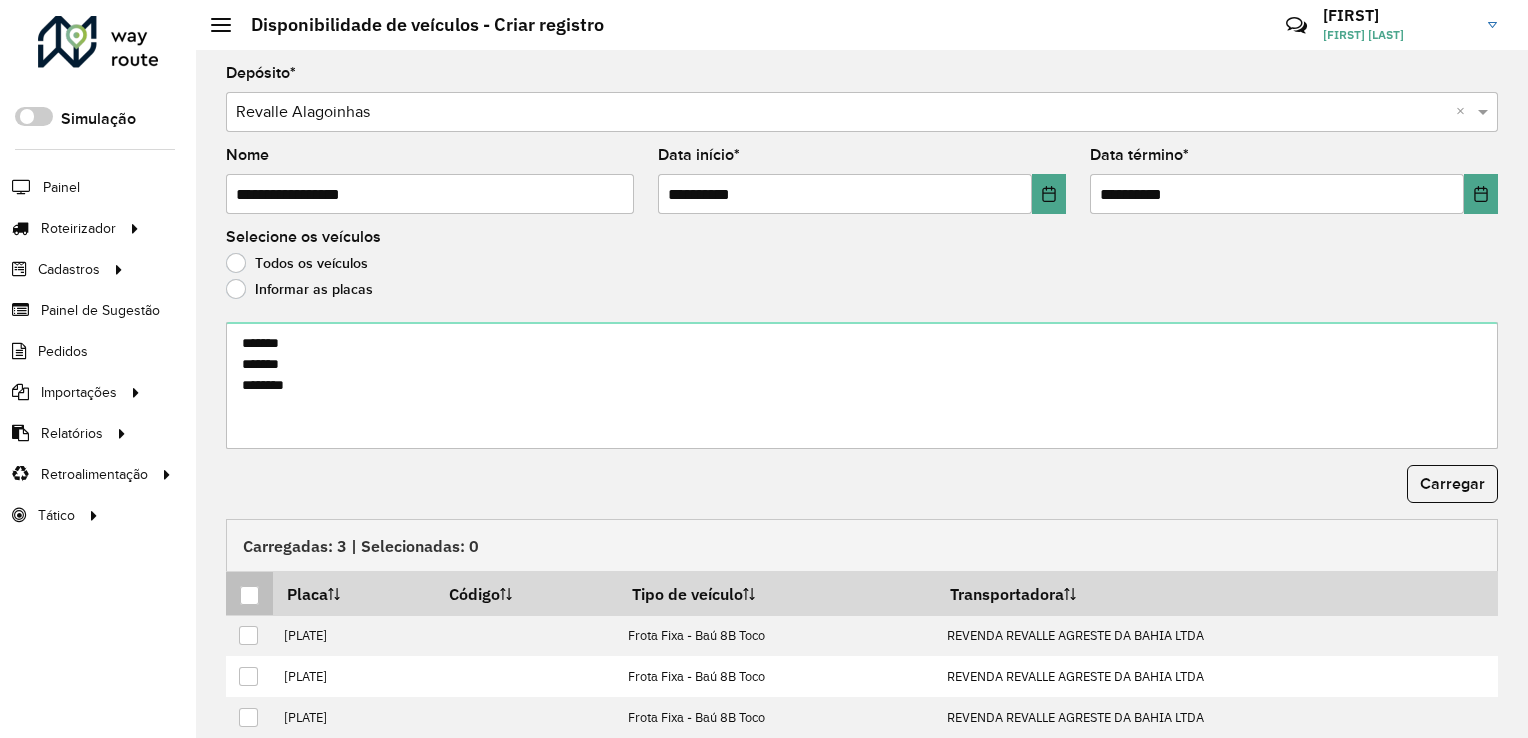click at bounding box center [249, 595] 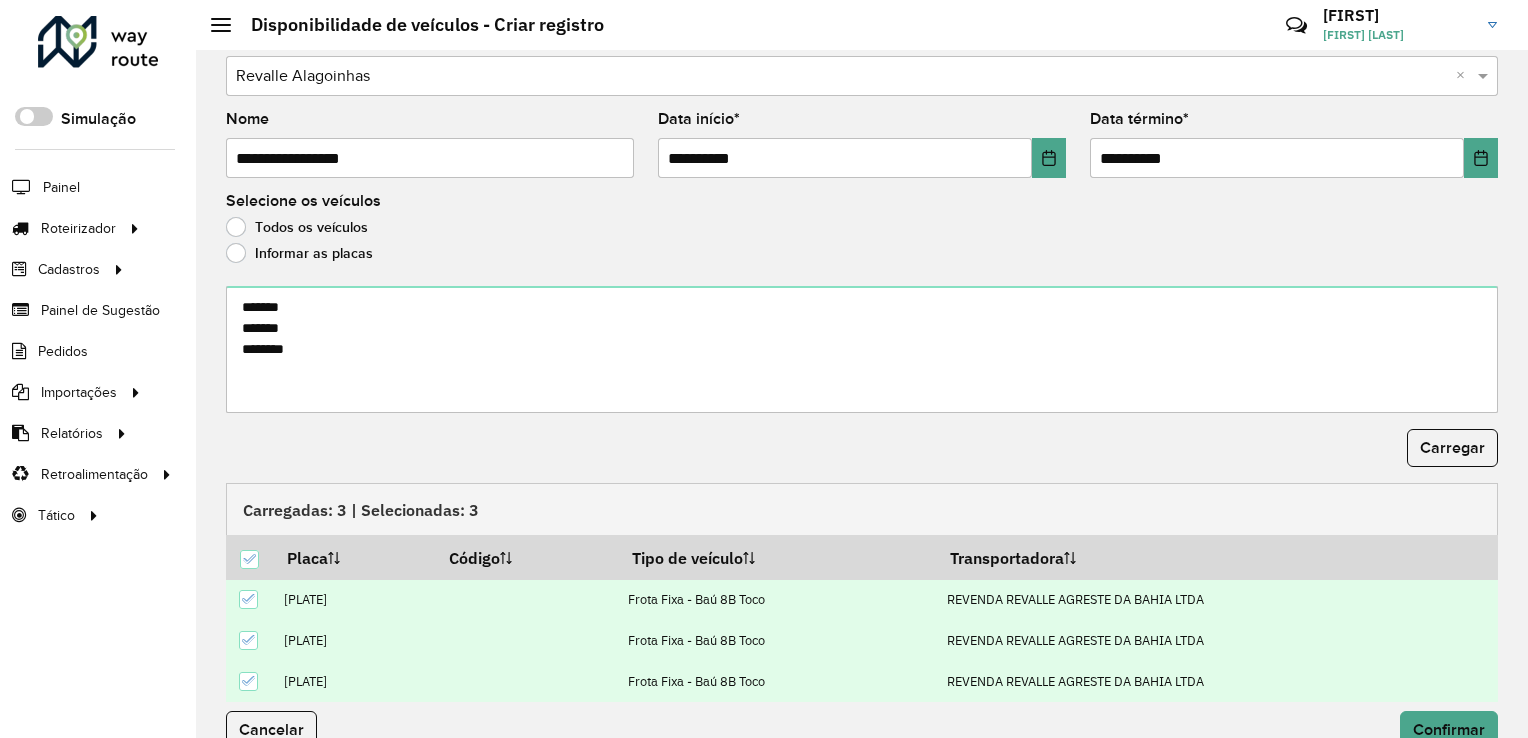 scroll, scrollTop: 66, scrollLeft: 0, axis: vertical 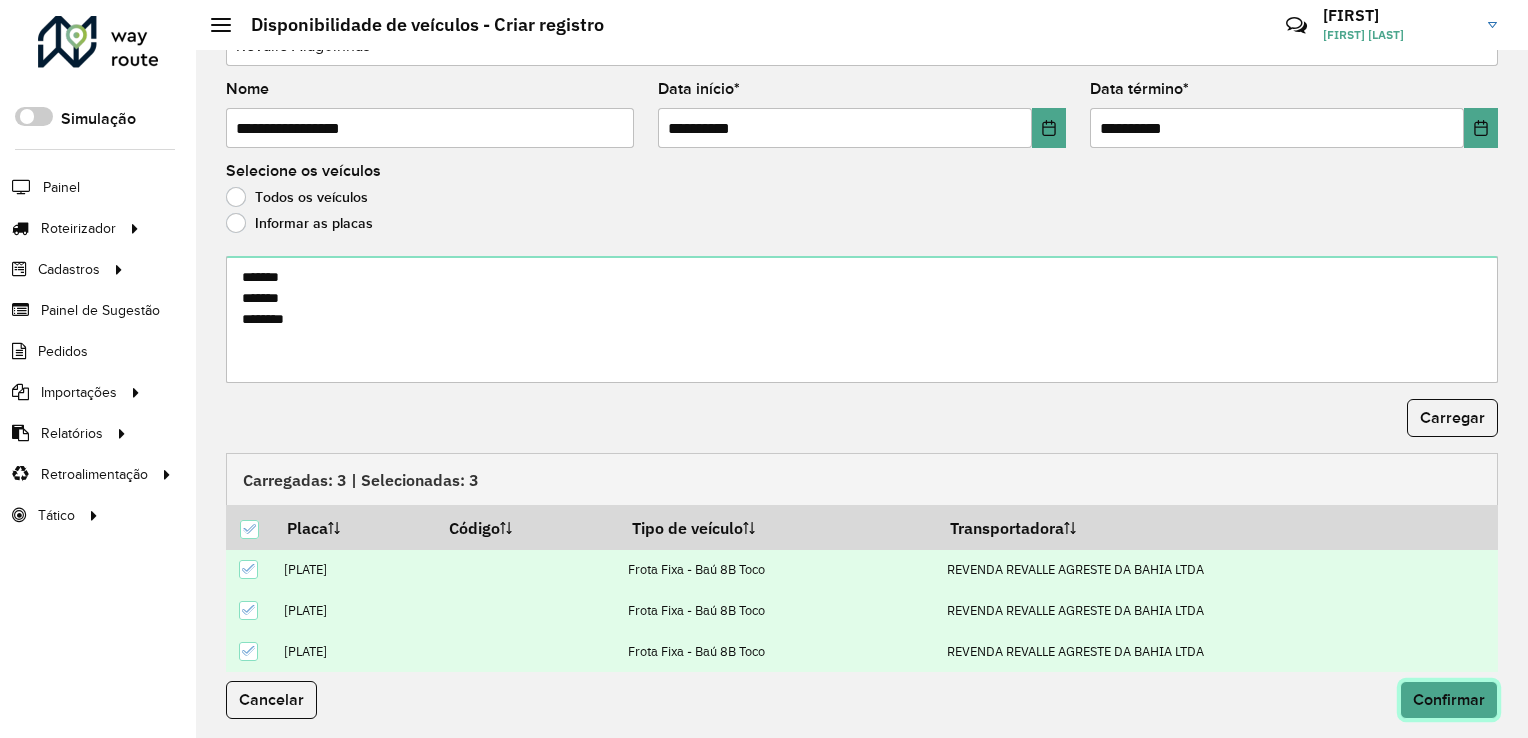 click on "Confirmar" 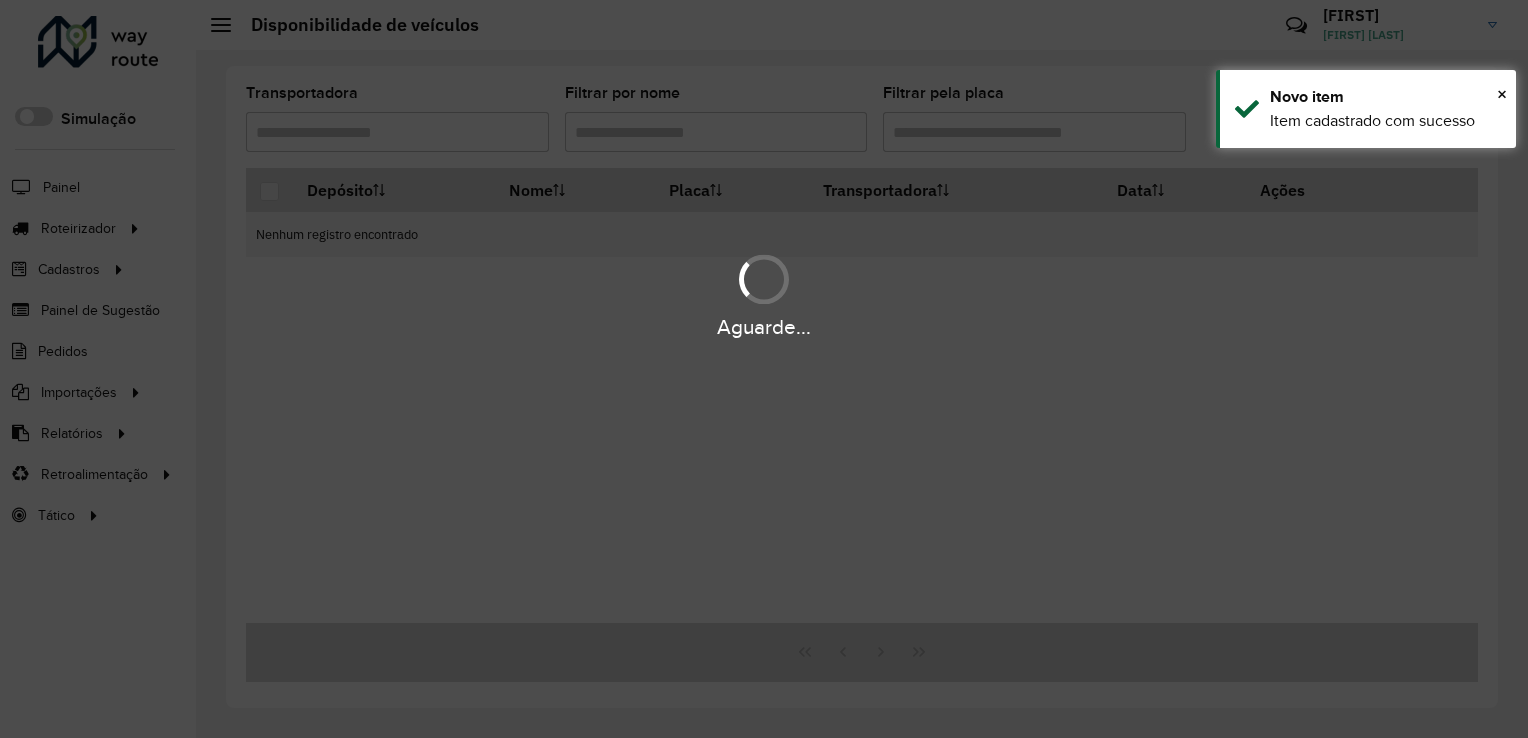 scroll, scrollTop: 0, scrollLeft: 0, axis: both 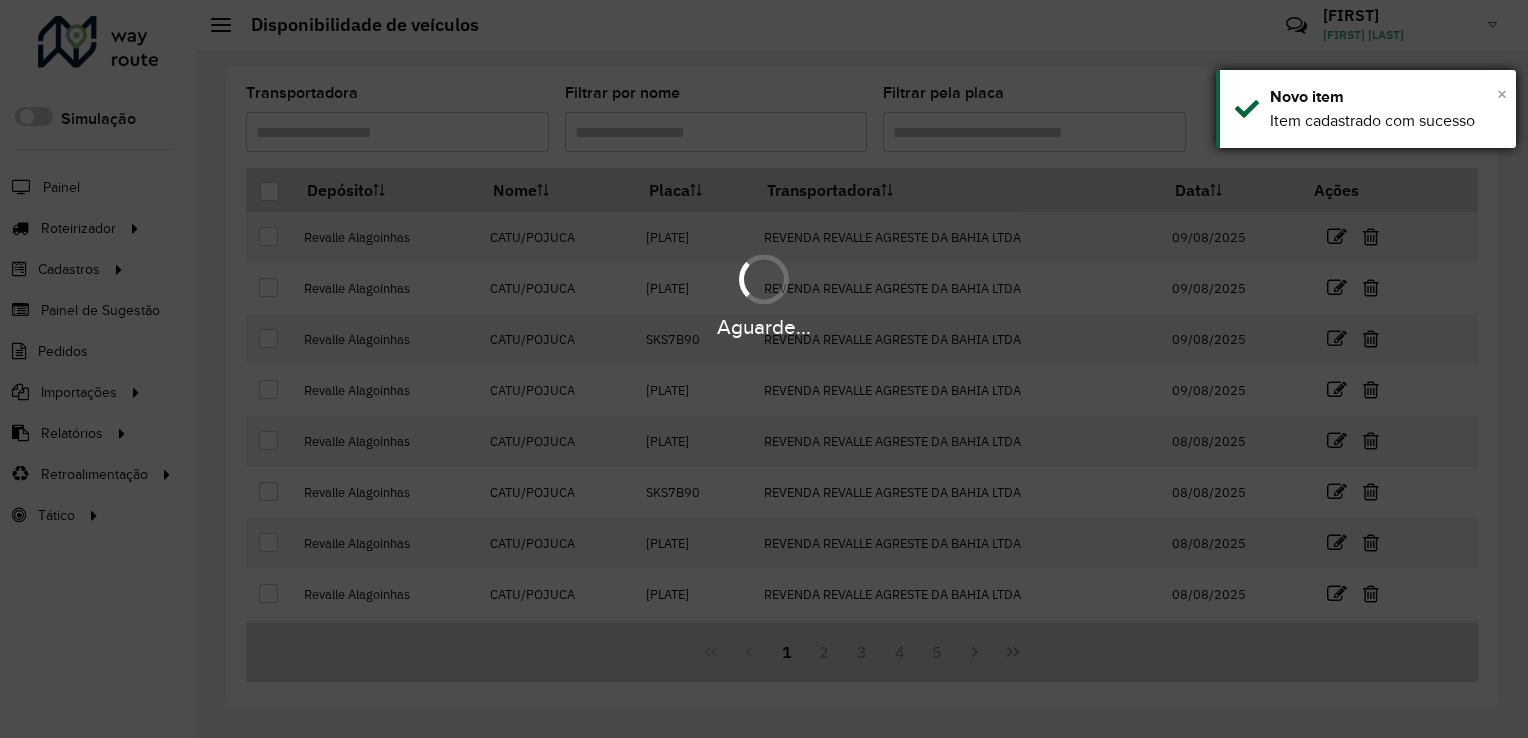 click on "×" at bounding box center (1502, 94) 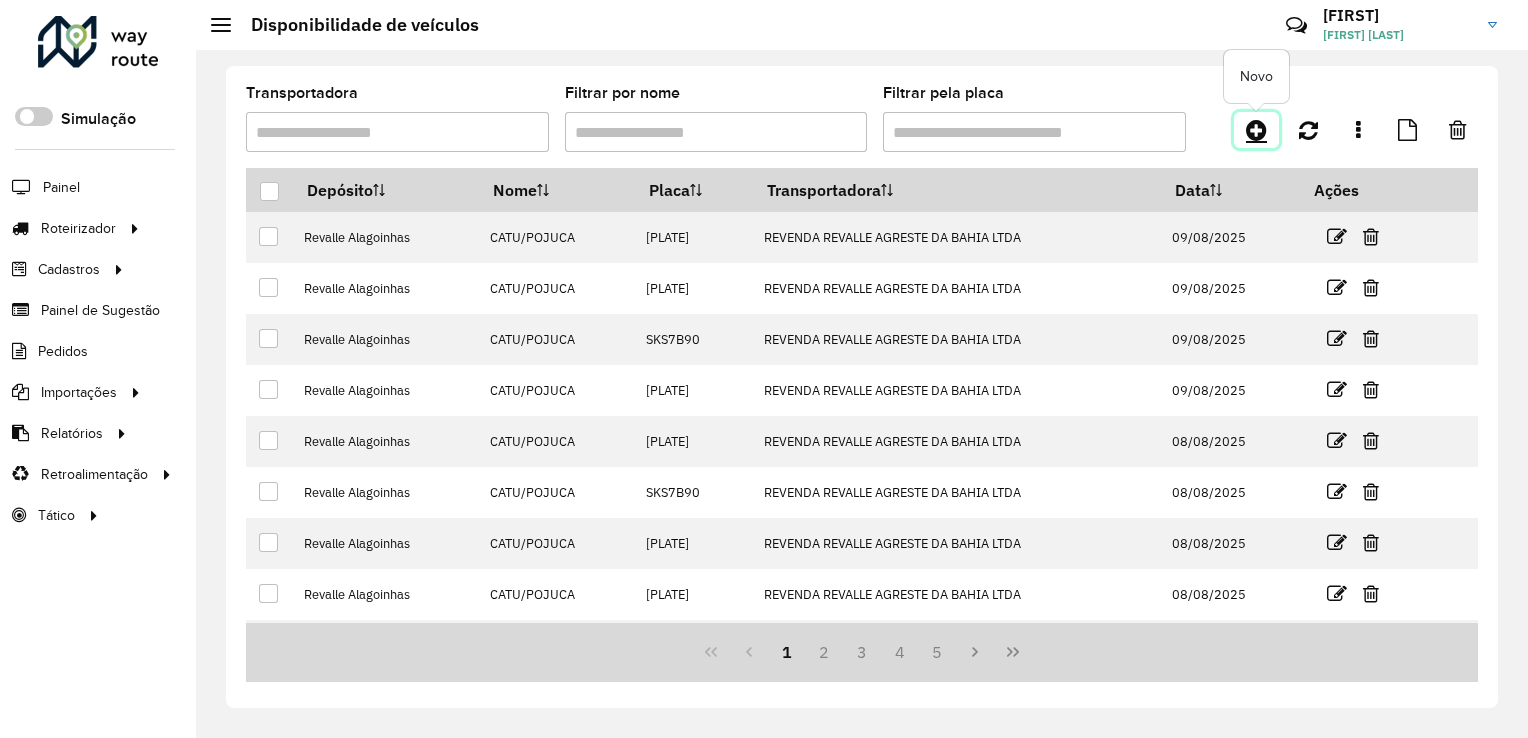 click 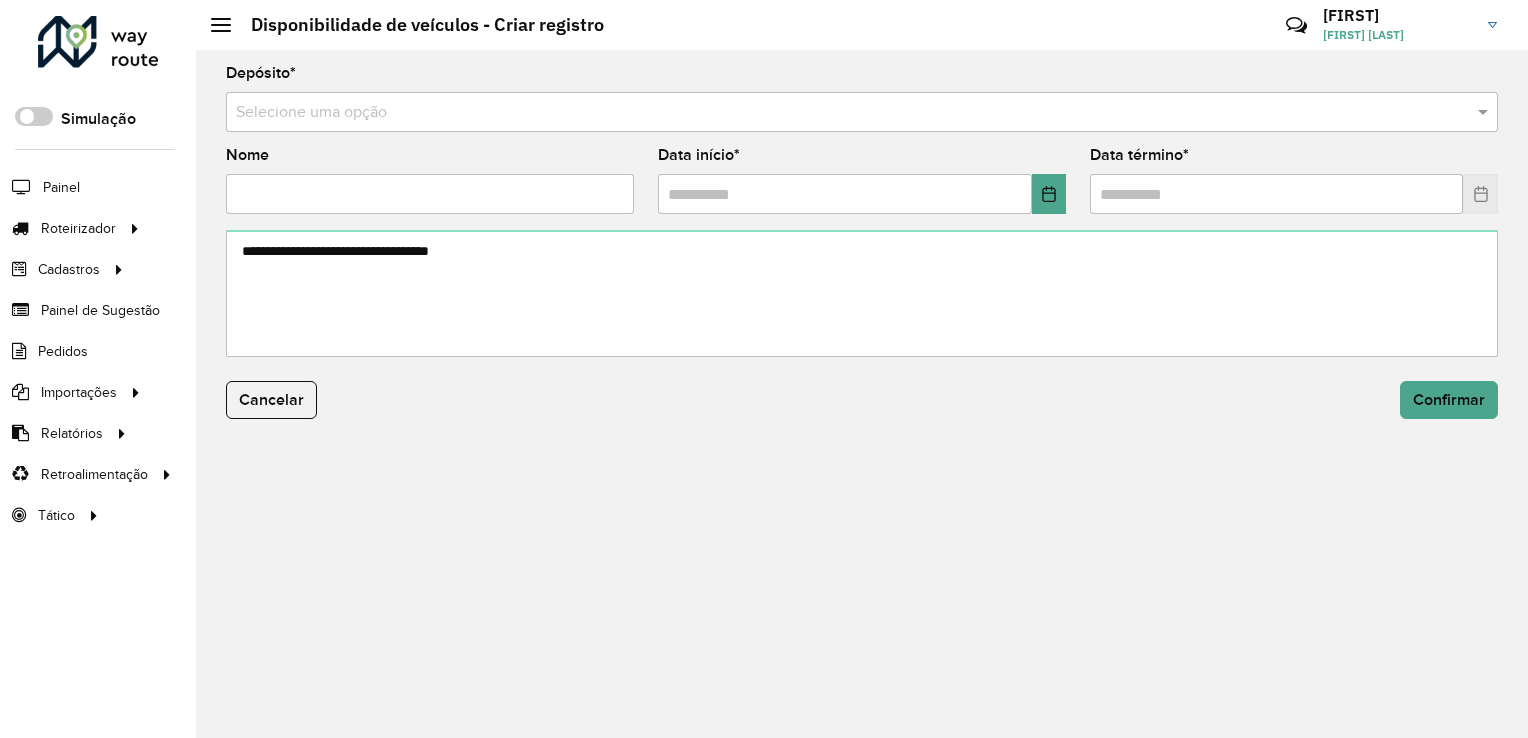 click at bounding box center [842, 113] 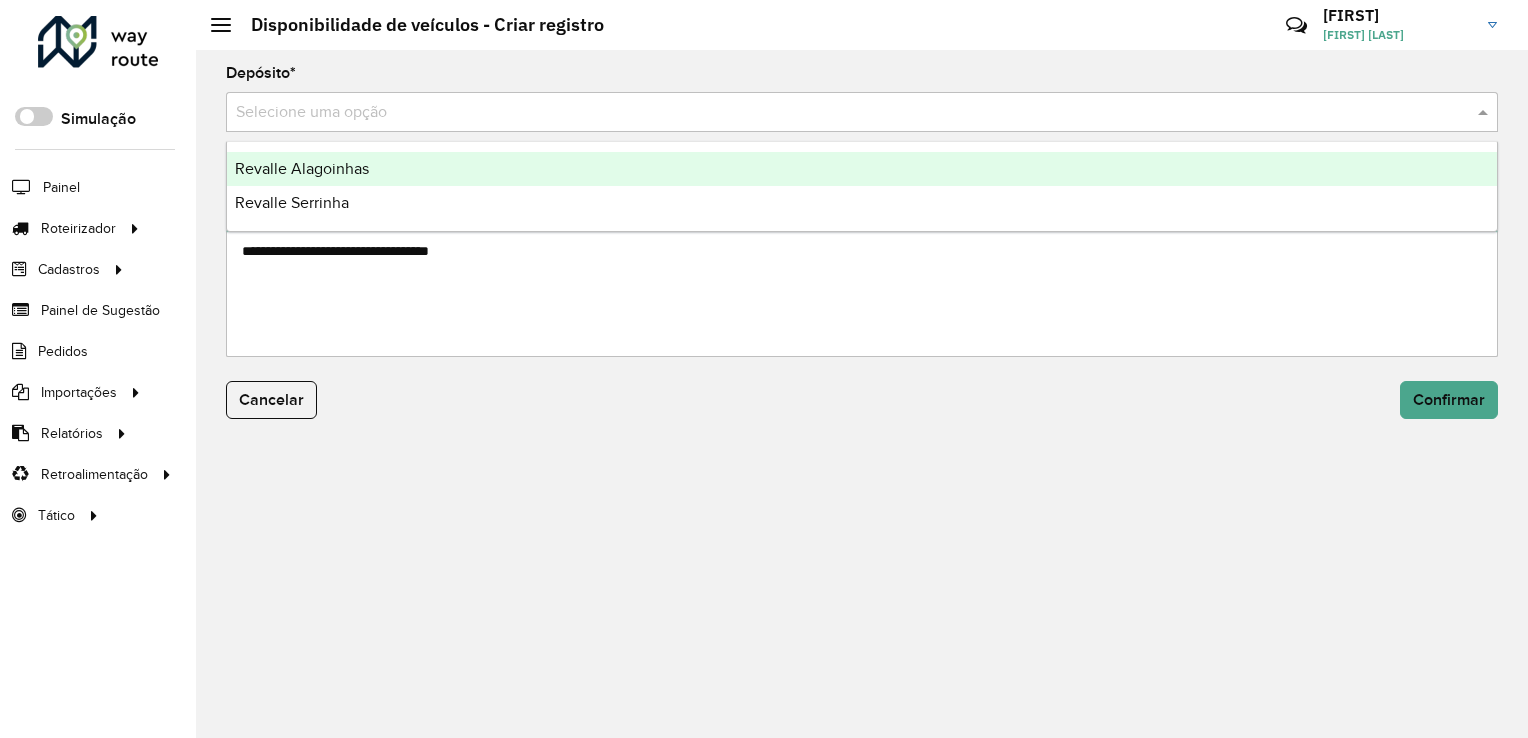 click on "Revalle Alagoinhas" at bounding box center [302, 168] 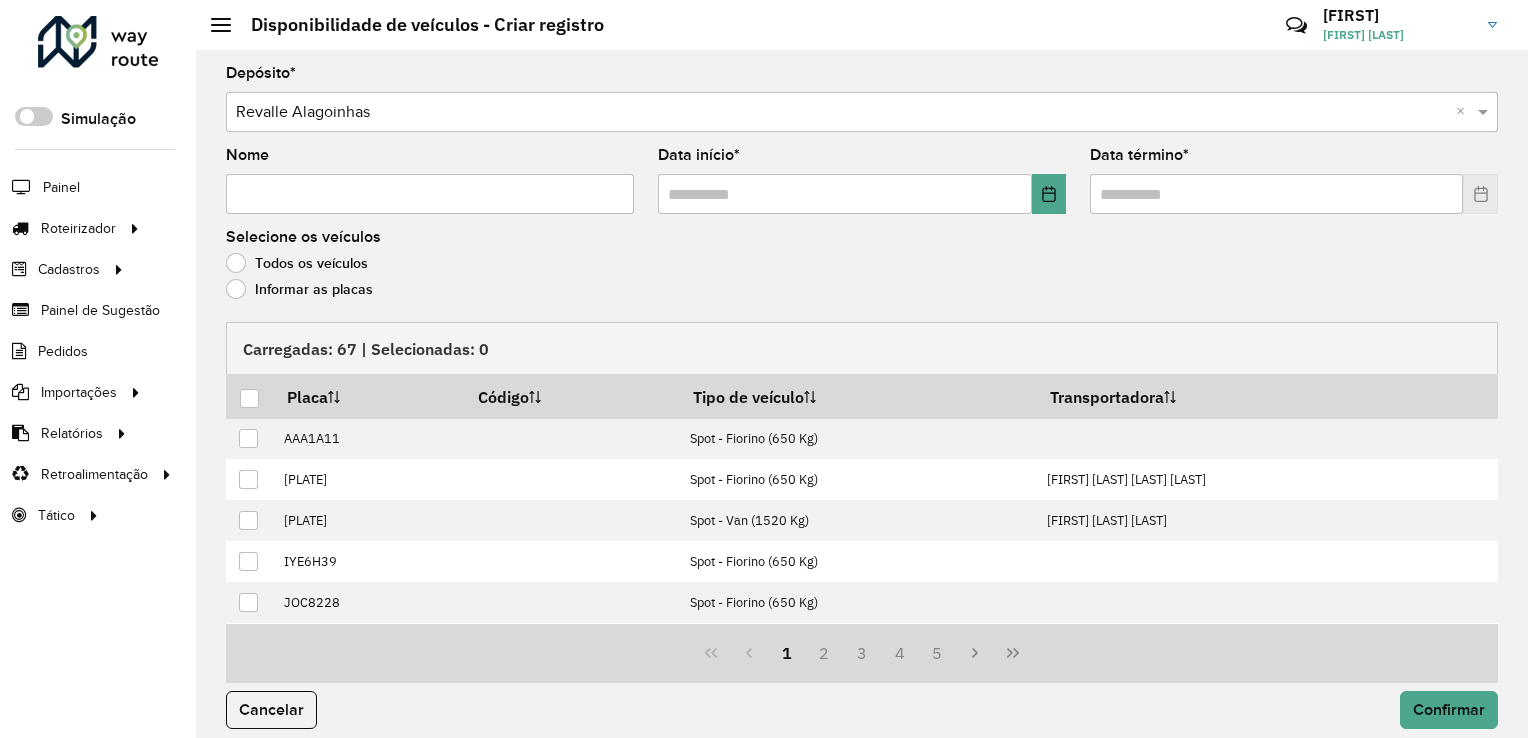 click on "Nome" at bounding box center [430, 194] 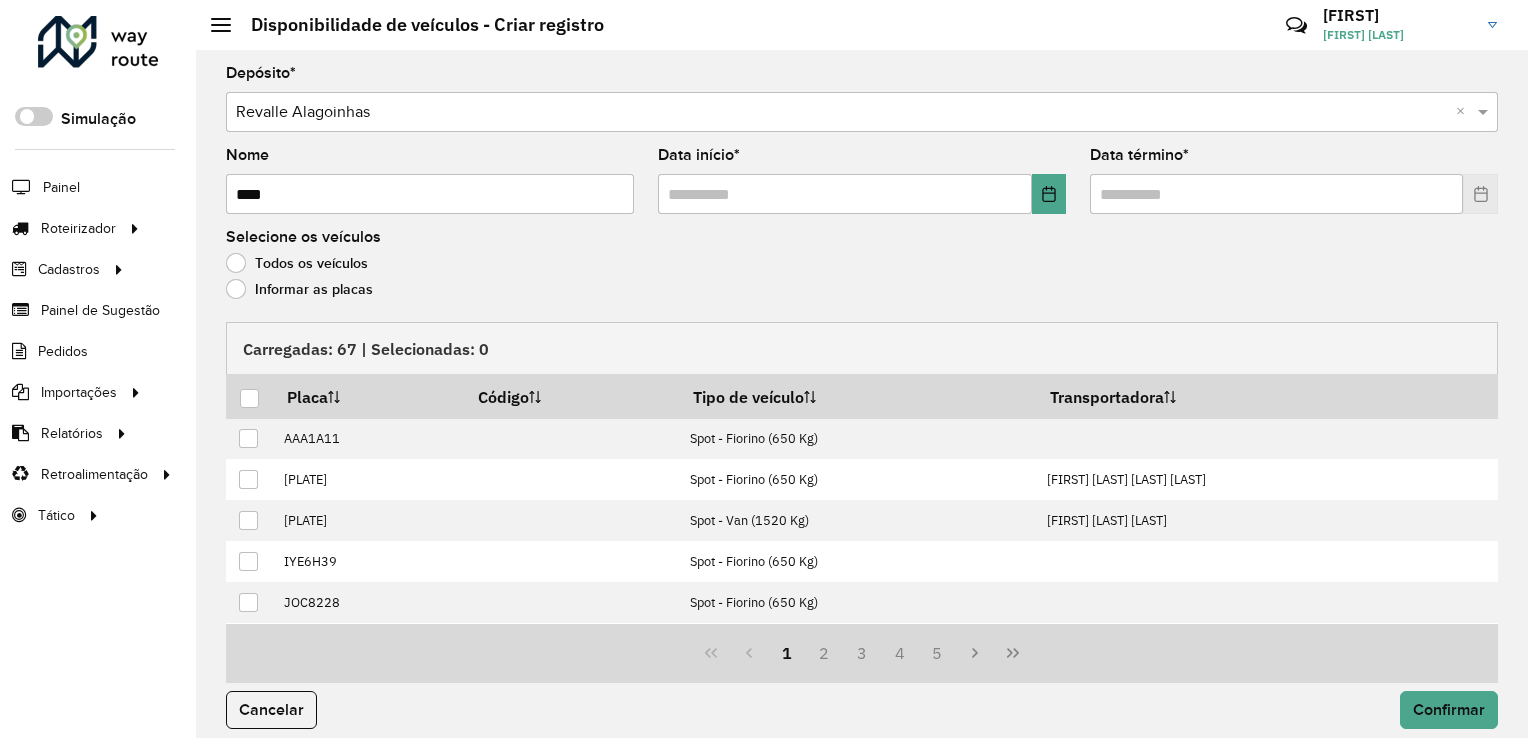 type on "**********" 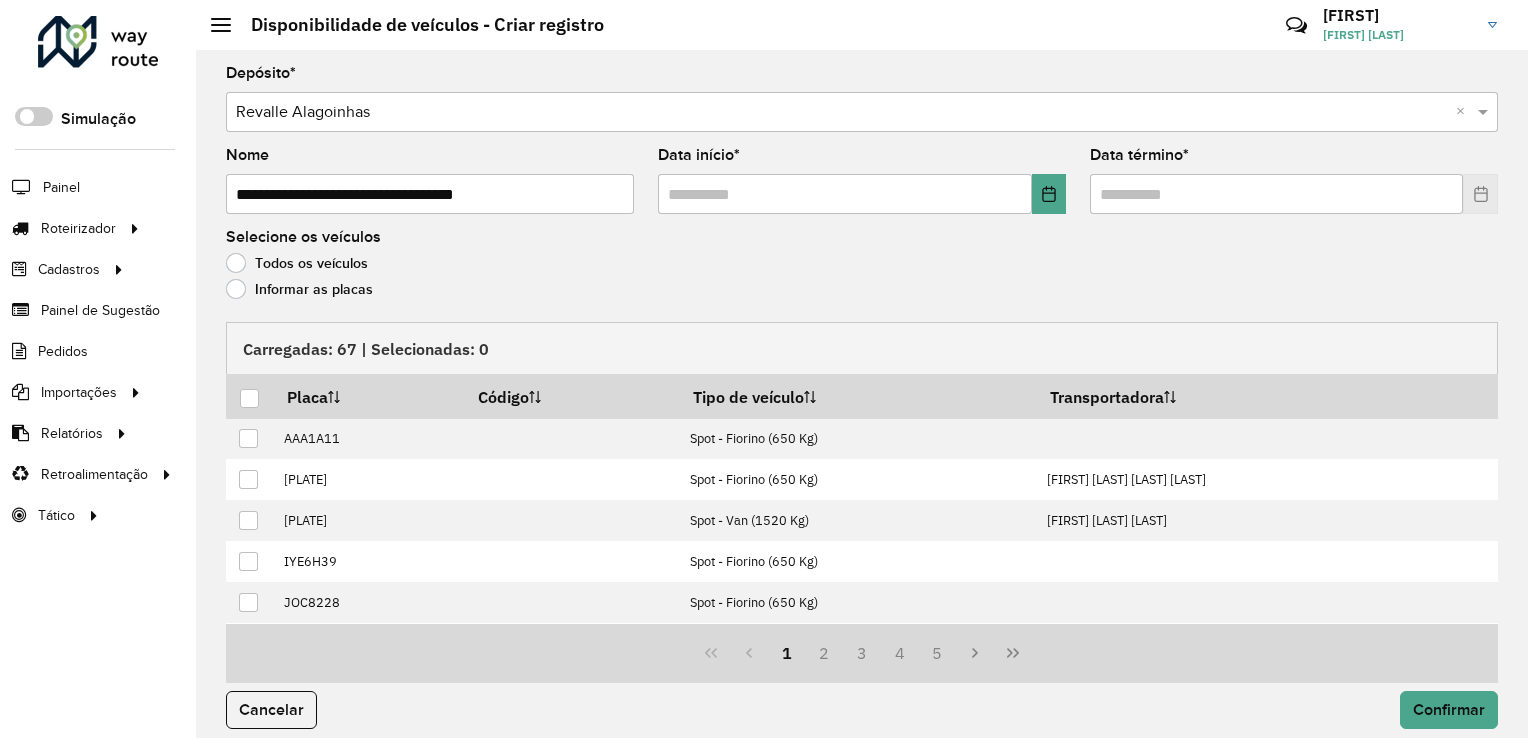 click on "Informar as placas" 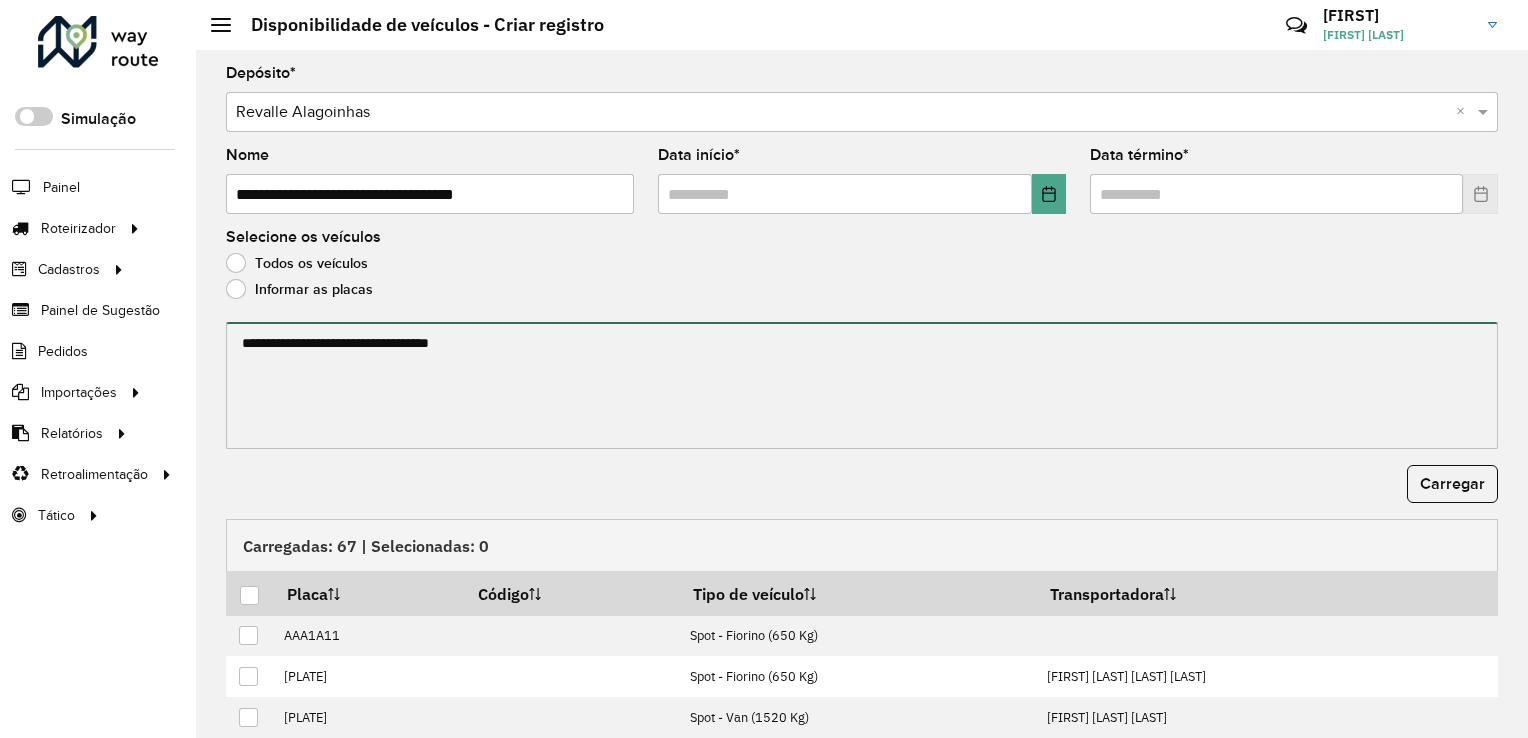 click at bounding box center (862, 385) 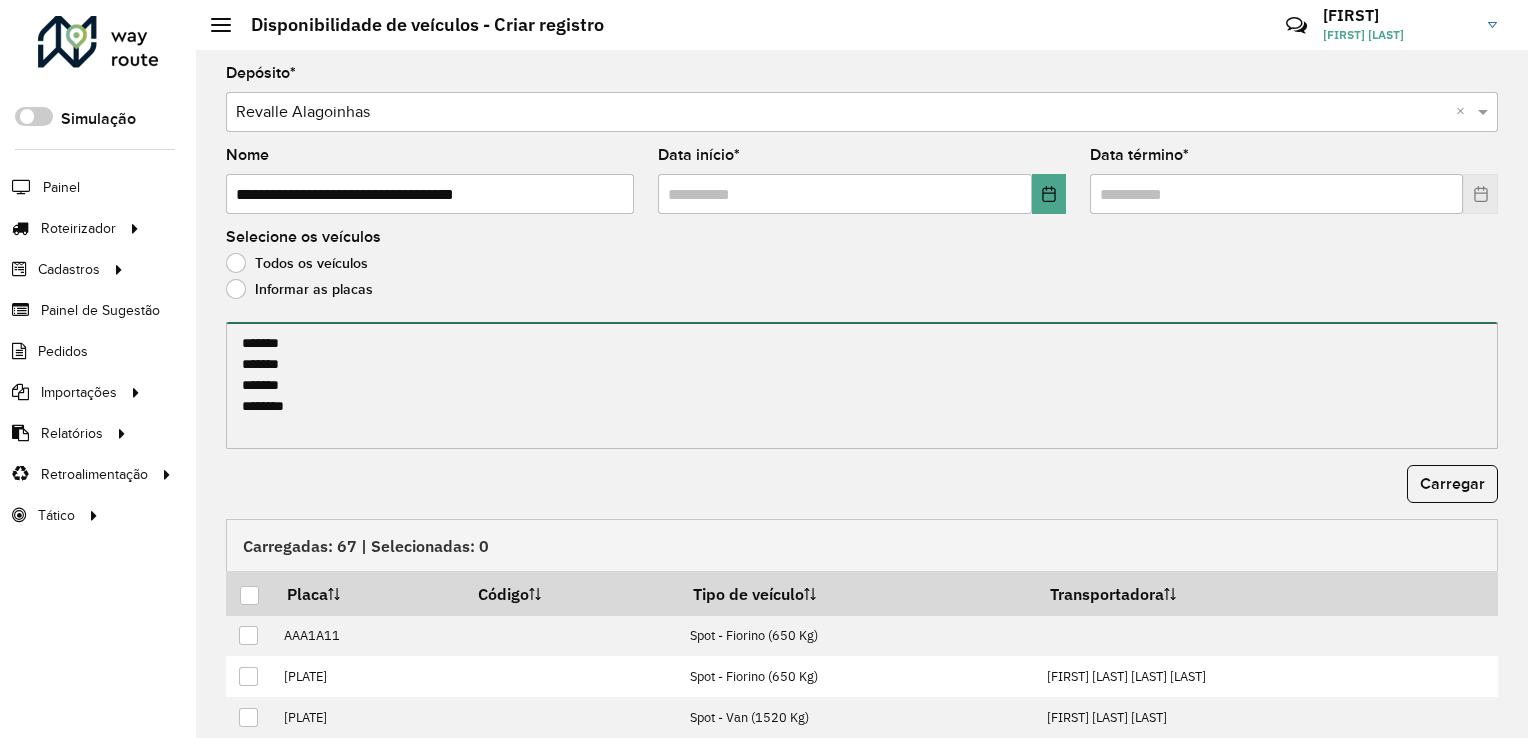 drag, startPoint x: 302, startPoint y: 363, endPoint x: 171, endPoint y: 363, distance: 131 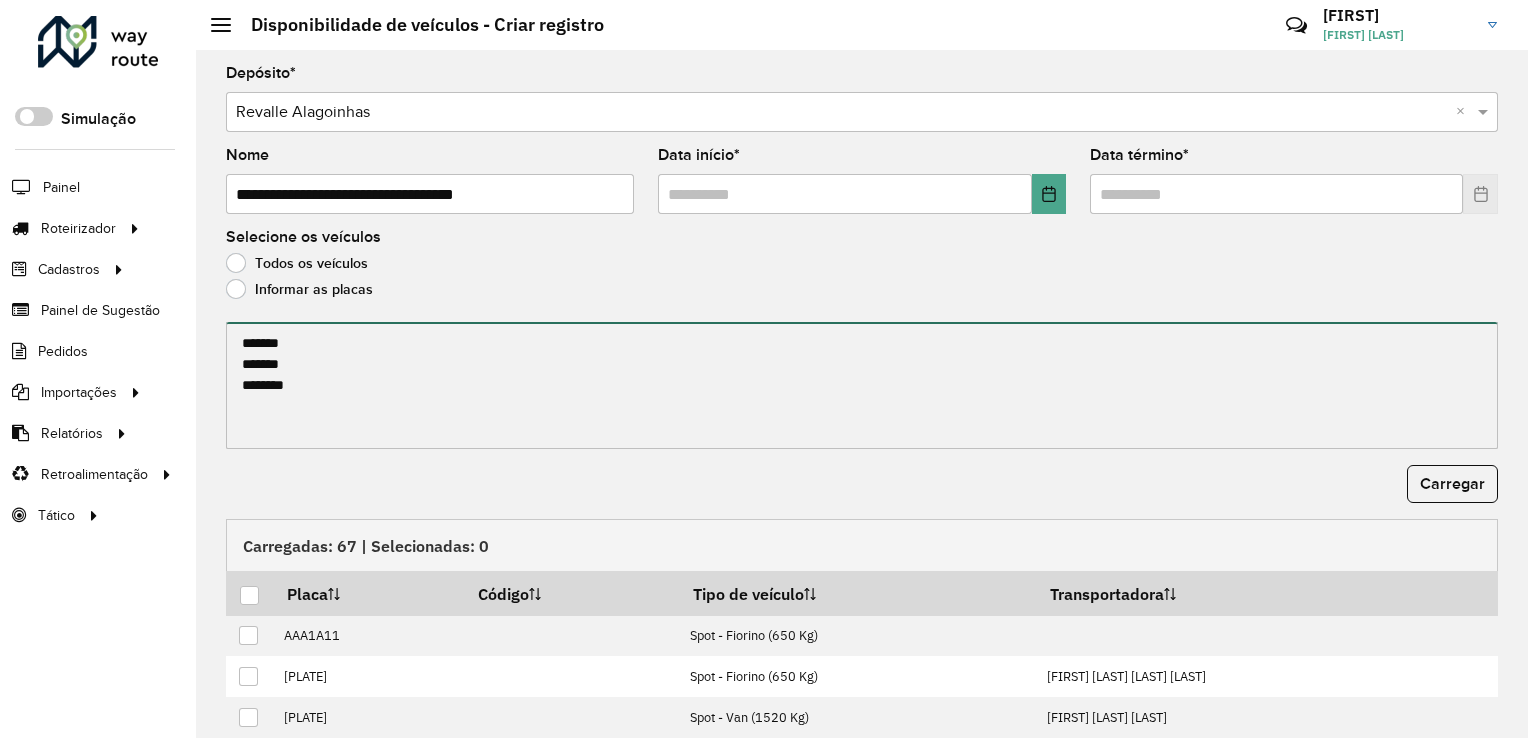 type on "*******
*******
*******" 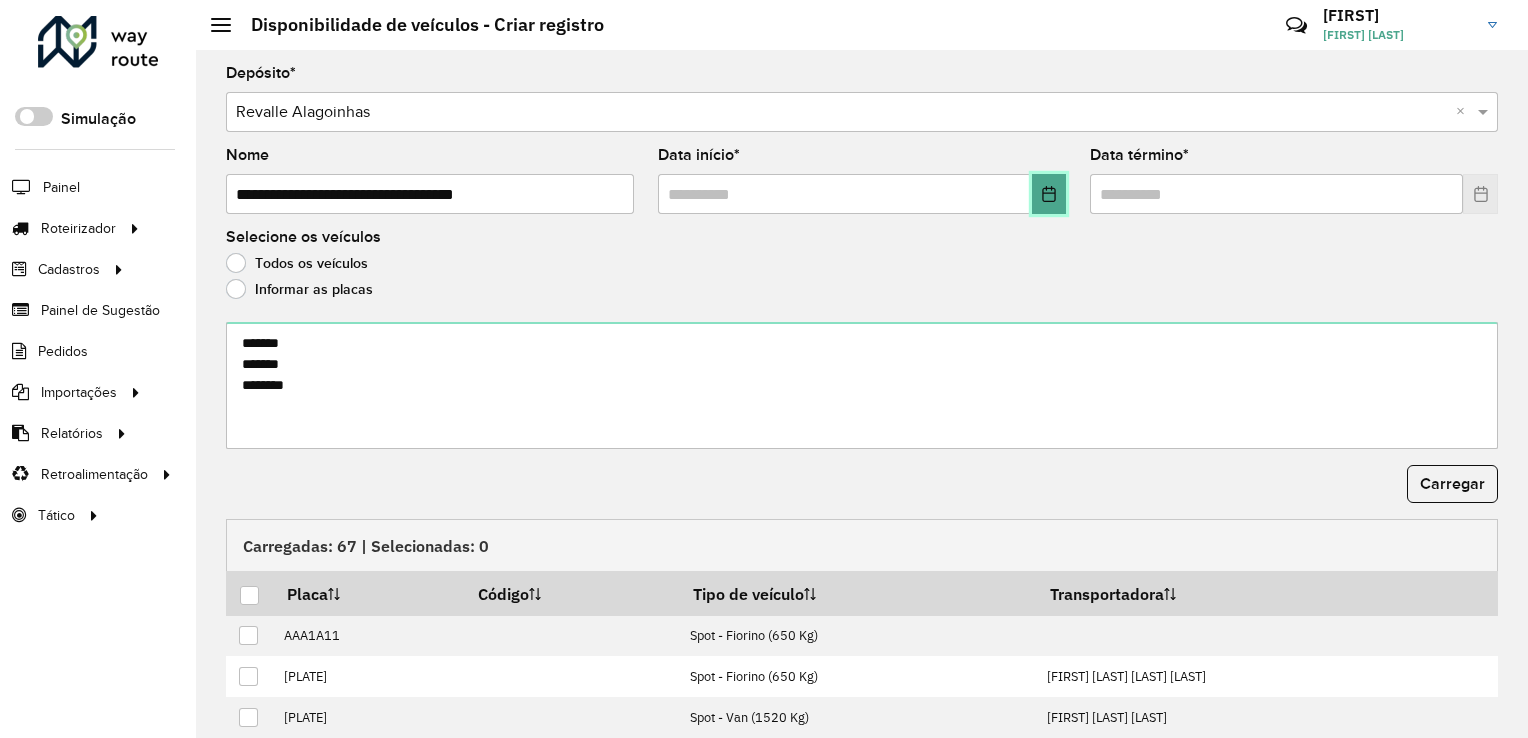 click 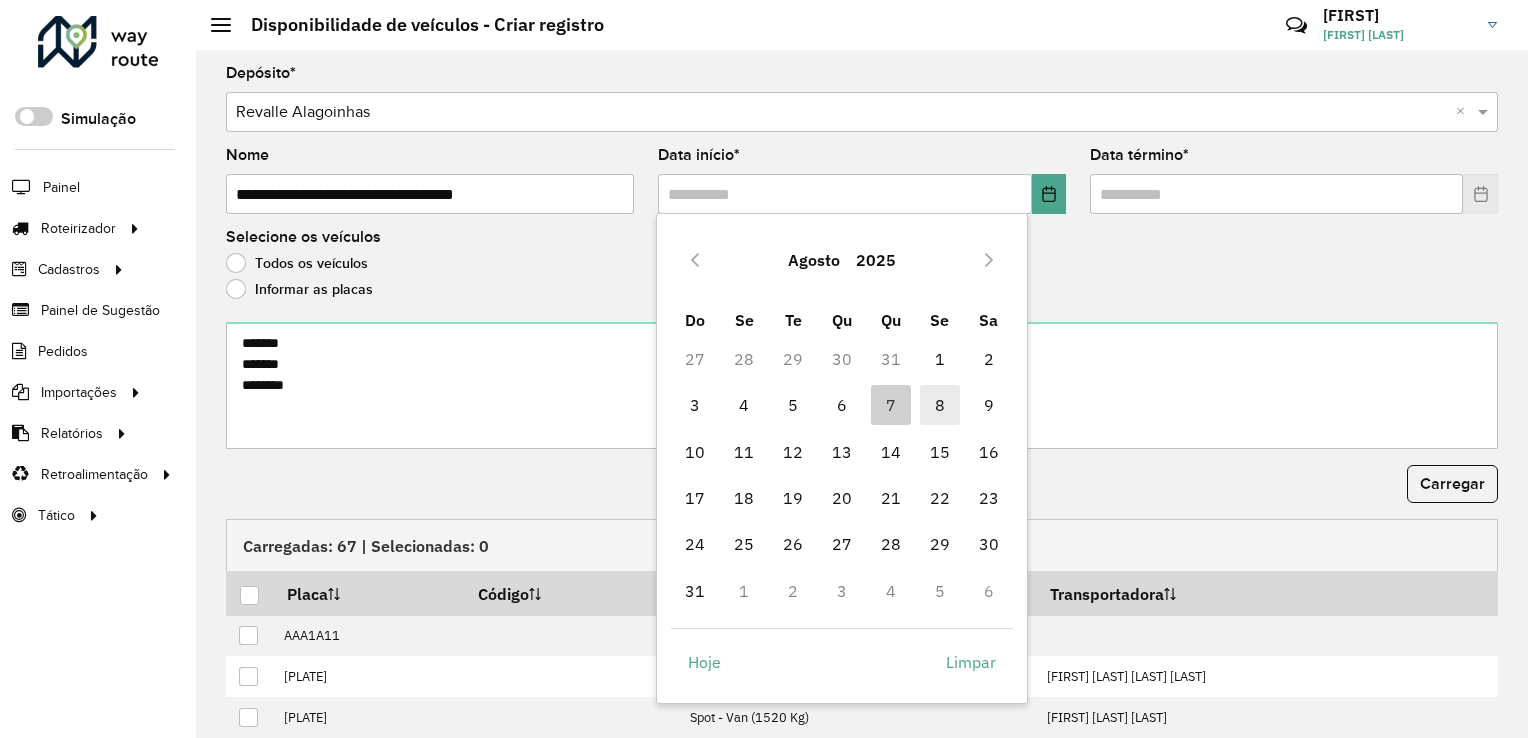 click on "8" at bounding box center (940, 405) 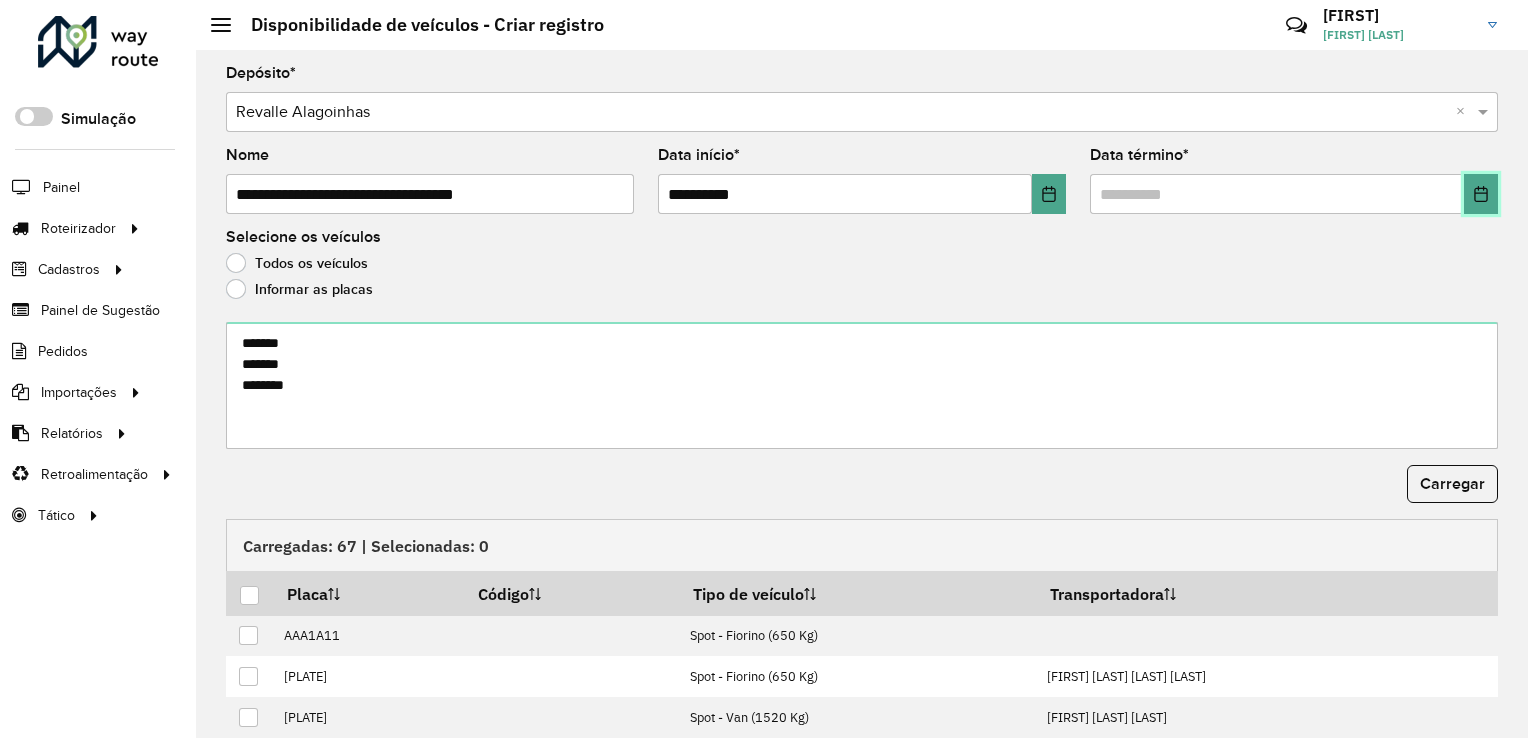 click 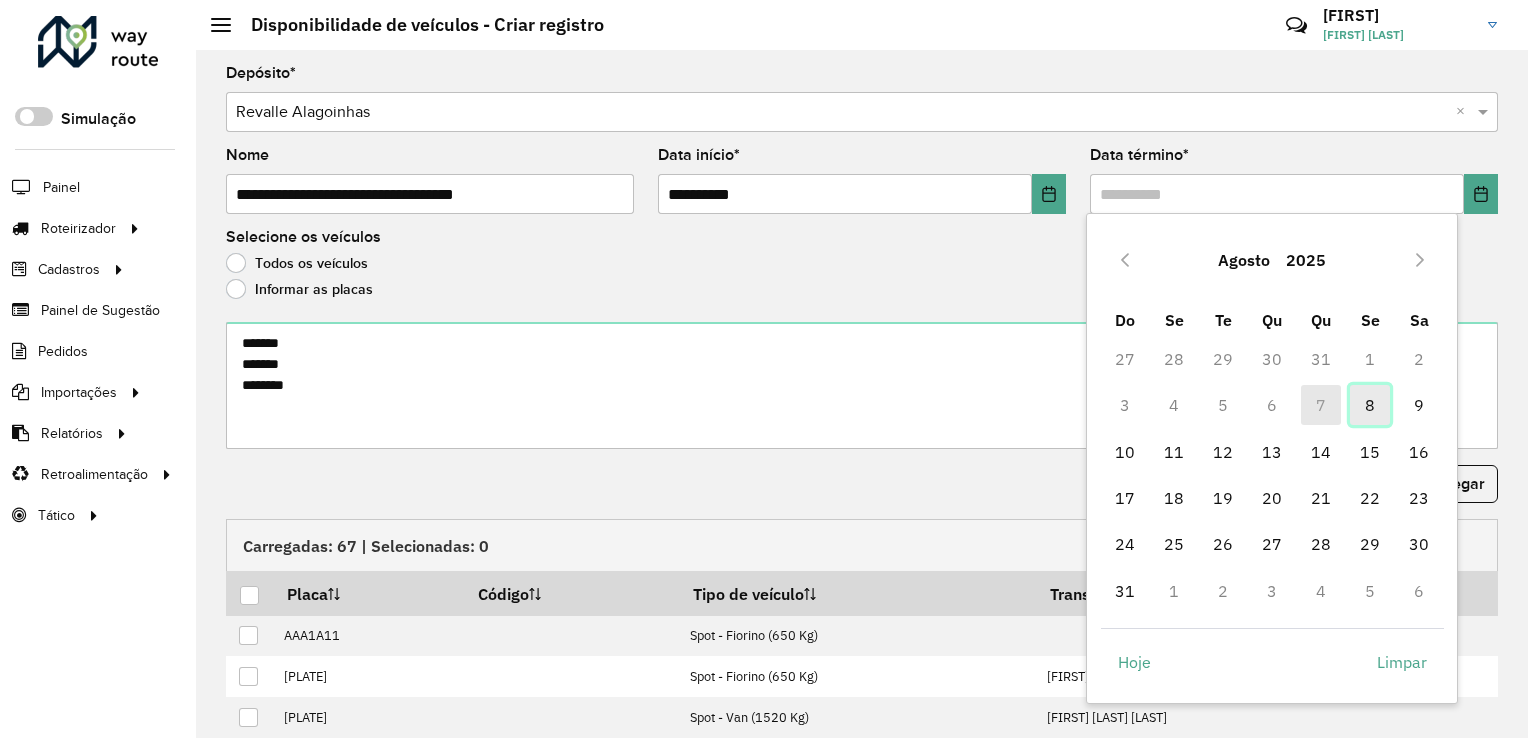 click on "8" at bounding box center [1370, 405] 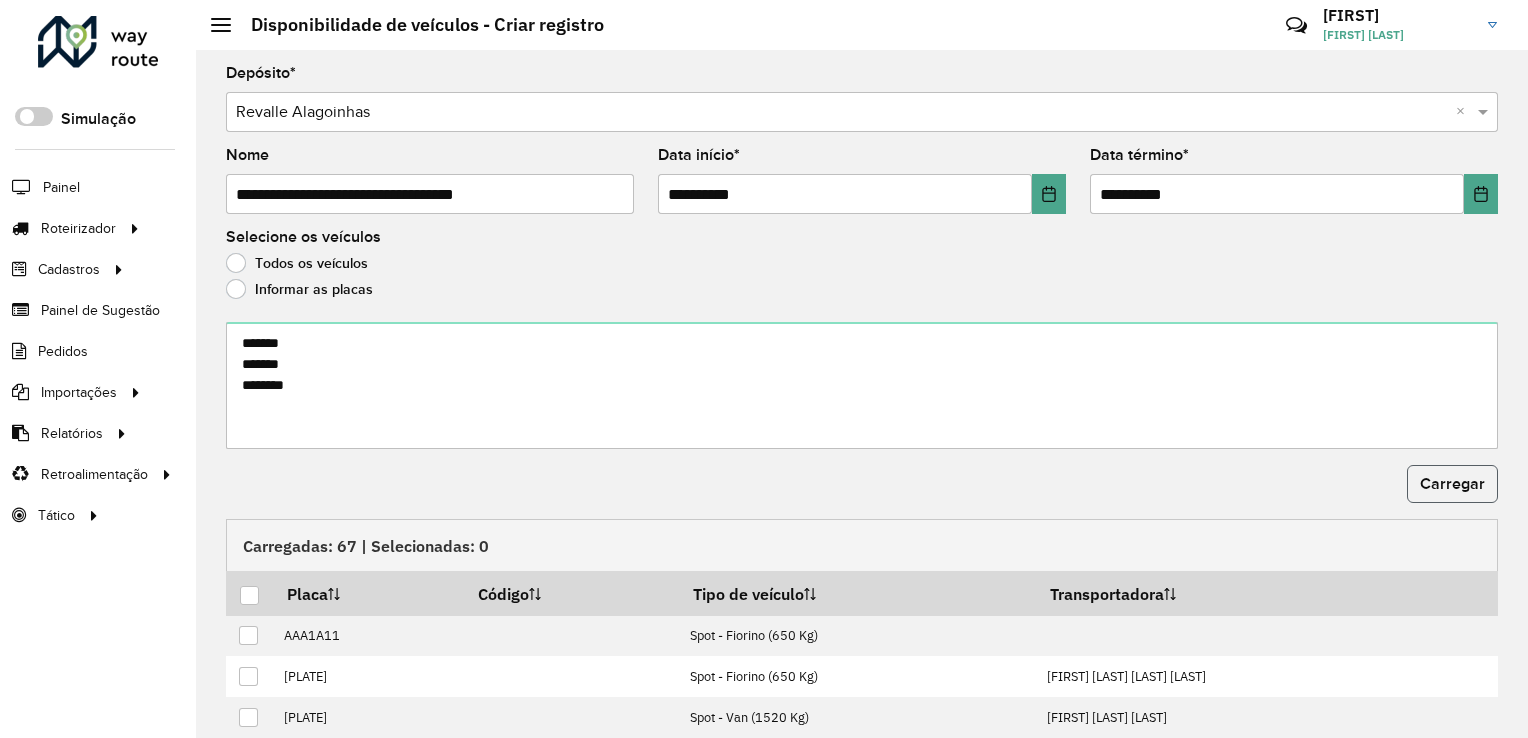 click on "Carregar" 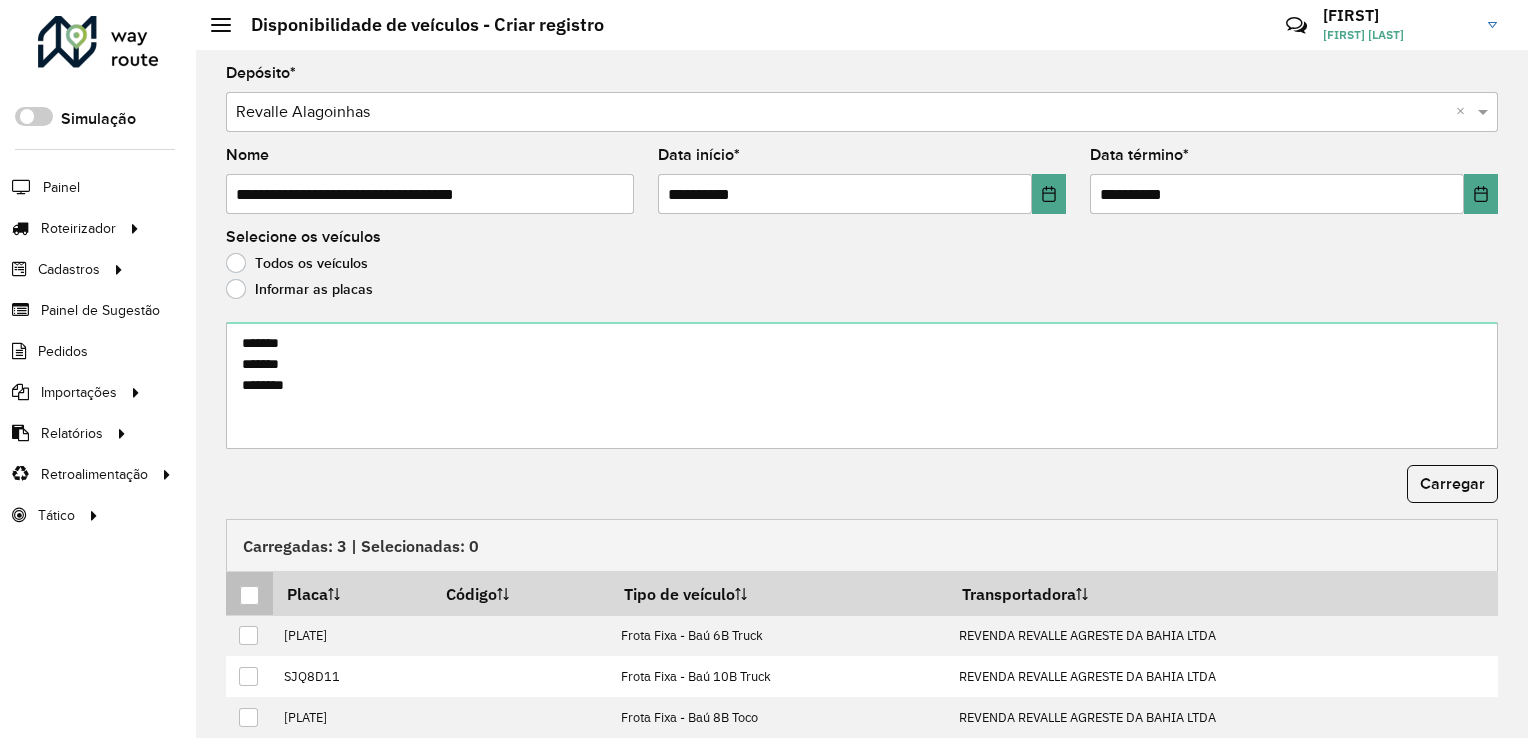 click at bounding box center (249, 595) 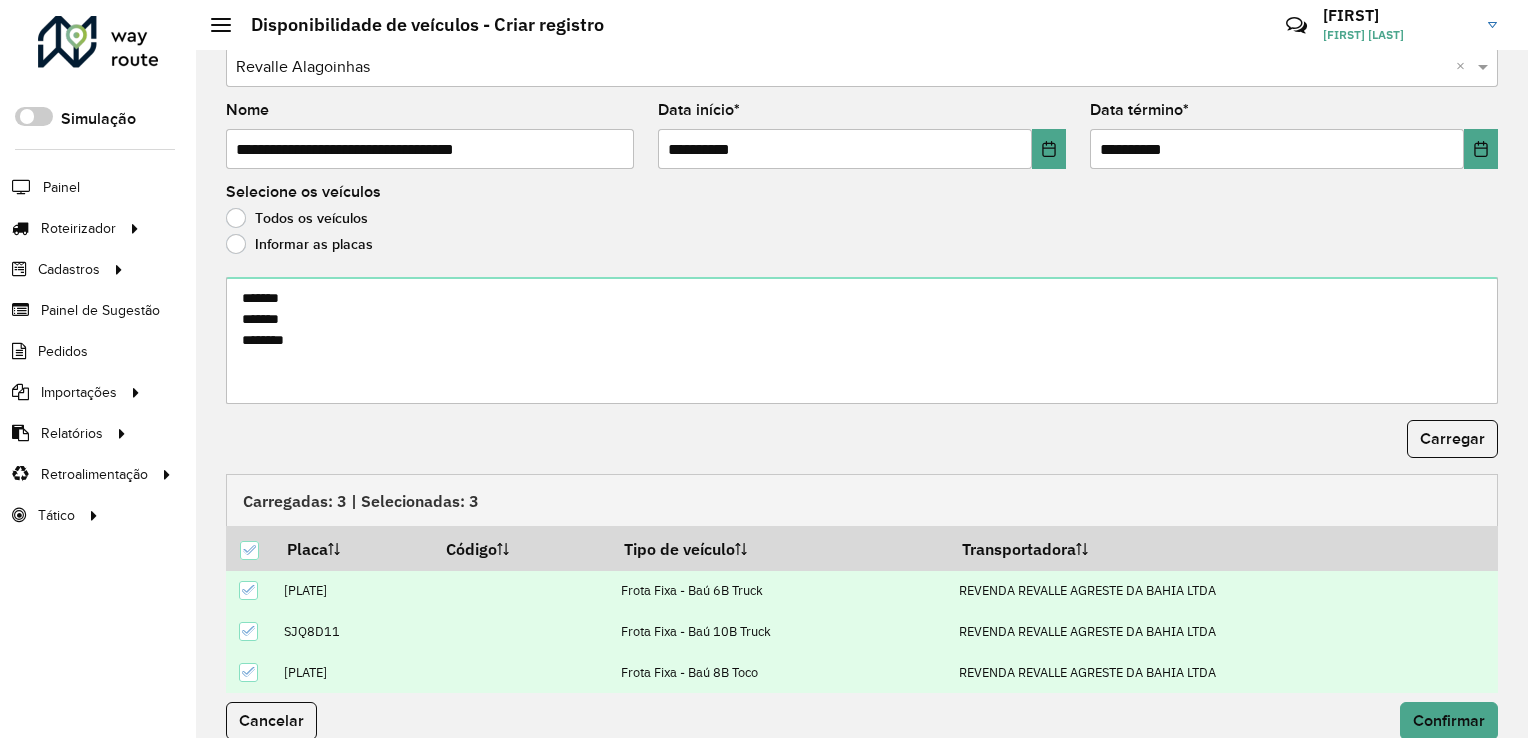 scroll, scrollTop: 66, scrollLeft: 0, axis: vertical 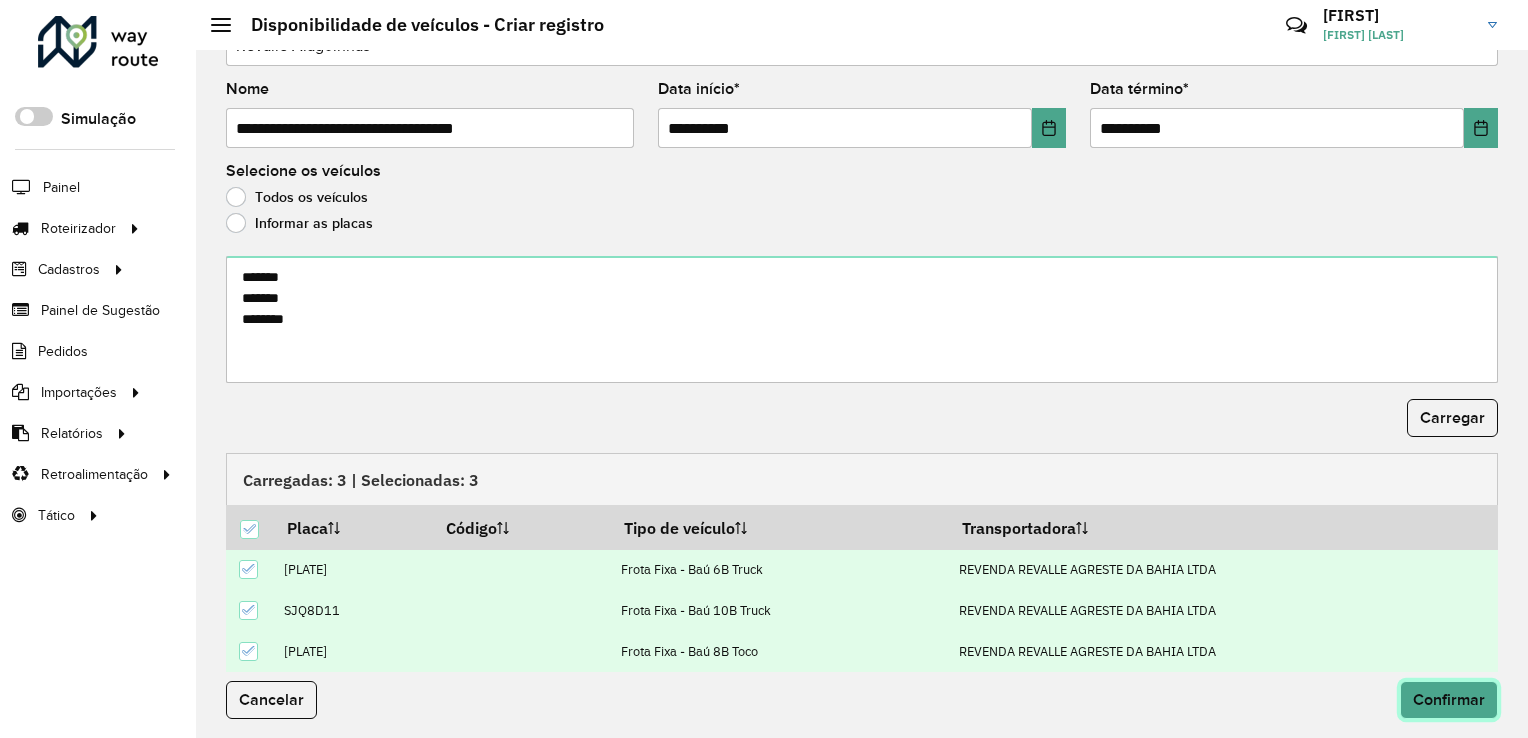 click on "Confirmar" 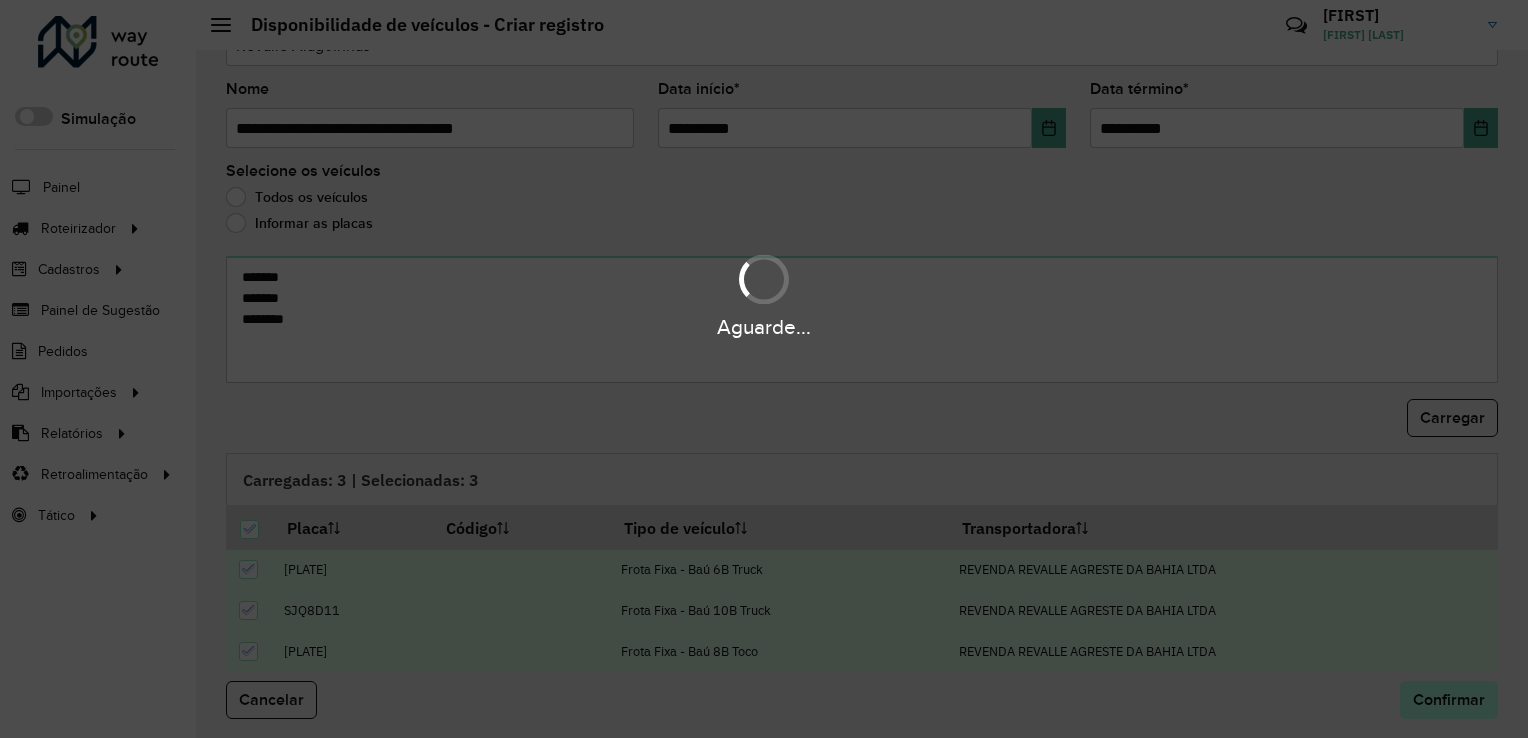 scroll, scrollTop: 0, scrollLeft: 0, axis: both 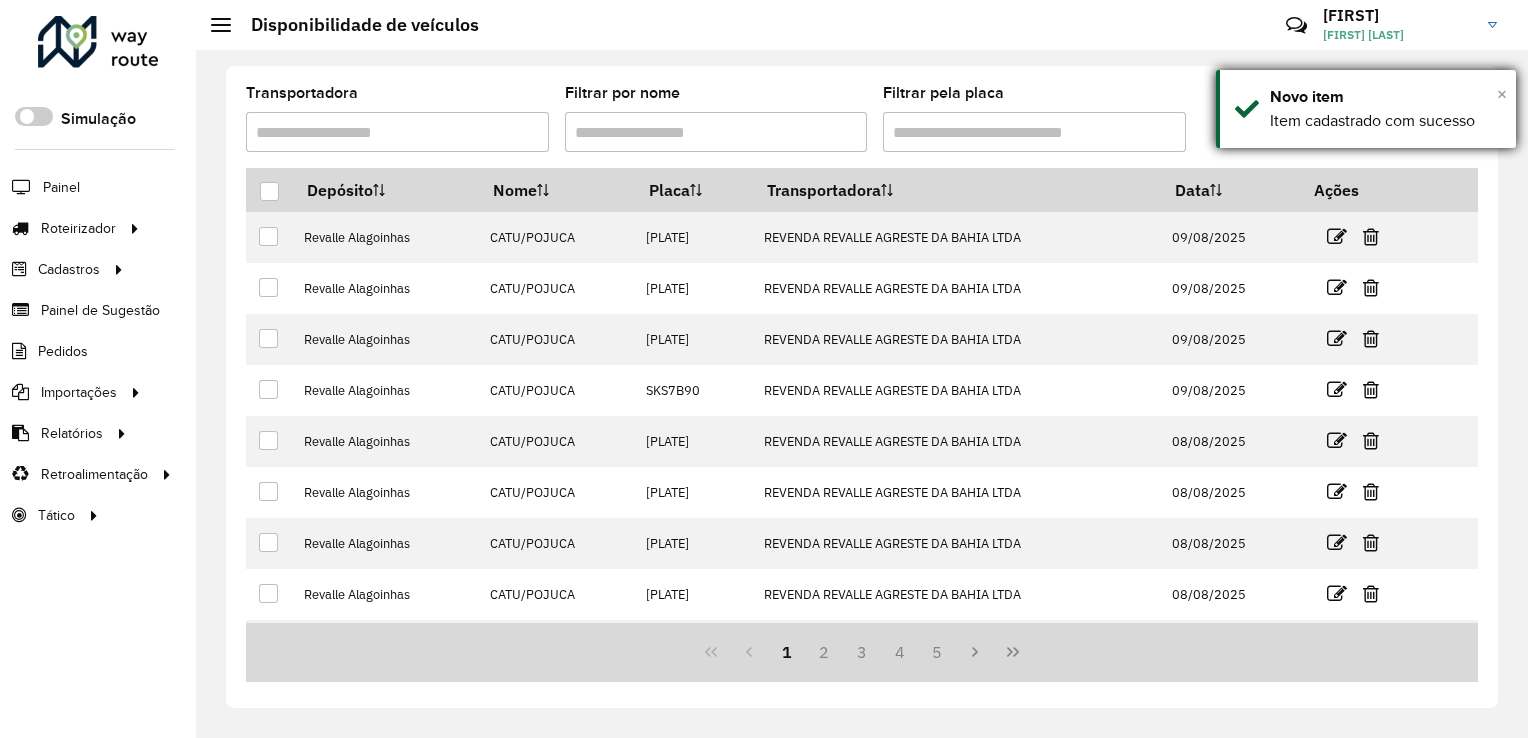 click on "×" at bounding box center [1502, 94] 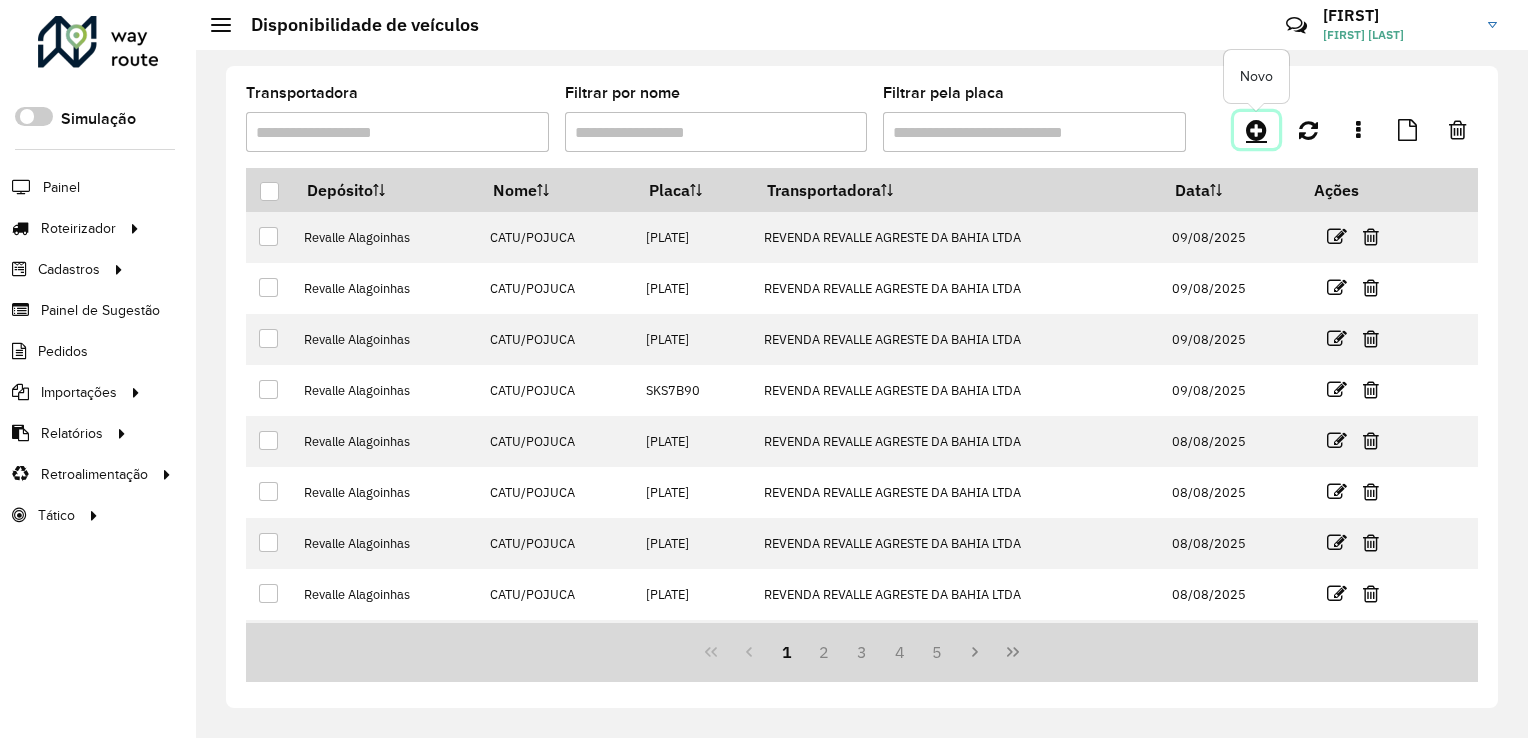 click 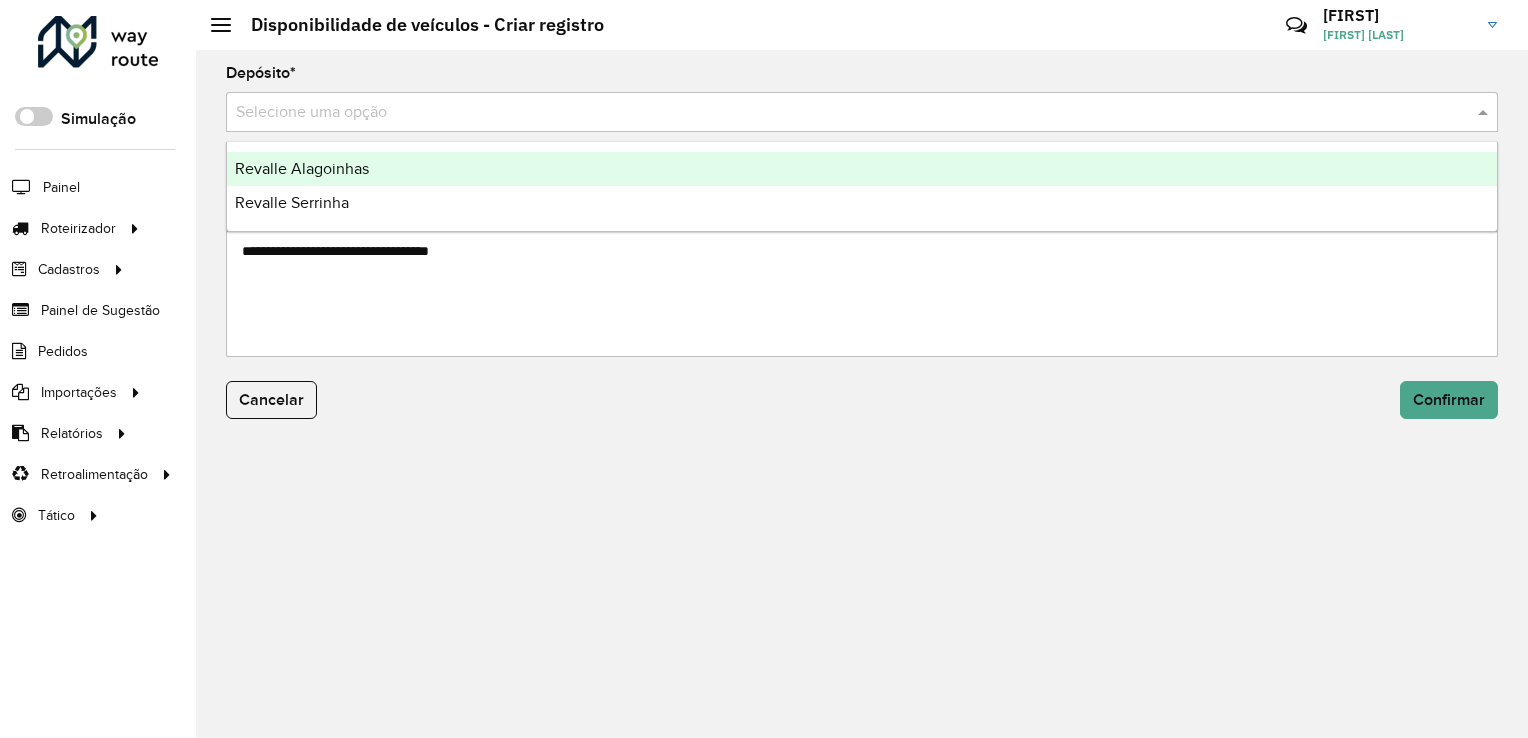 click at bounding box center [842, 113] 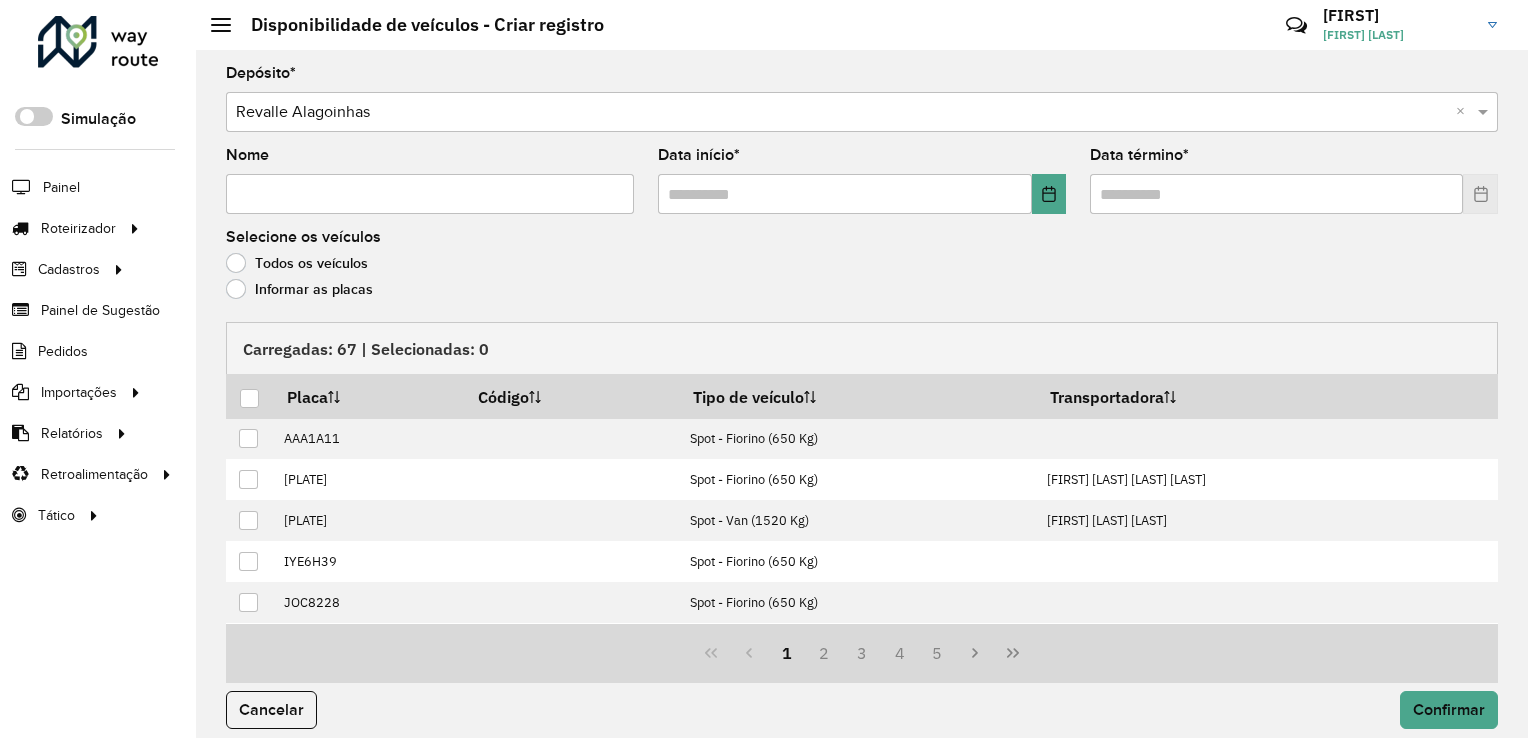 click on "Nome" at bounding box center (430, 194) 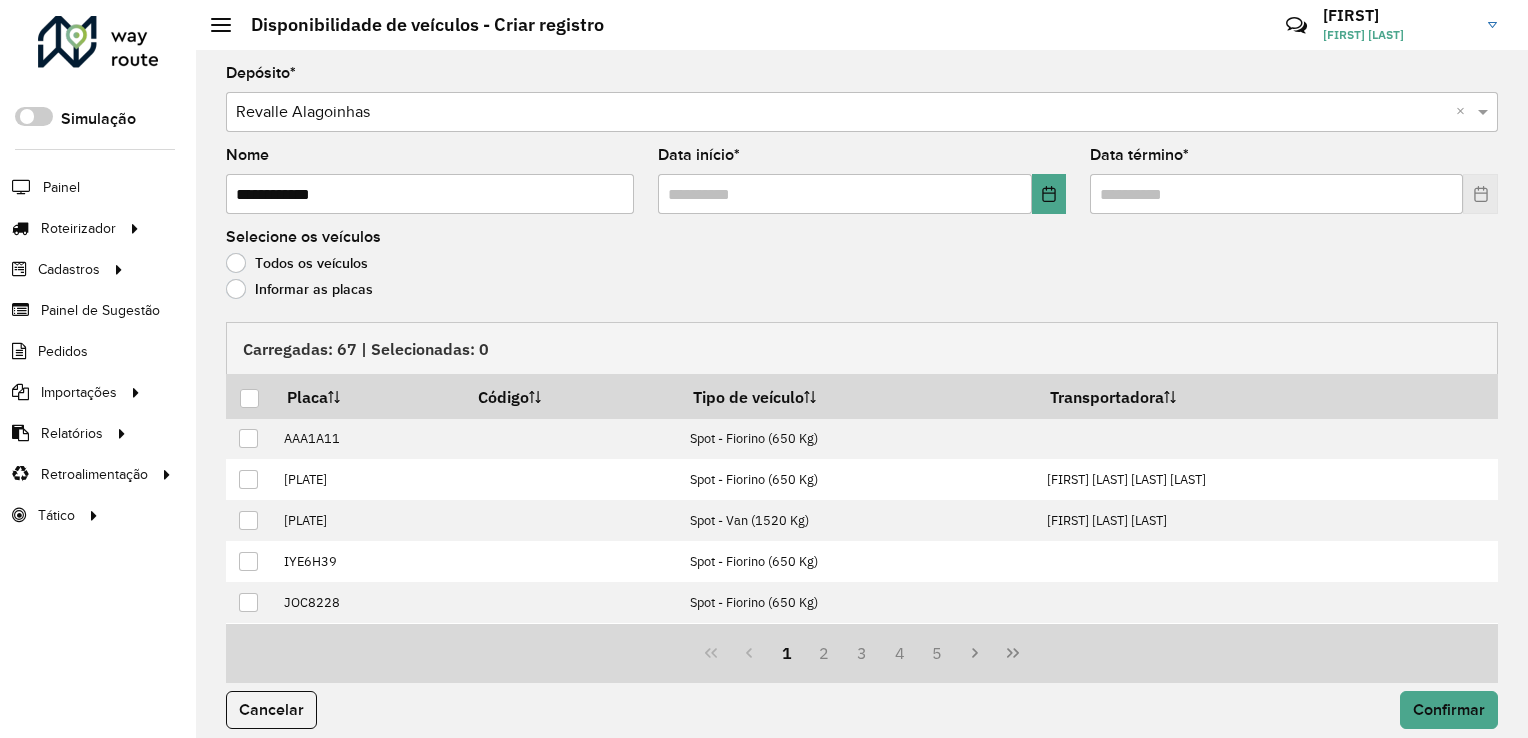 click on "Informar as placas" 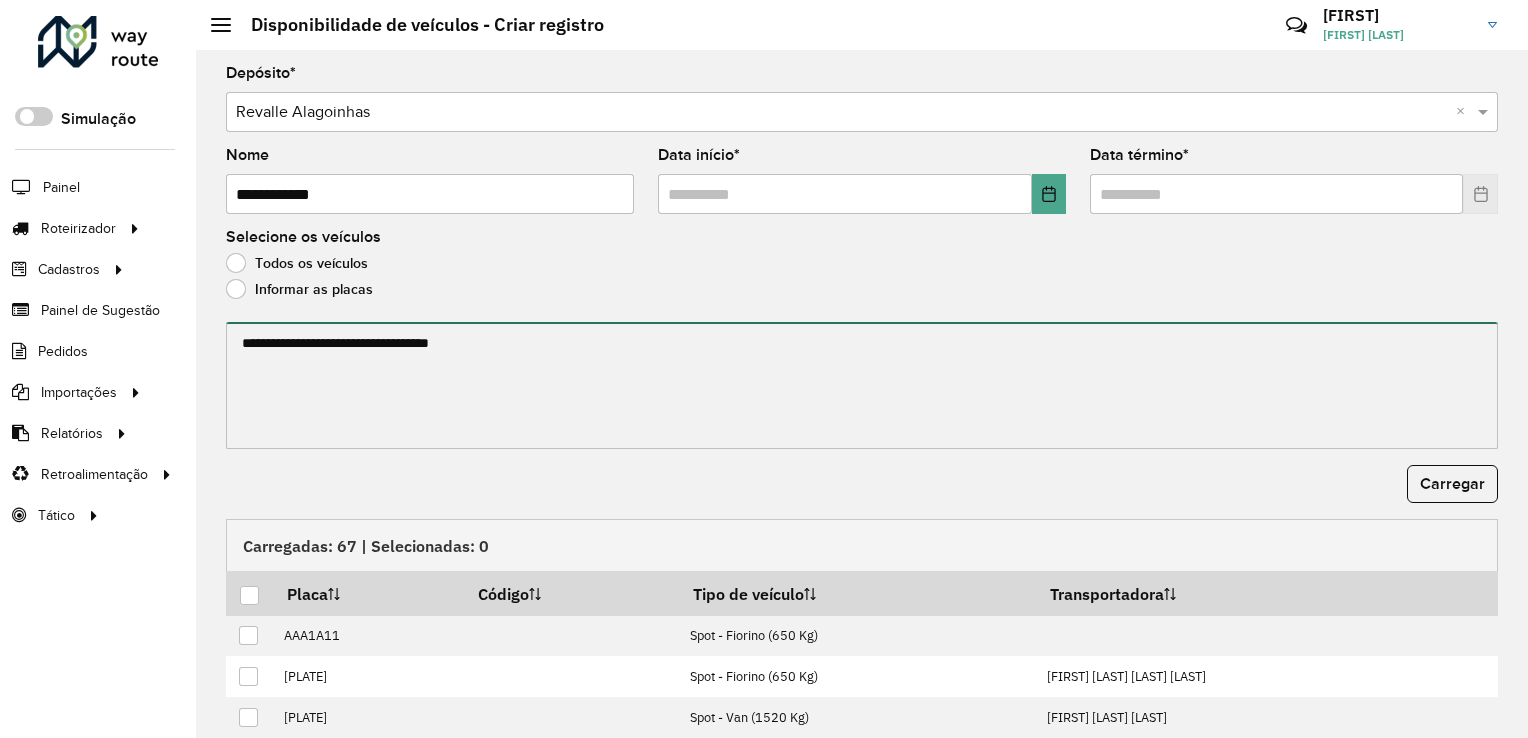 click at bounding box center (862, 385) 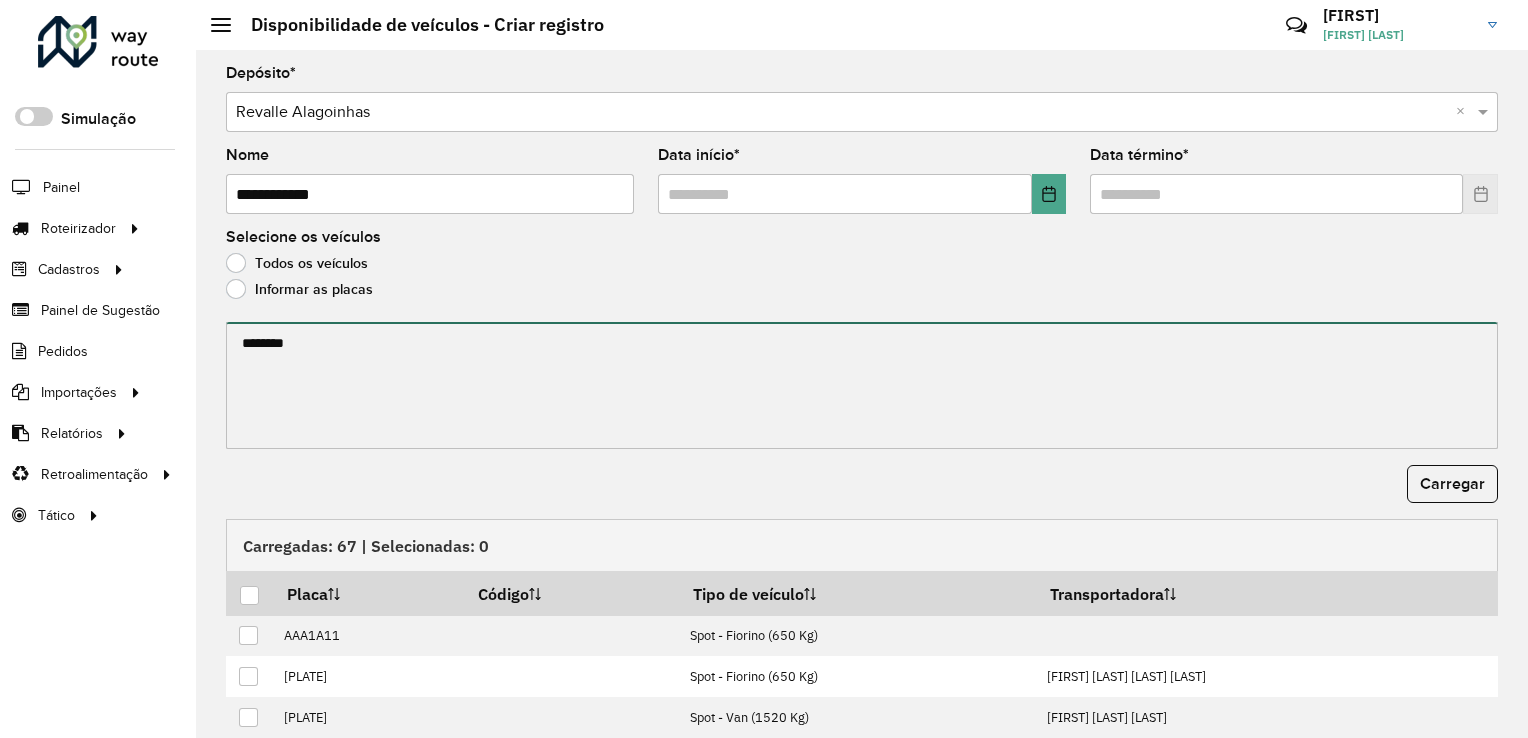 type on "*******" 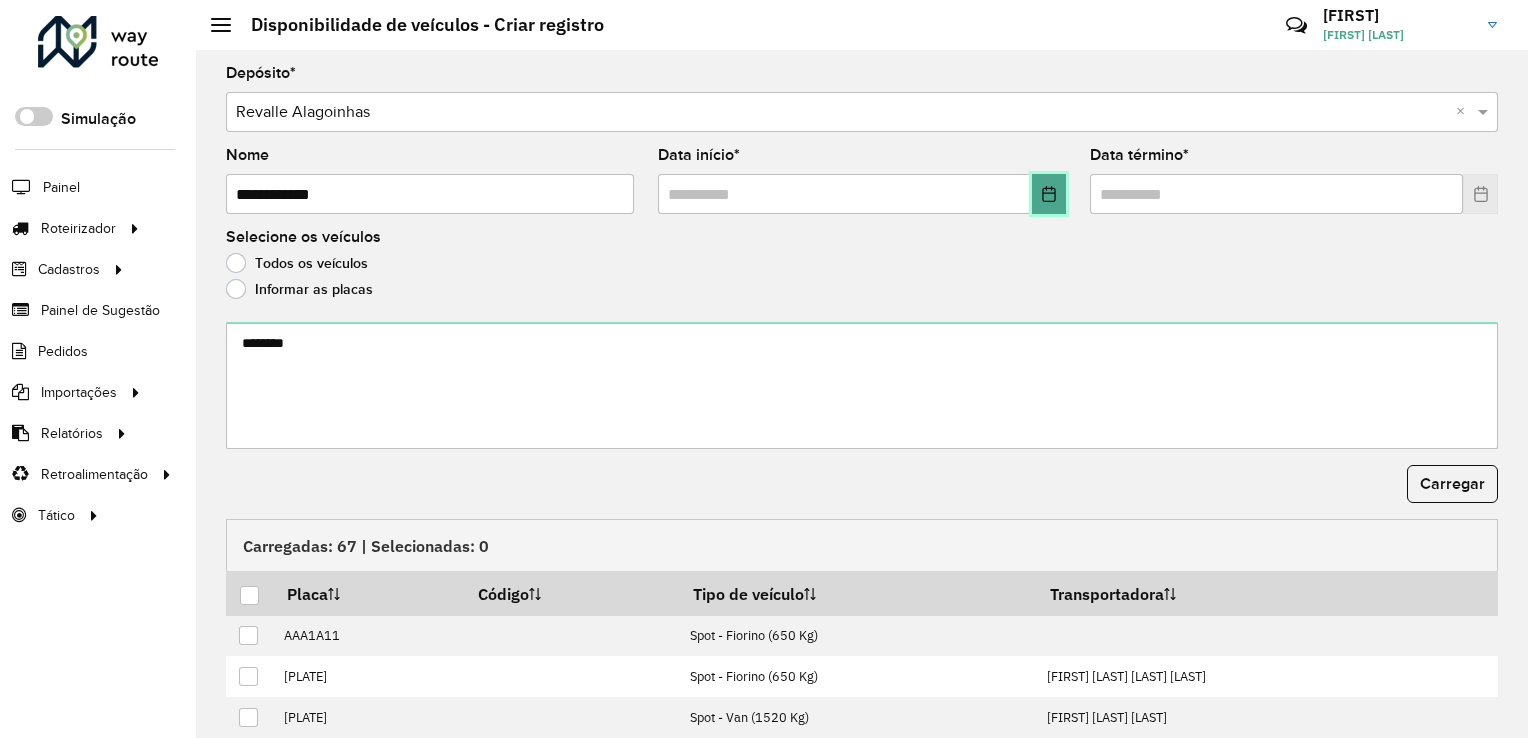 click at bounding box center [1049, 194] 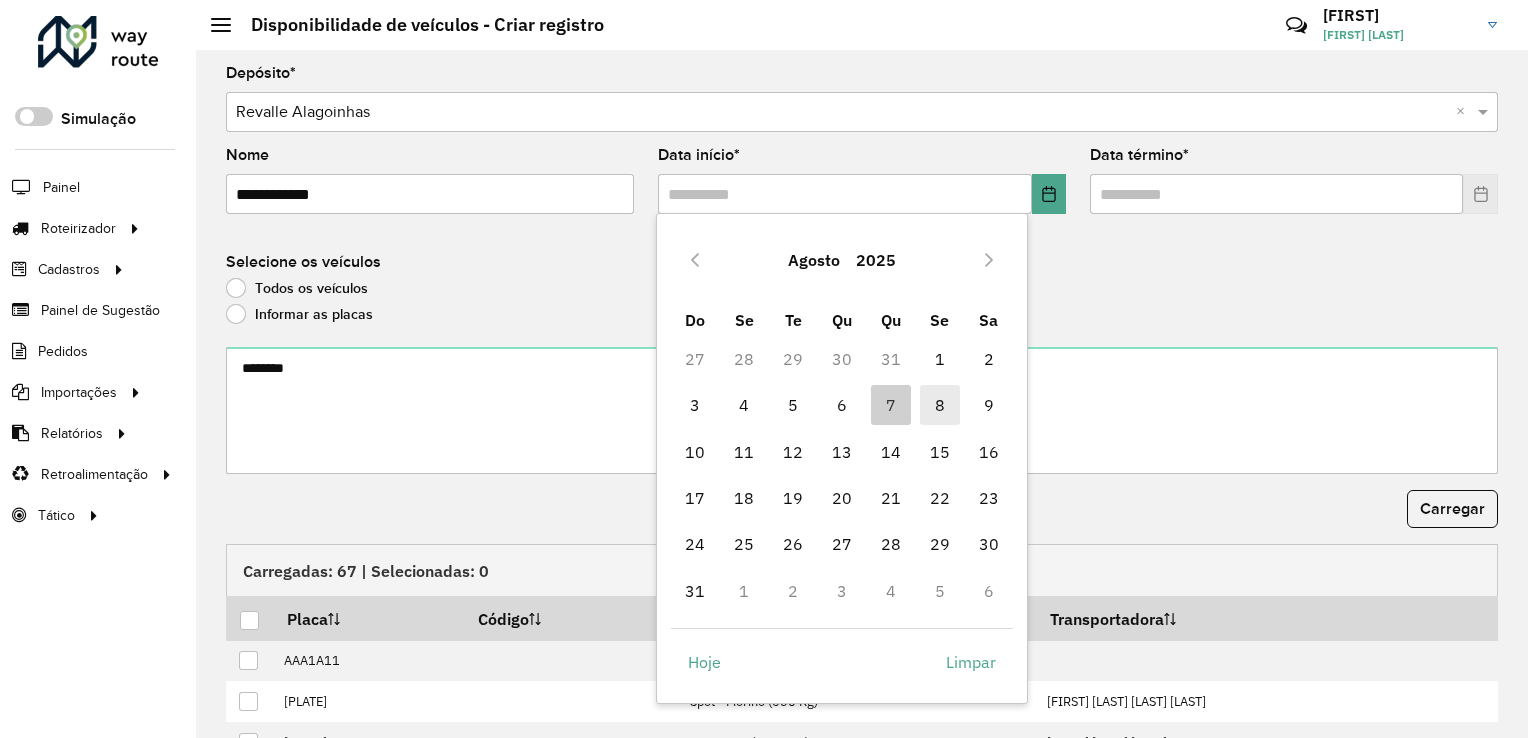 click on "8" at bounding box center [940, 405] 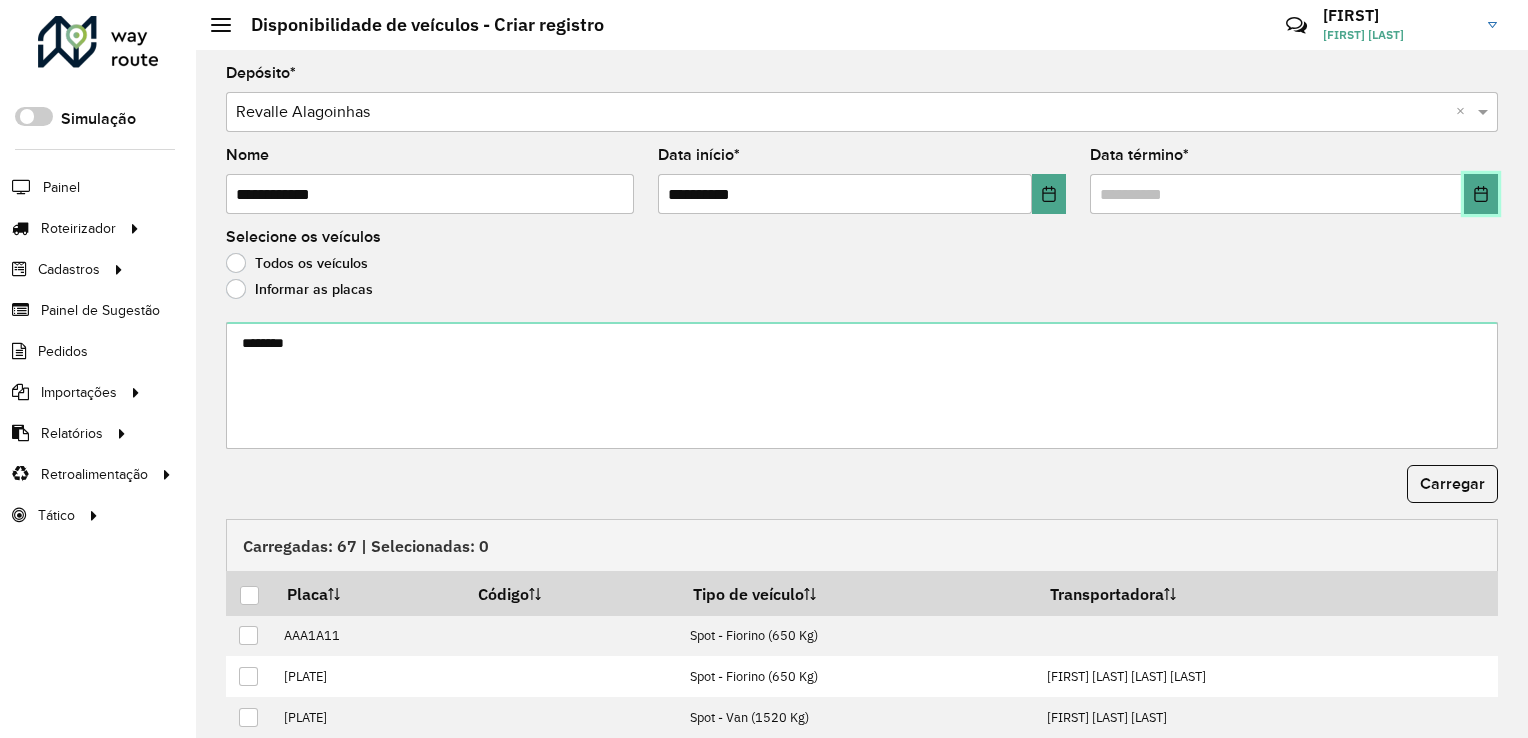 click at bounding box center (1481, 194) 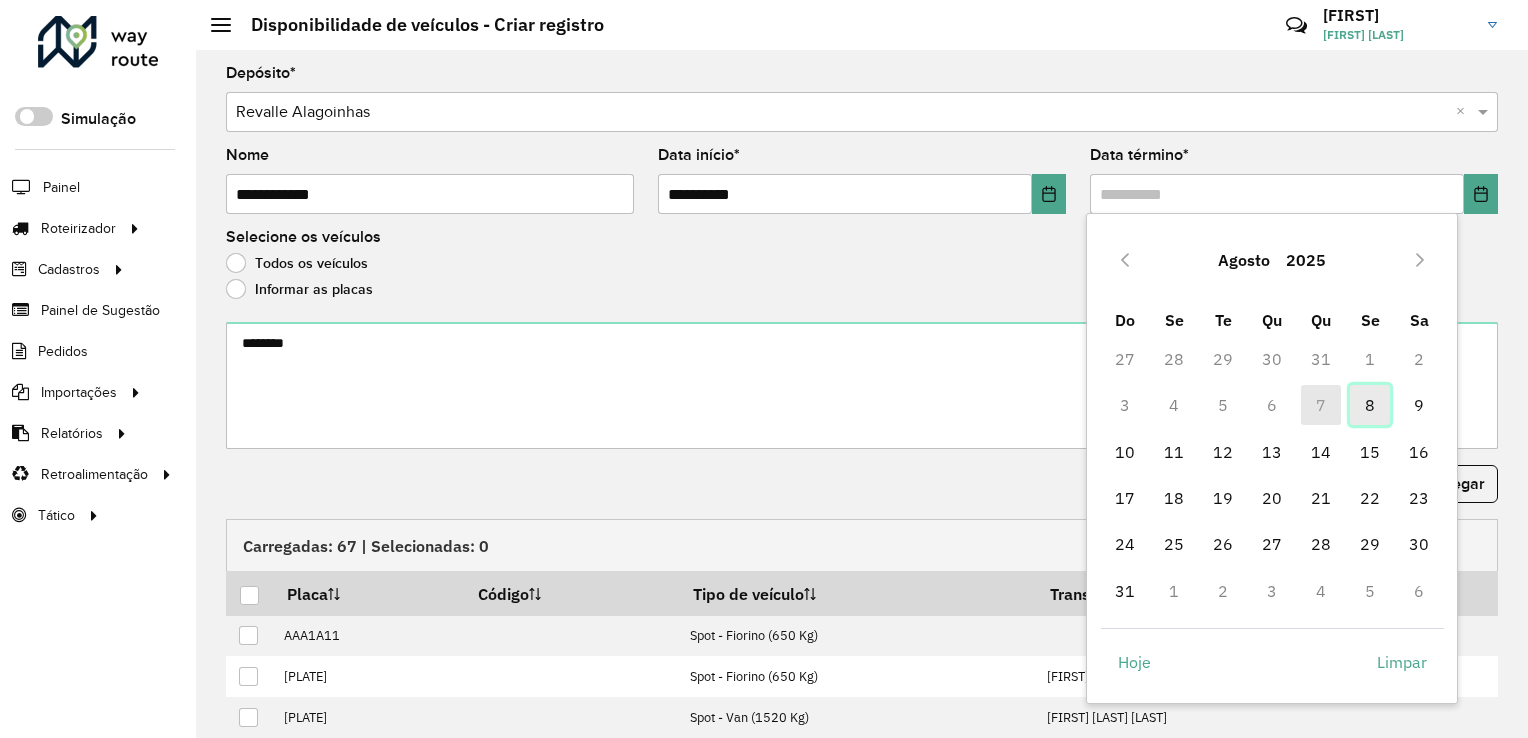 click on "8" at bounding box center (1370, 405) 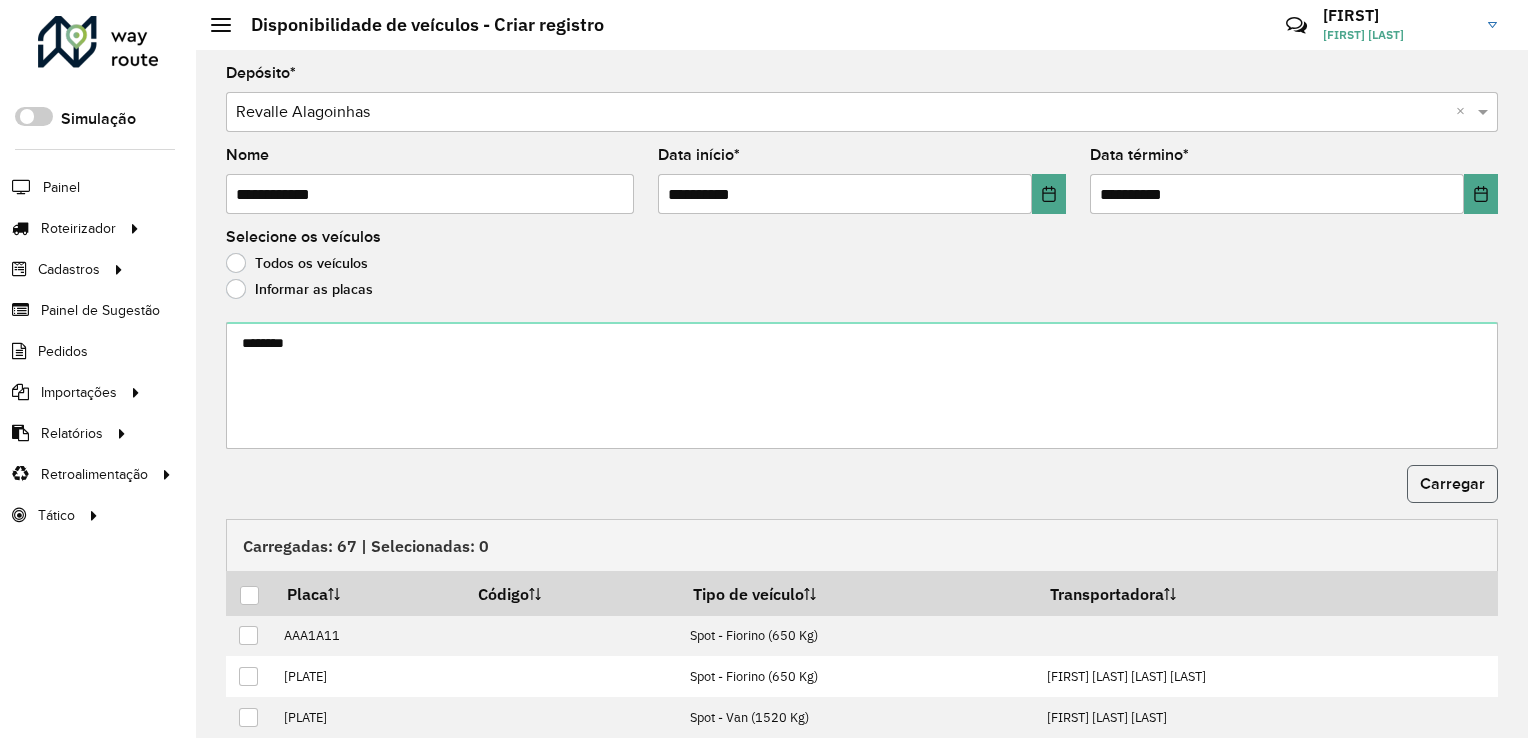 click on "Carregar" 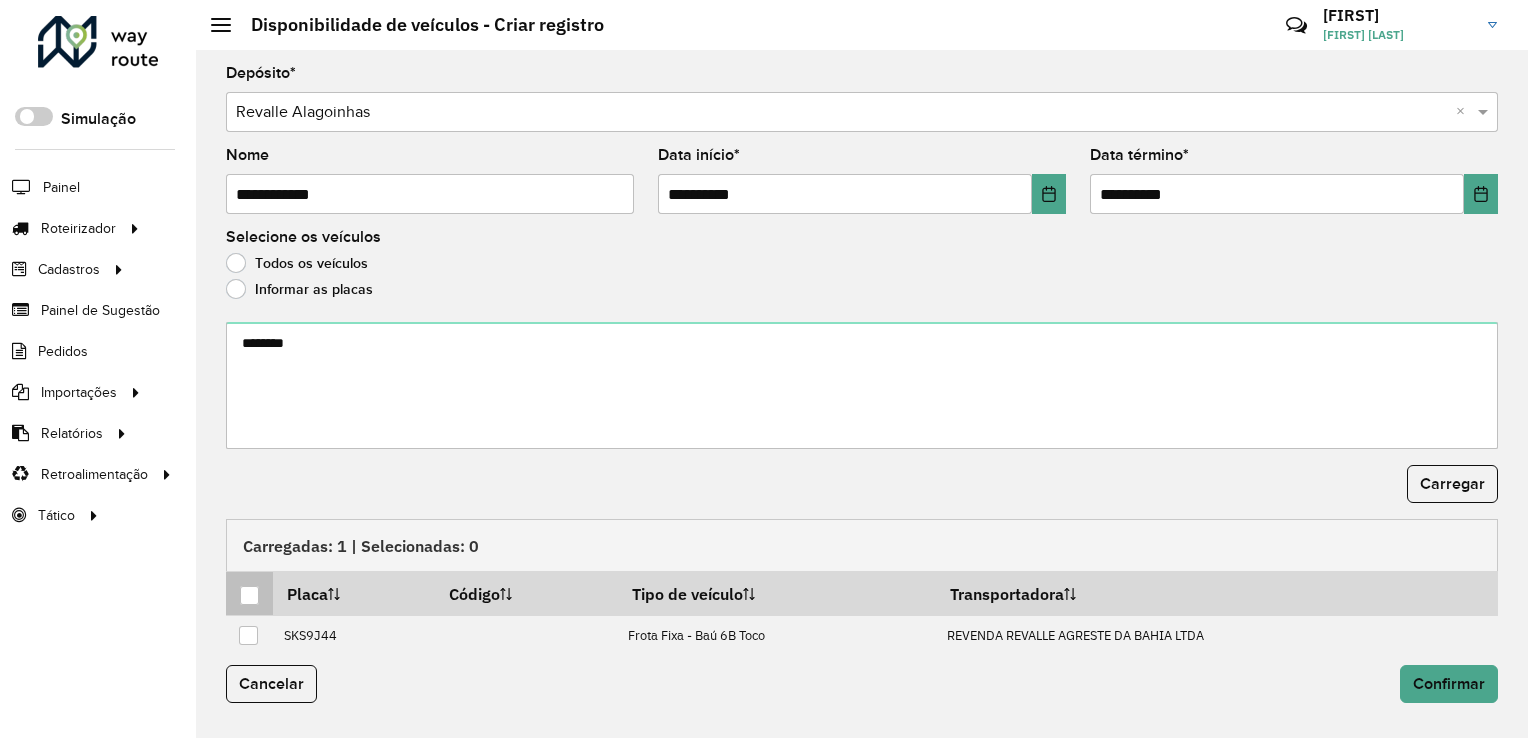 click at bounding box center [249, 595] 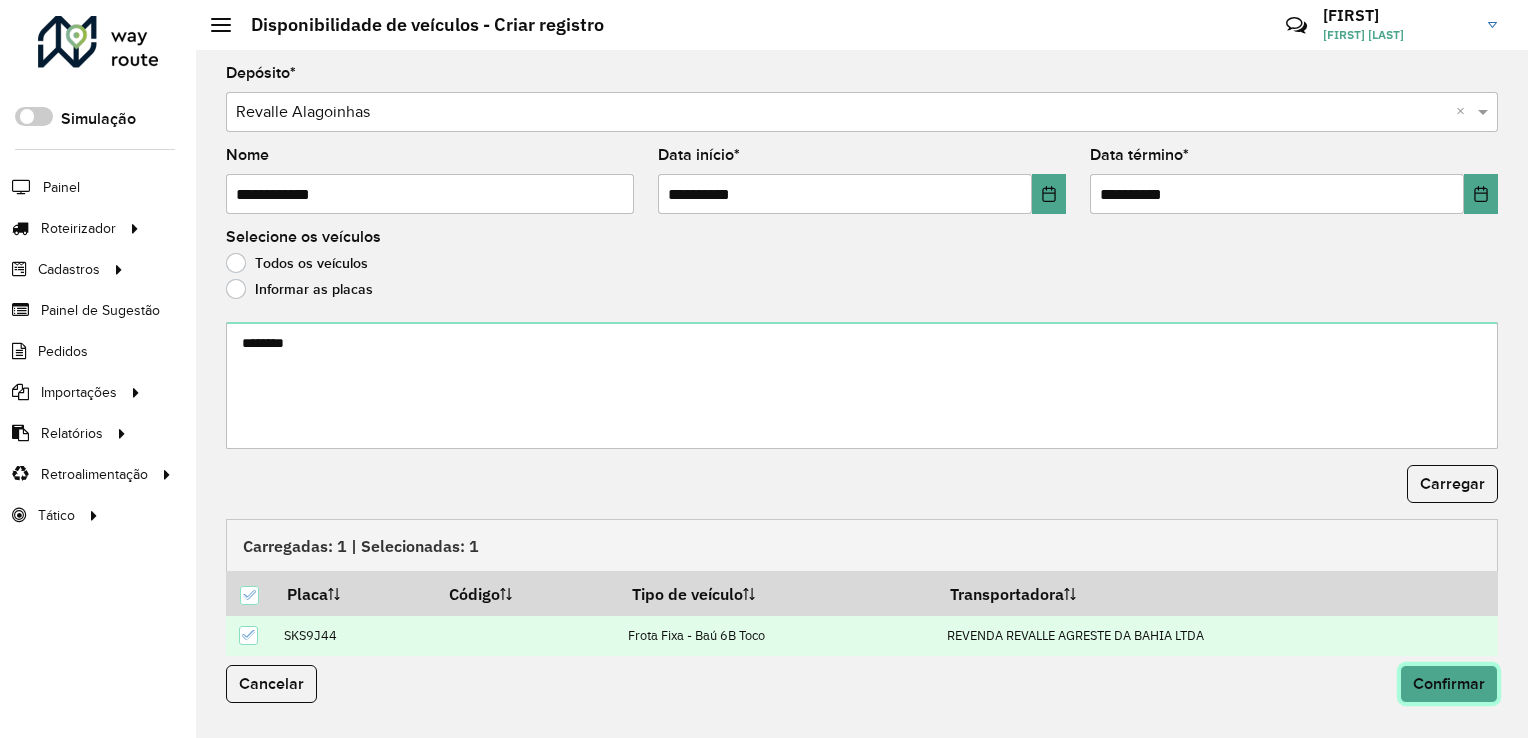 click on "Confirmar" 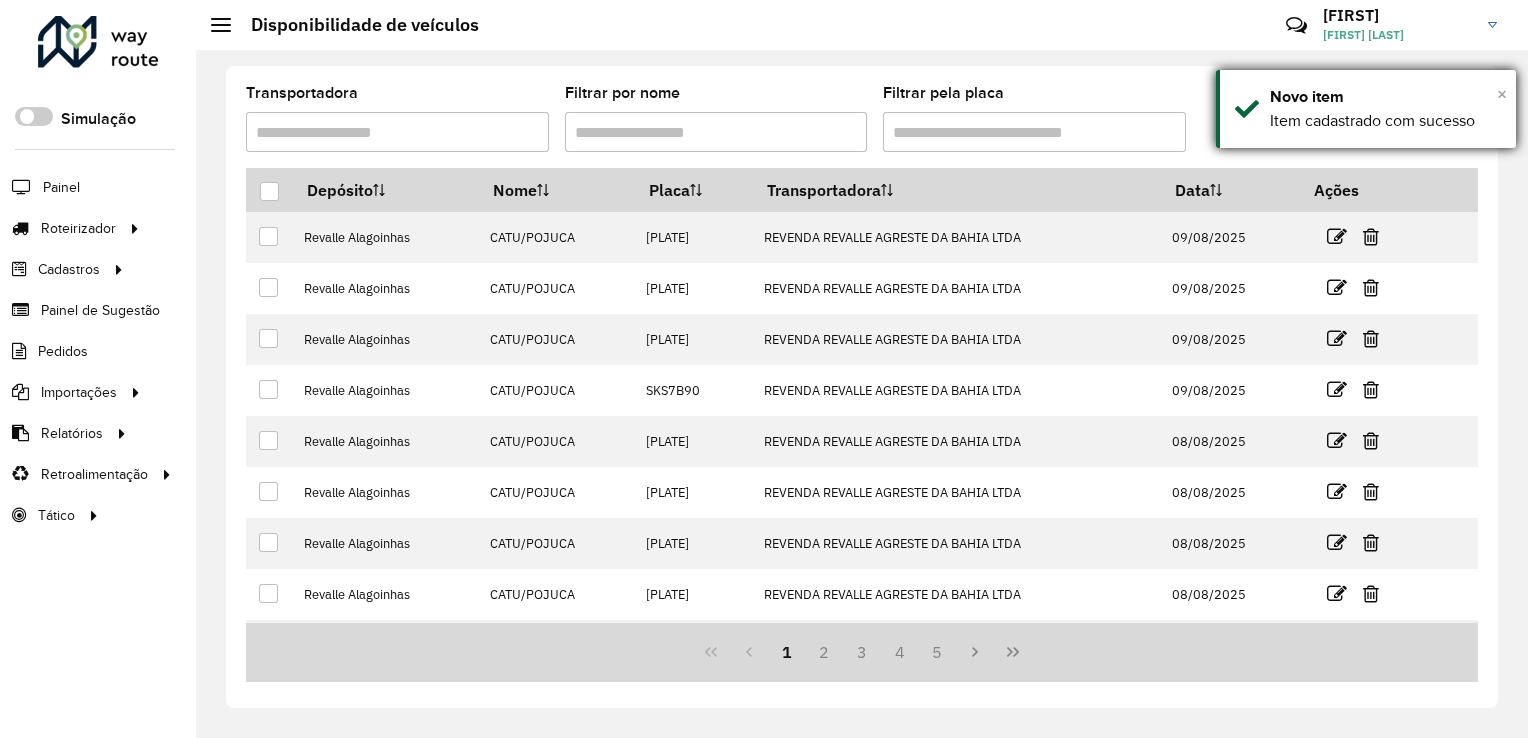 click on "×" at bounding box center [1502, 94] 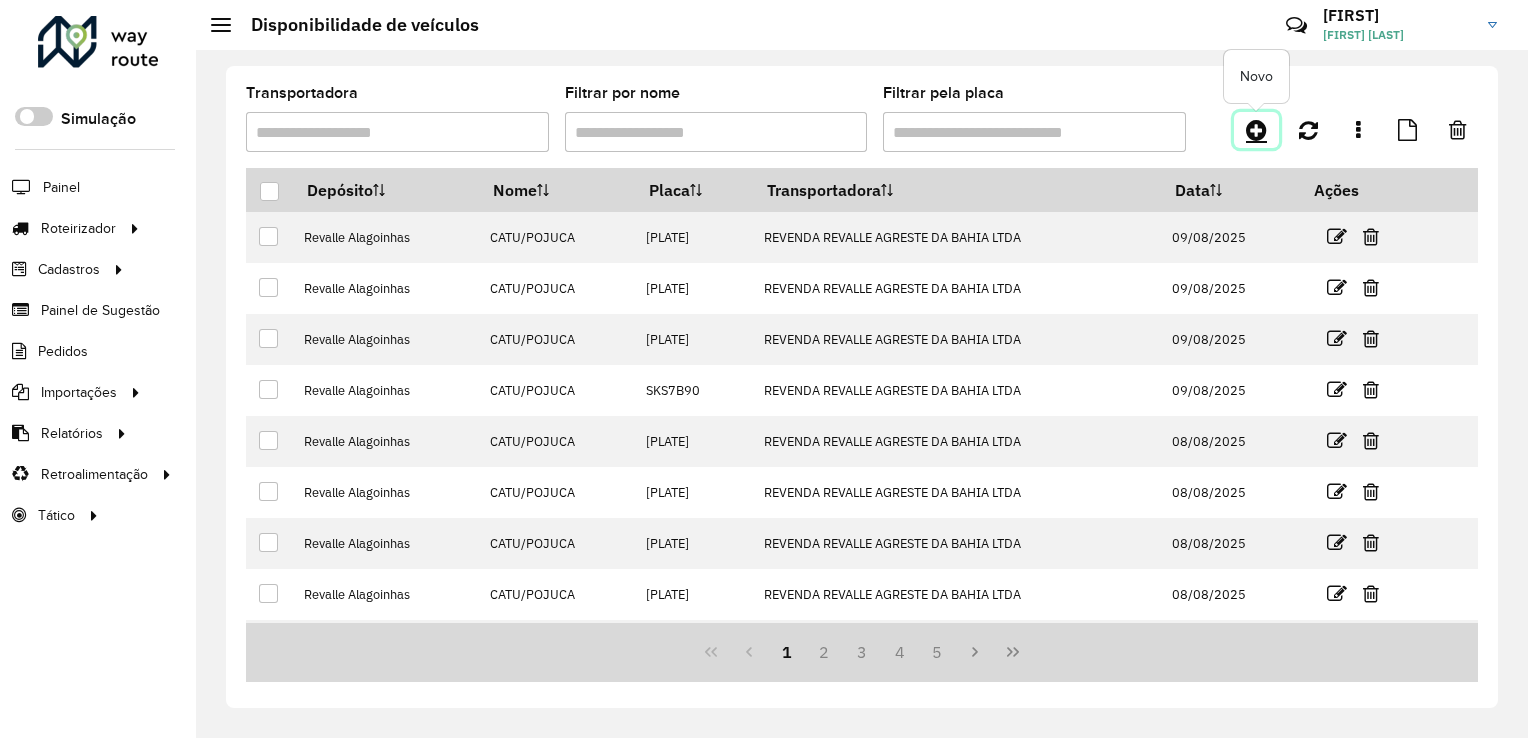 click 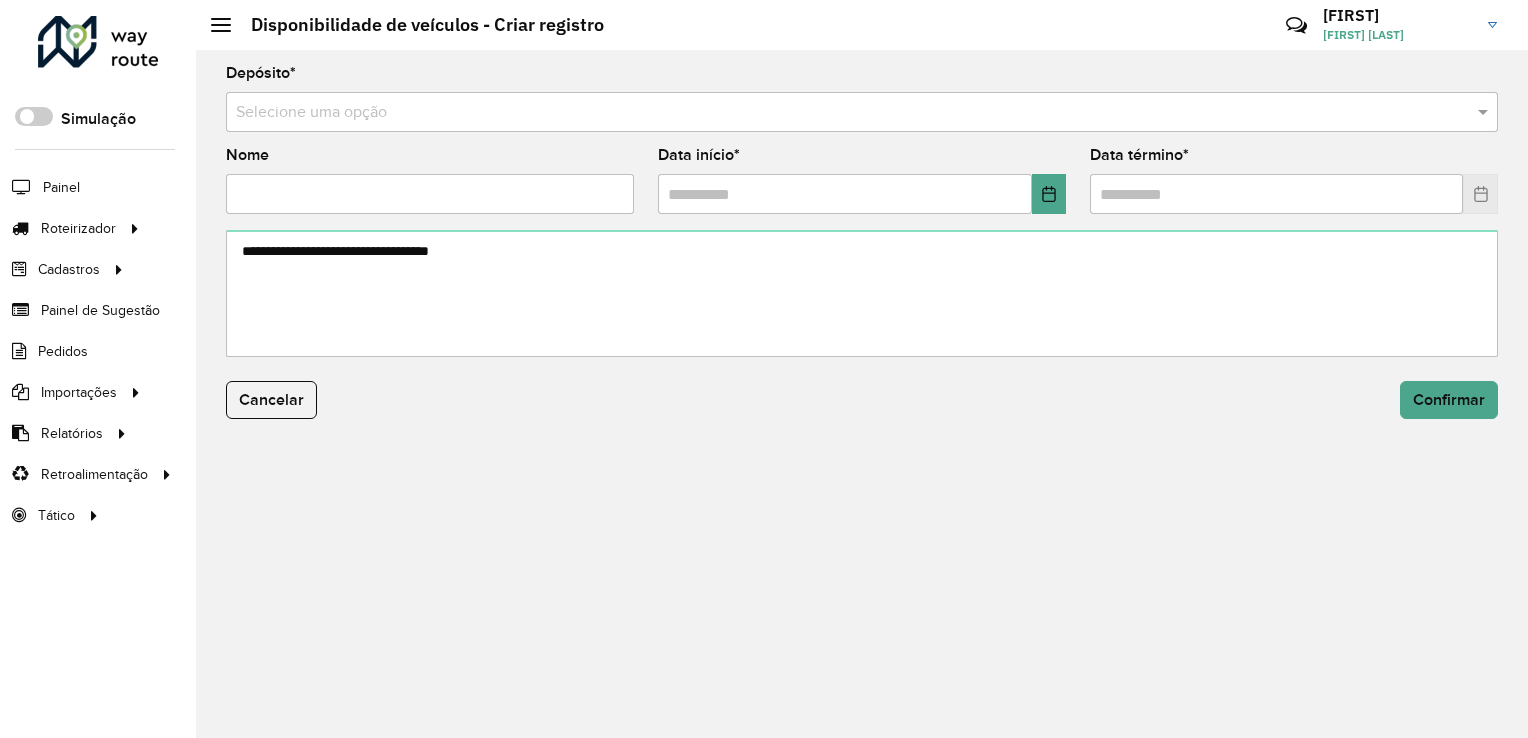 click at bounding box center [842, 113] 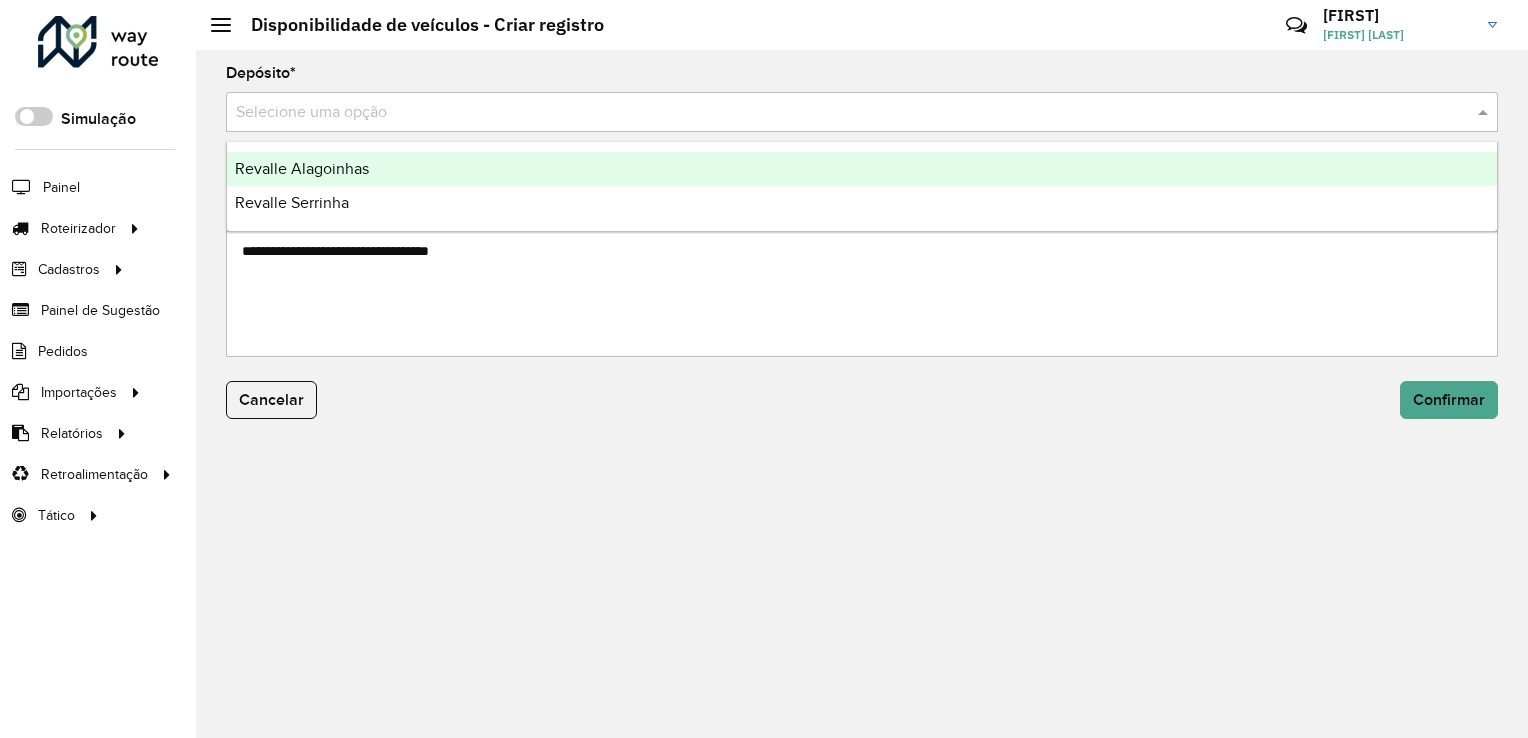 click on "Revalle Alagoinhas" at bounding box center [302, 168] 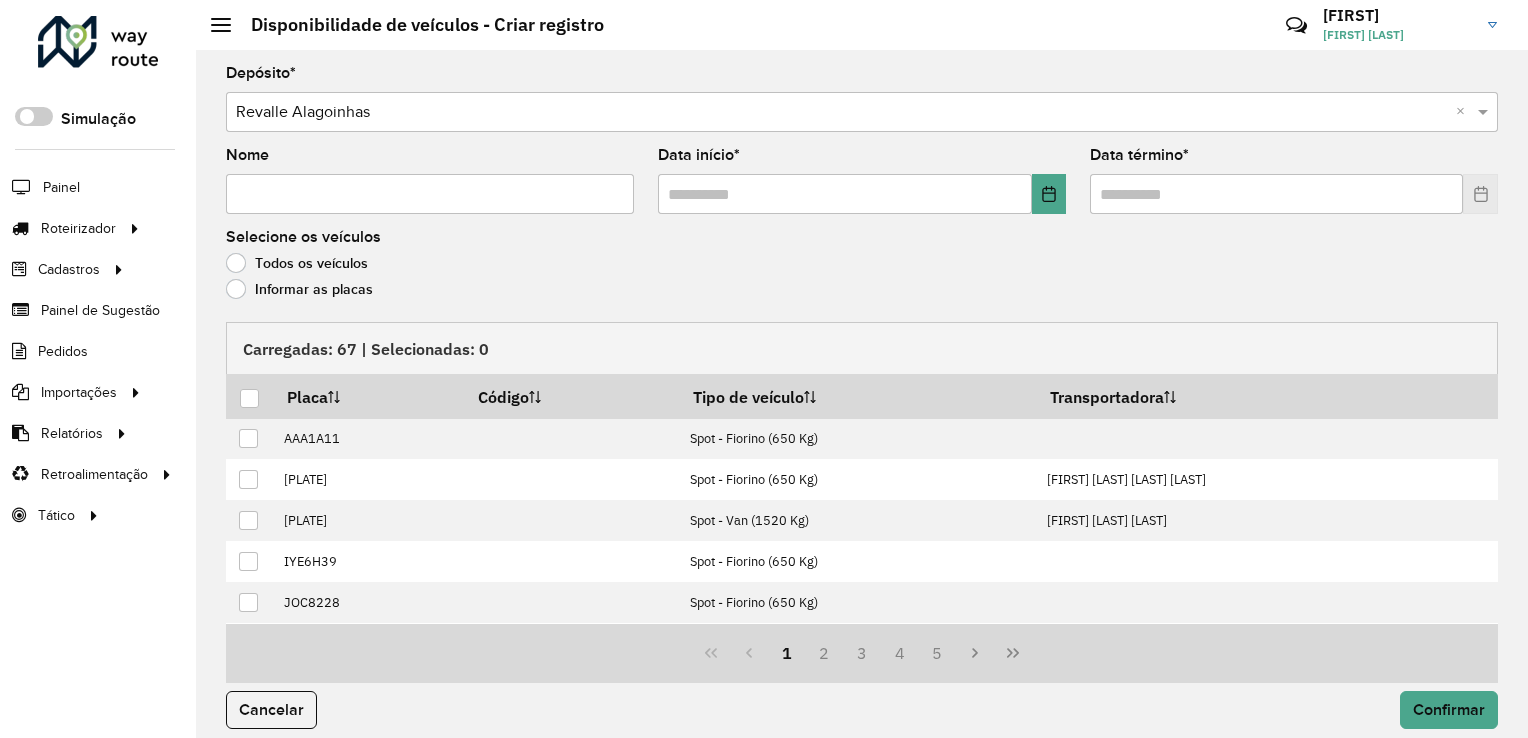 click on "Nome" at bounding box center (430, 194) 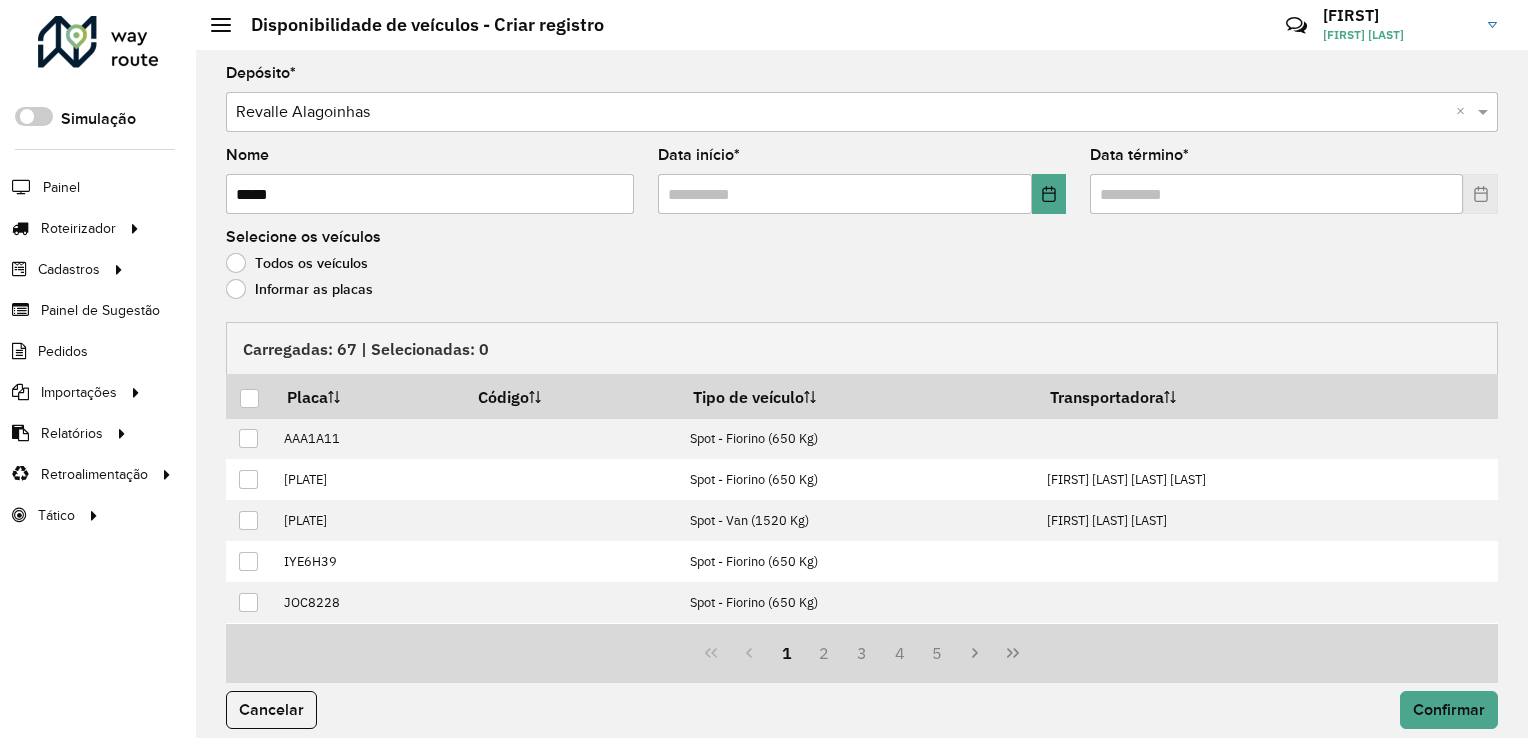 click on "Informar as placas" 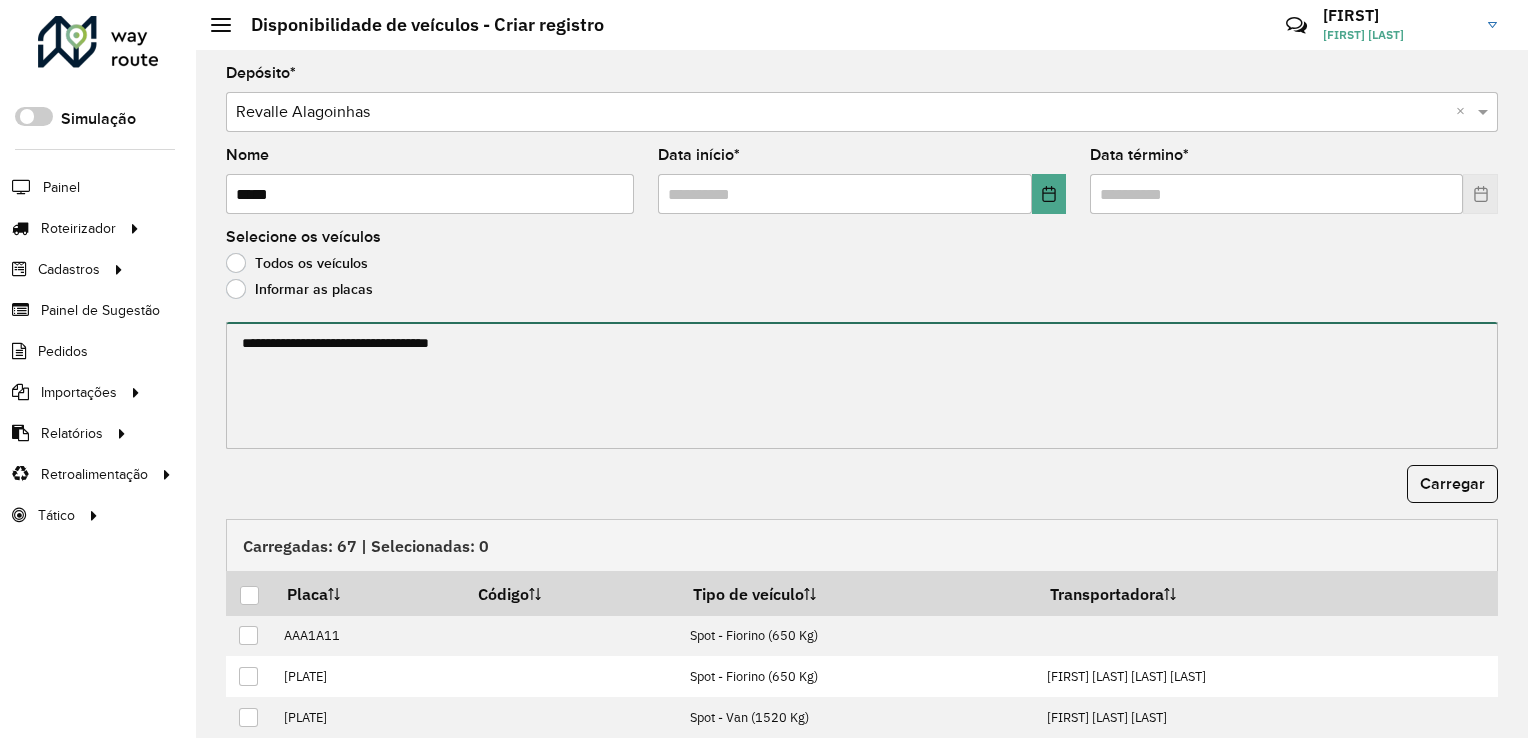 click at bounding box center (862, 385) 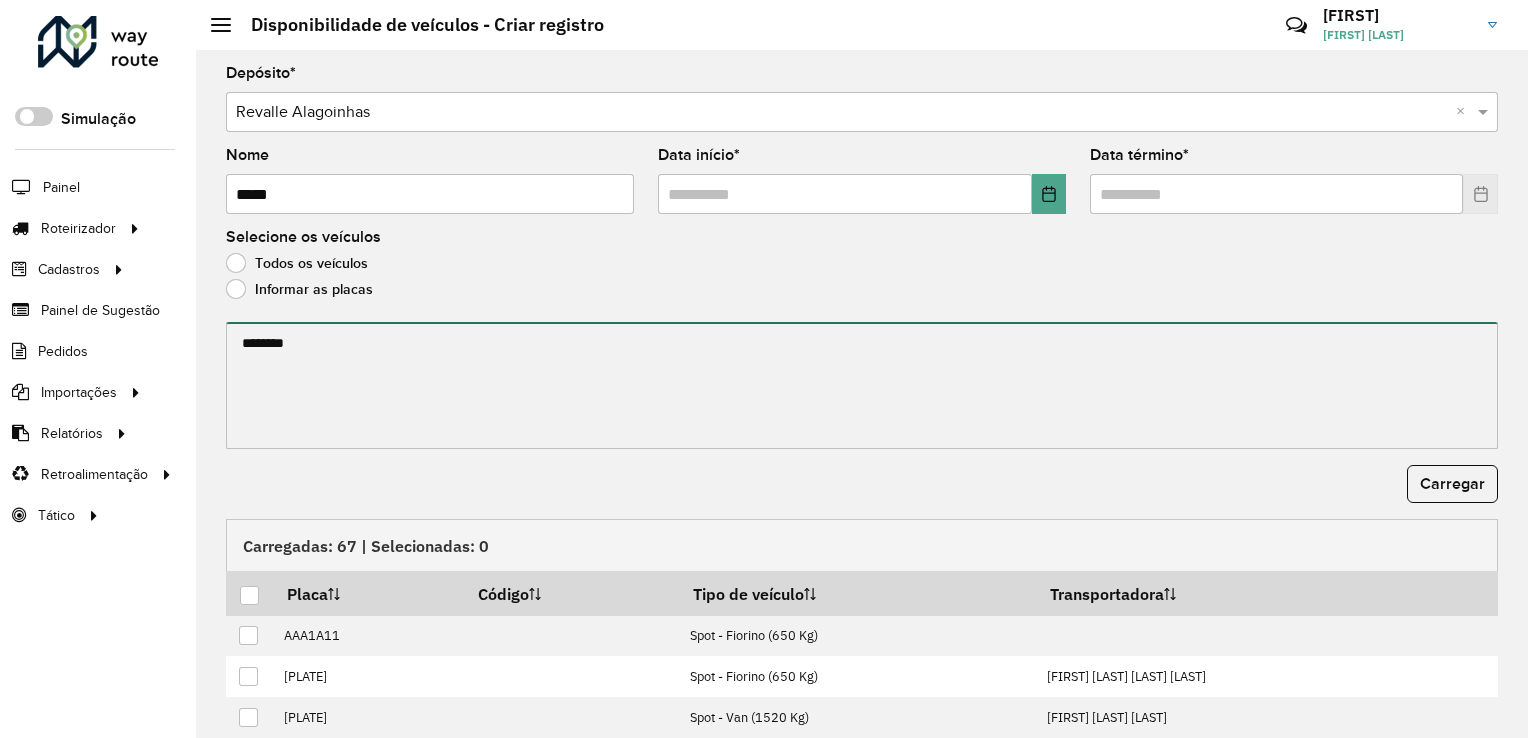 type on "*******" 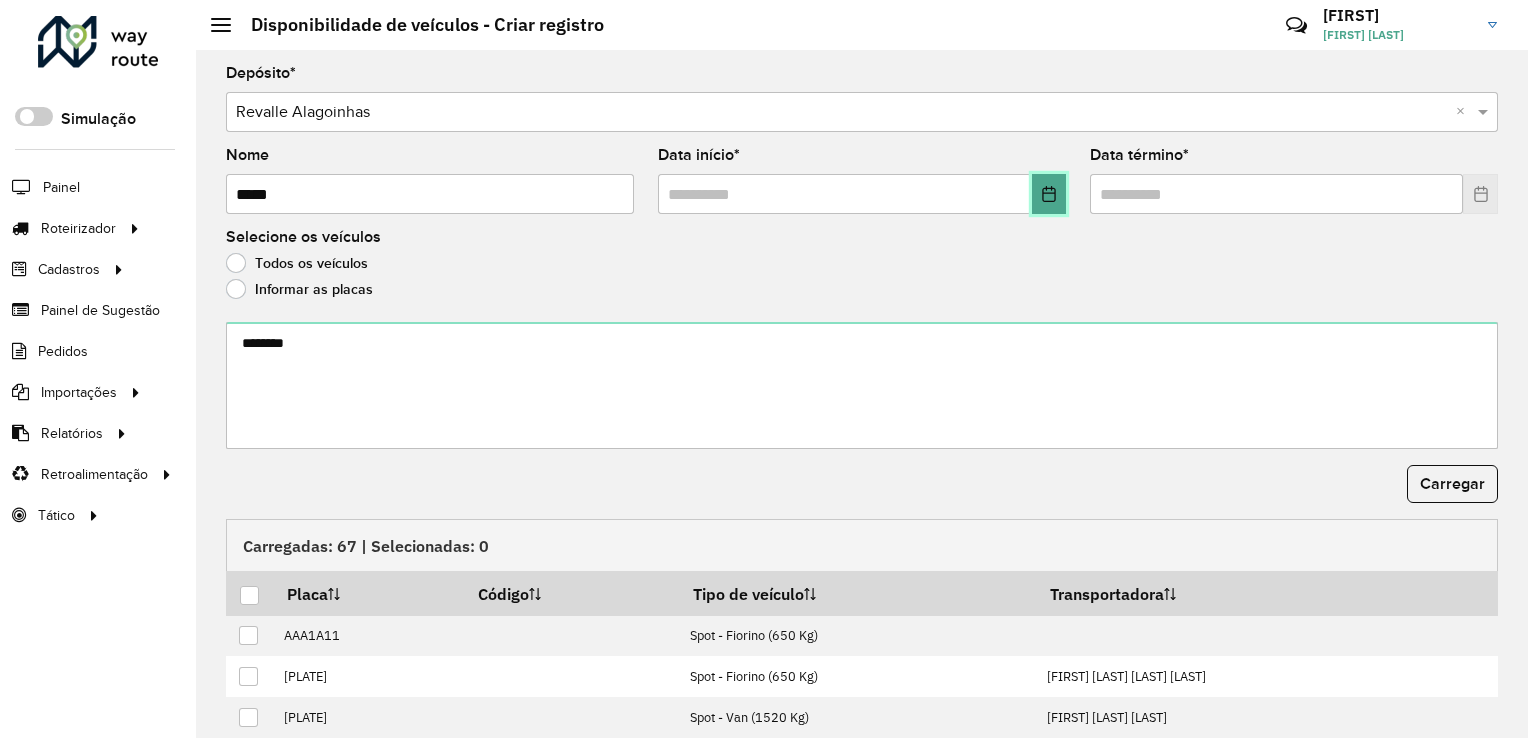 click 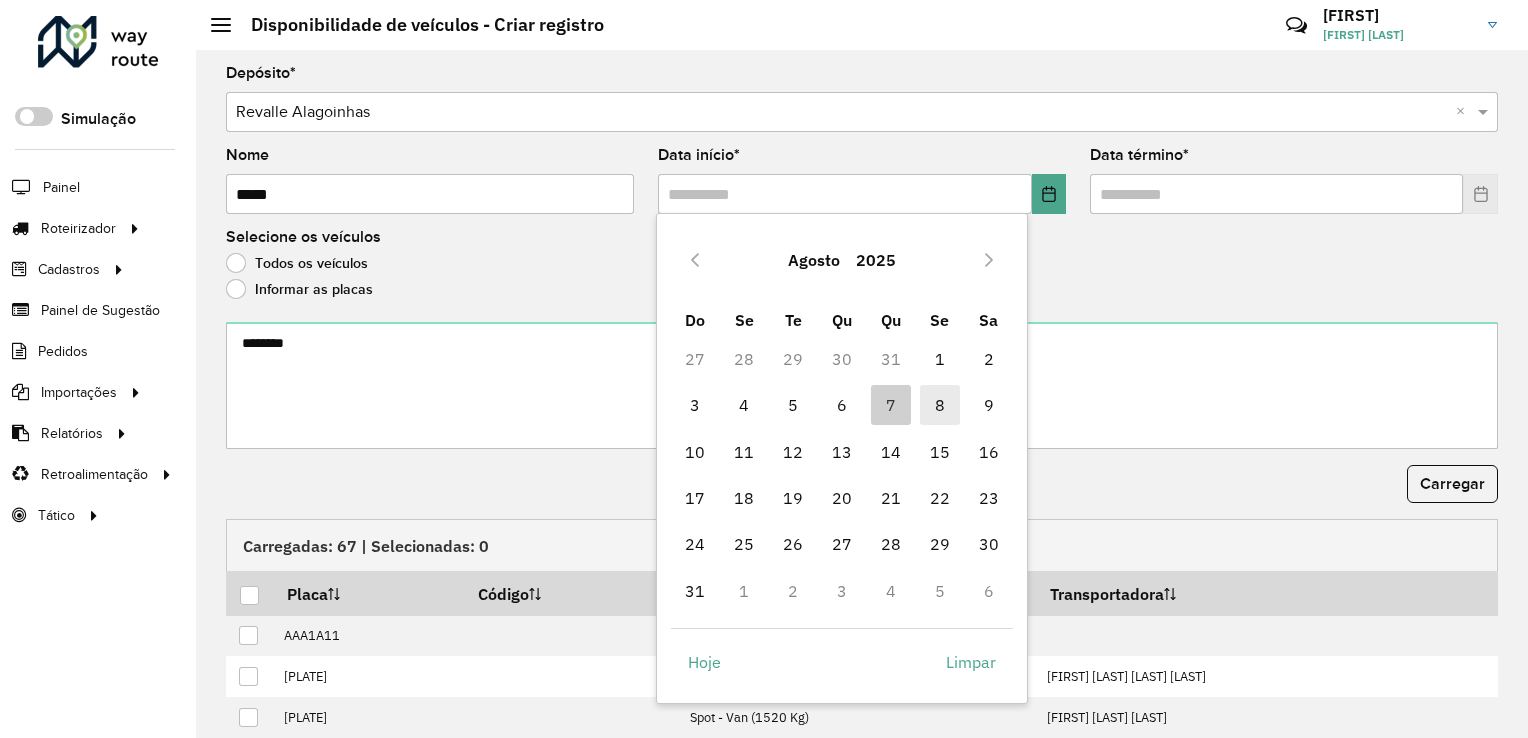 click on "8" at bounding box center (940, 405) 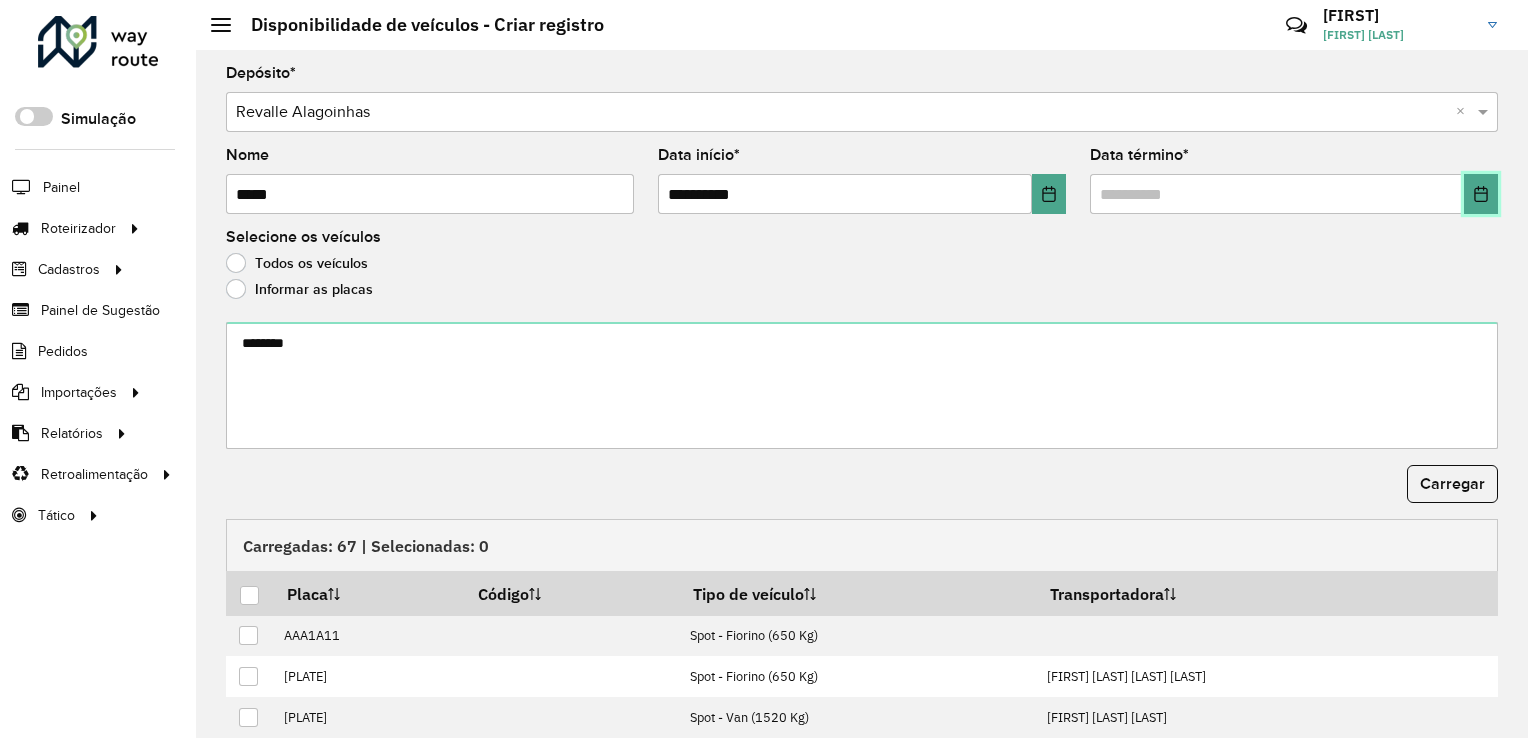 click at bounding box center (1481, 194) 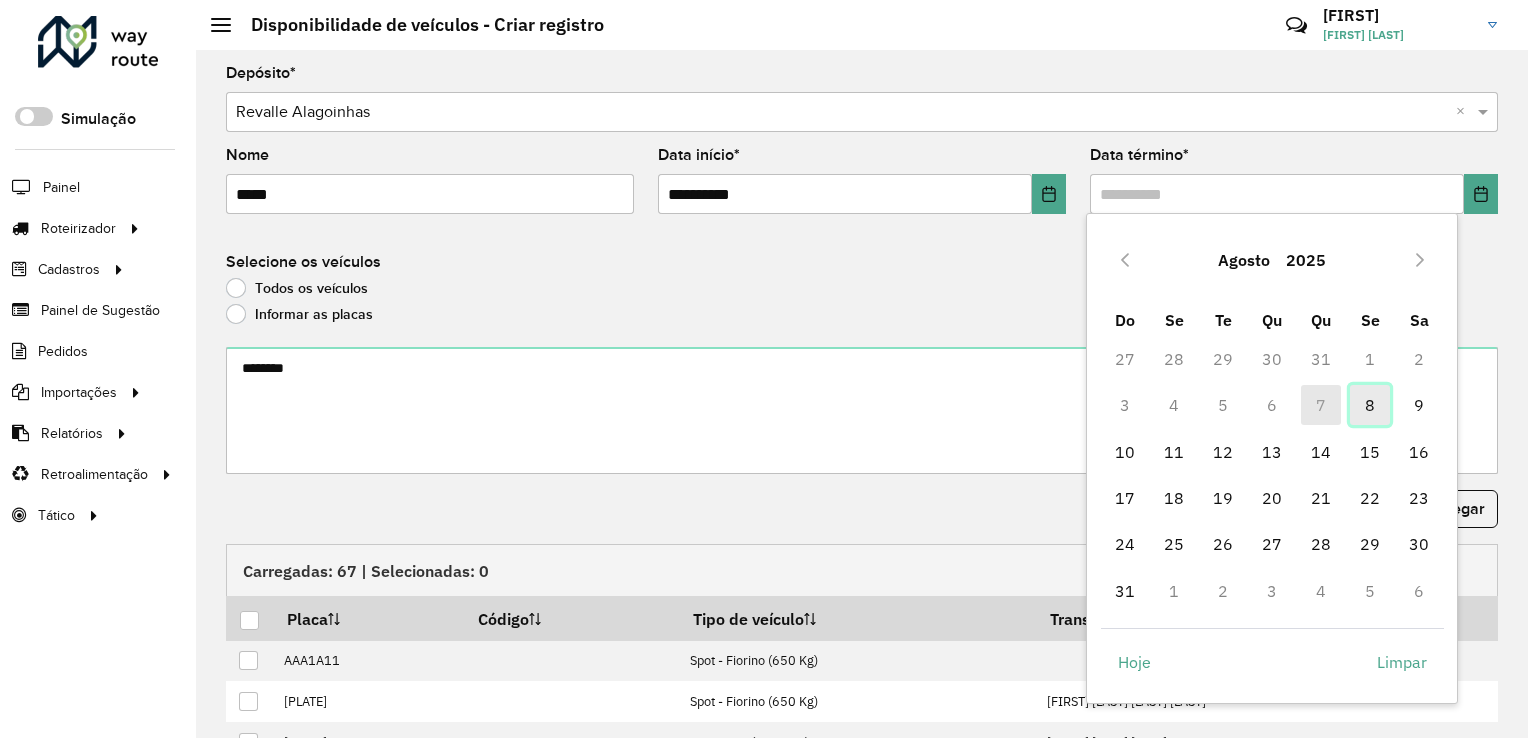 click on "8" at bounding box center (1370, 405) 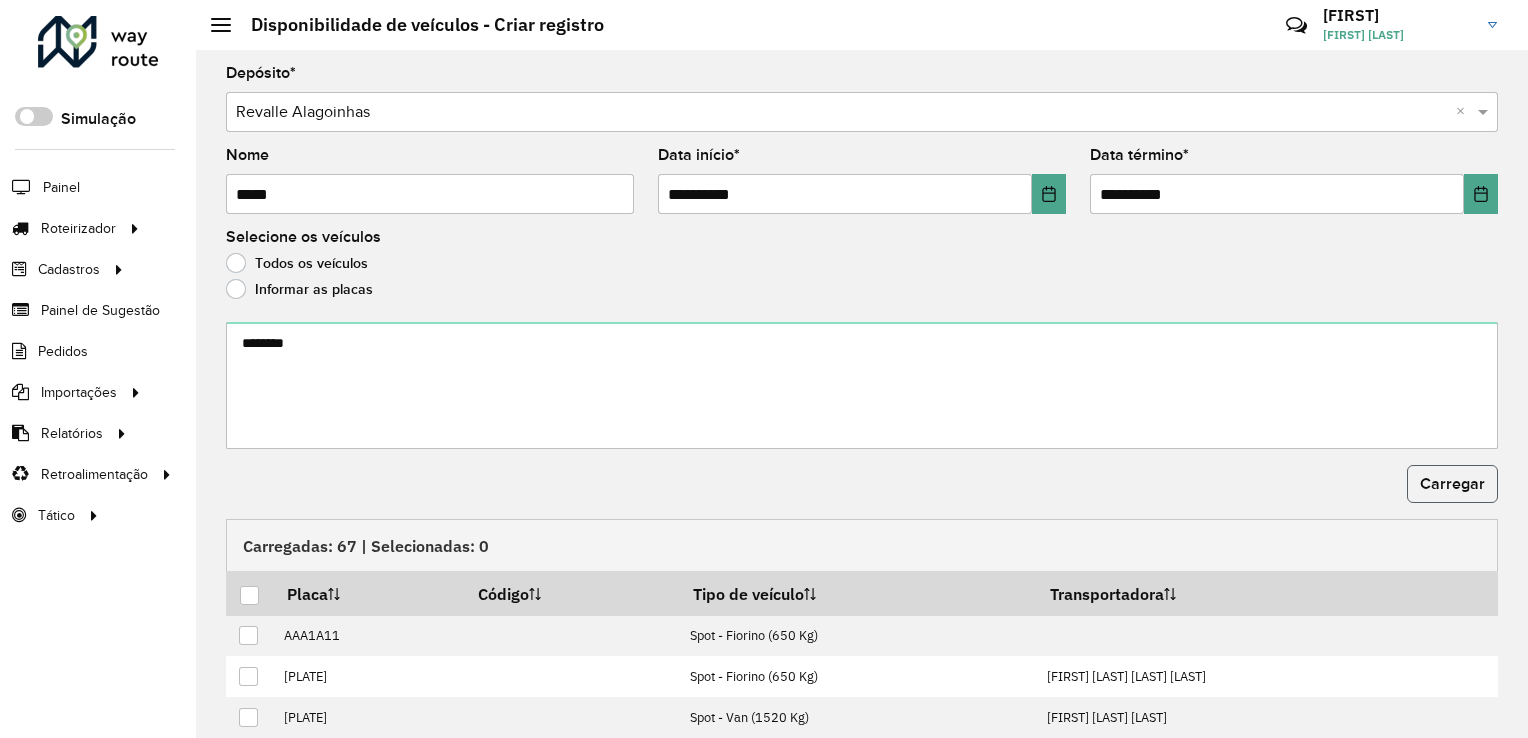 click on "Carregar" 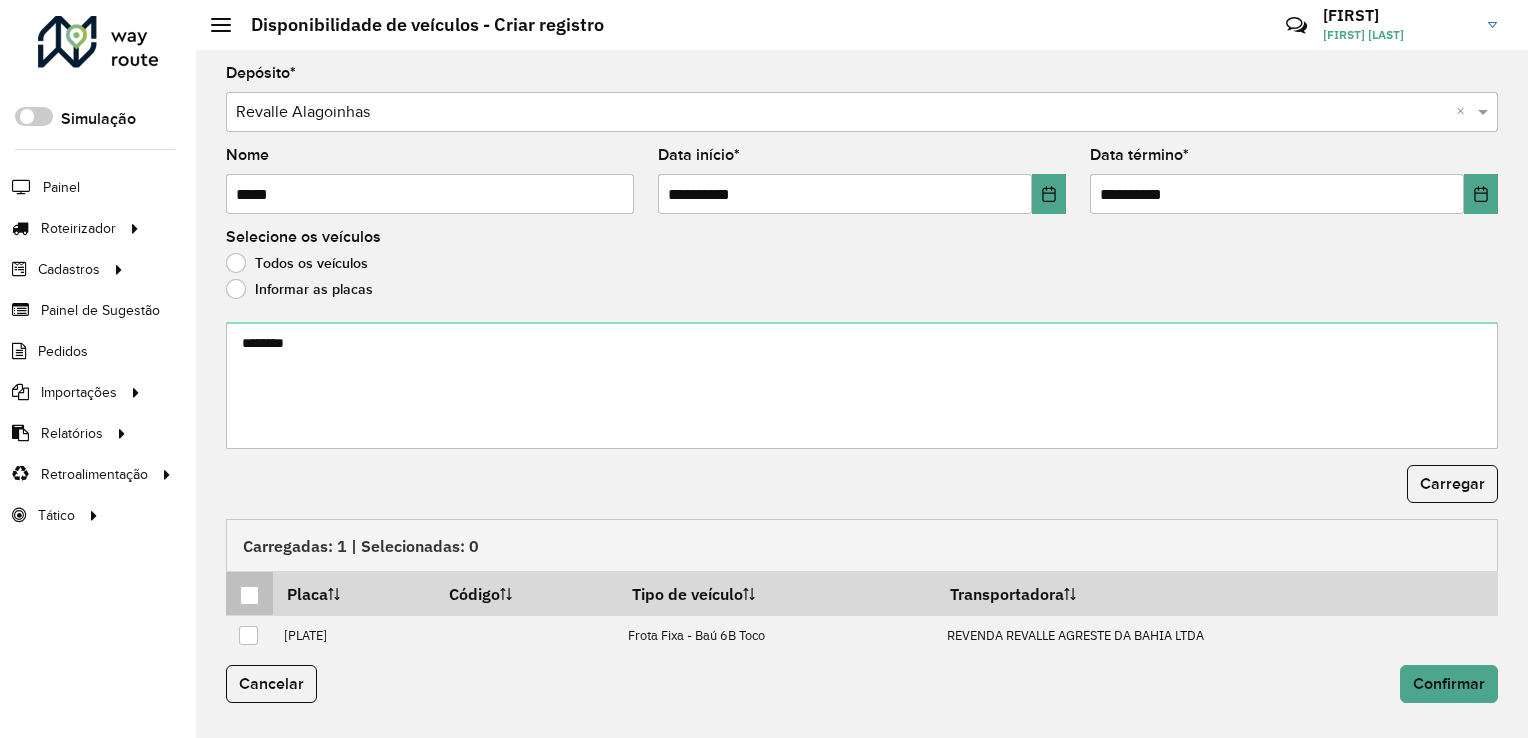 click at bounding box center (249, 595) 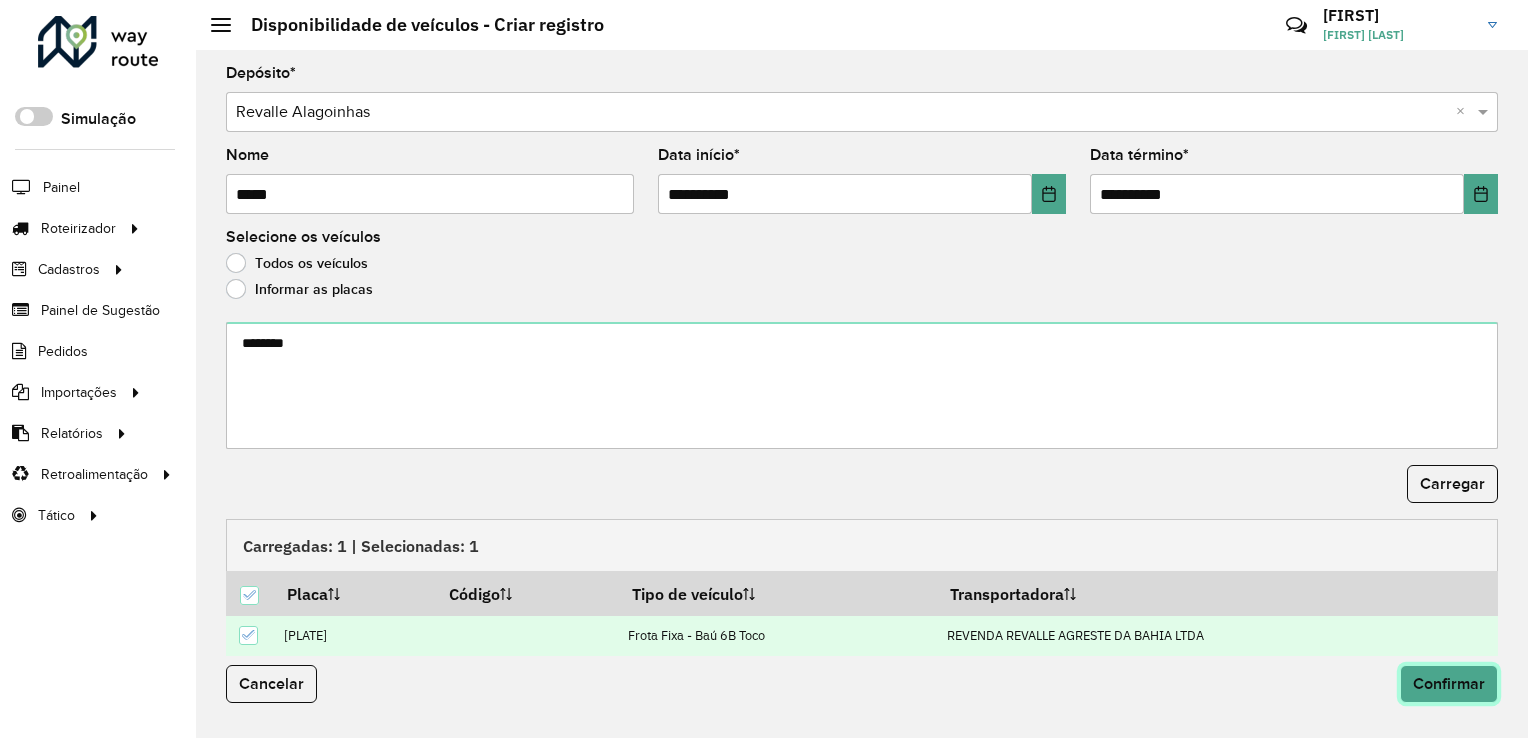 click on "Confirmar" 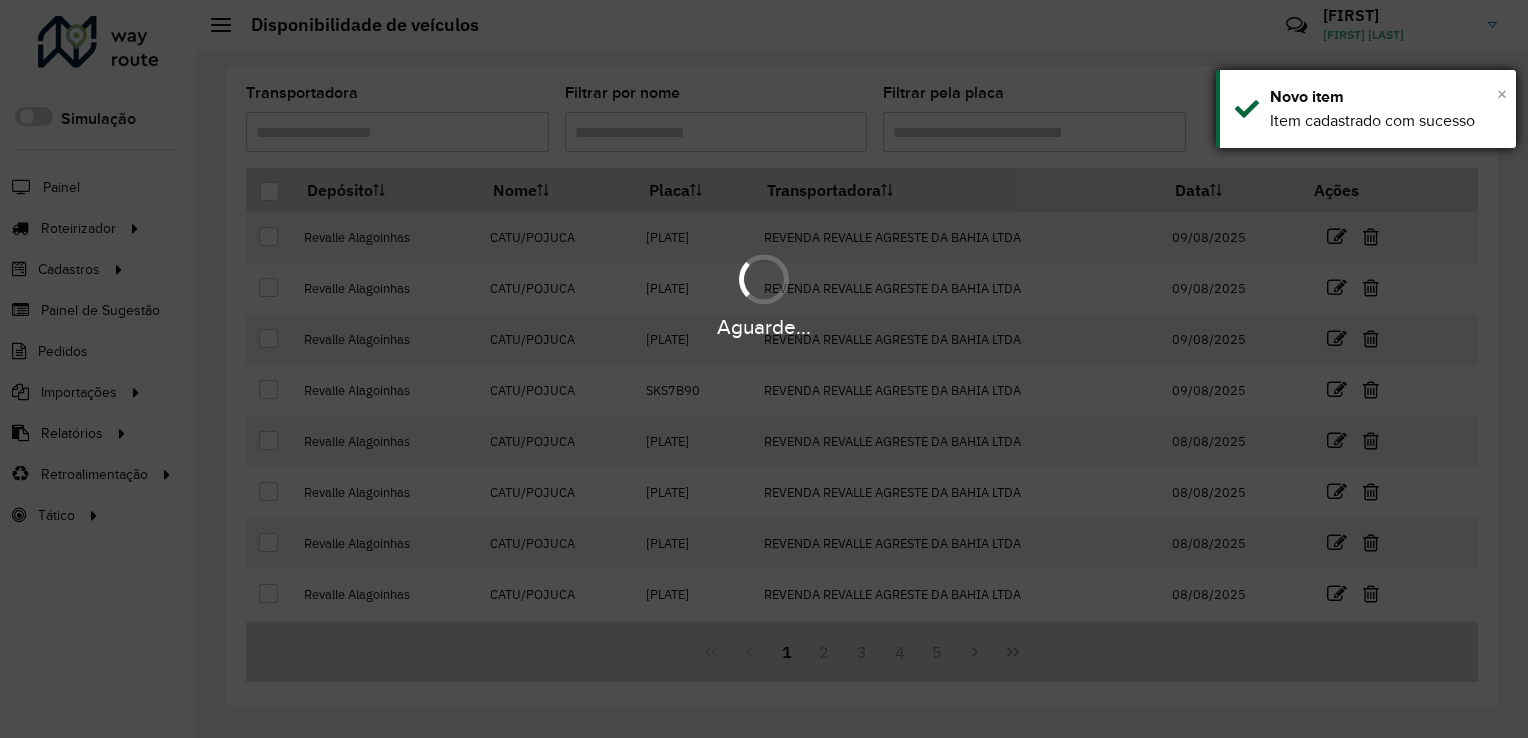 click on "×" at bounding box center (1502, 94) 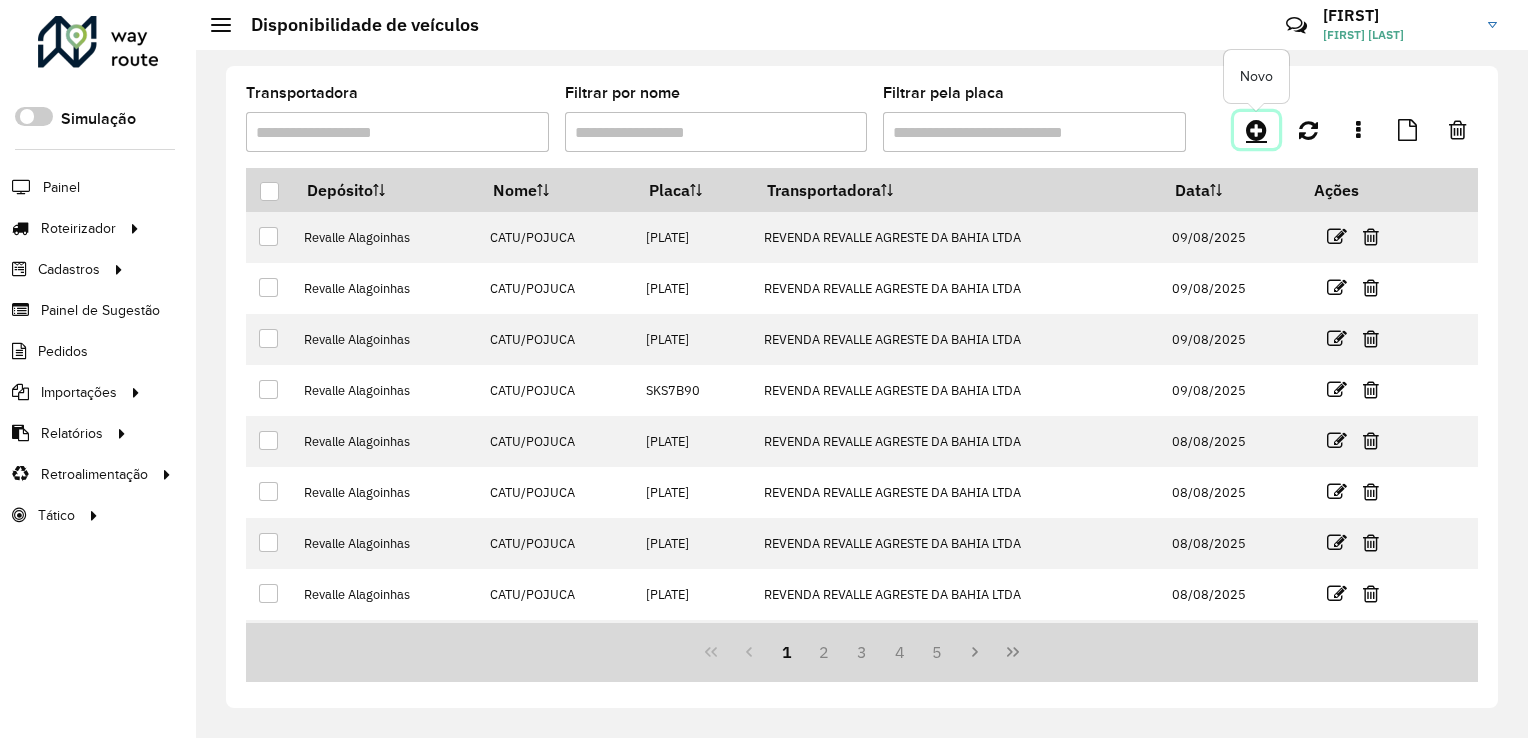 click 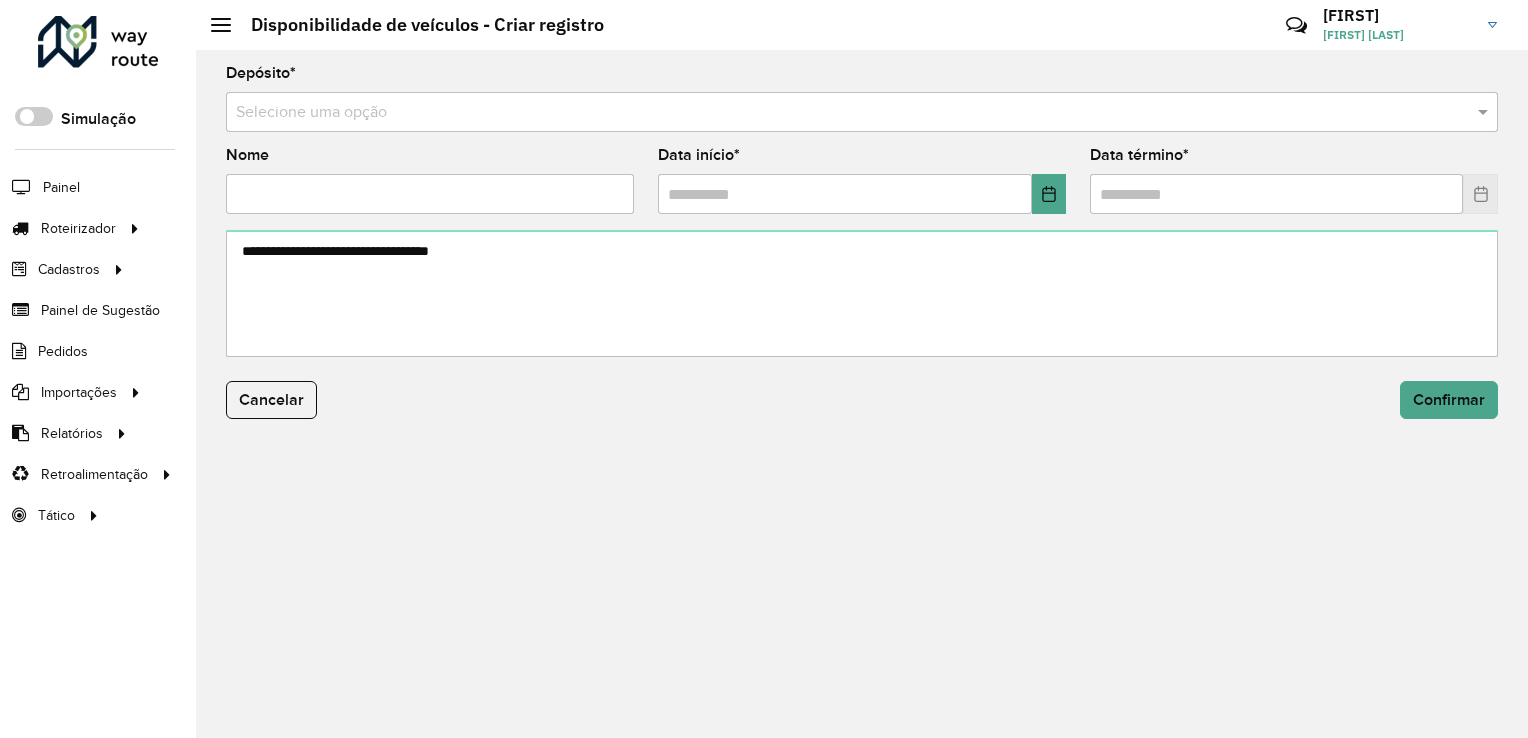 click at bounding box center [842, 113] 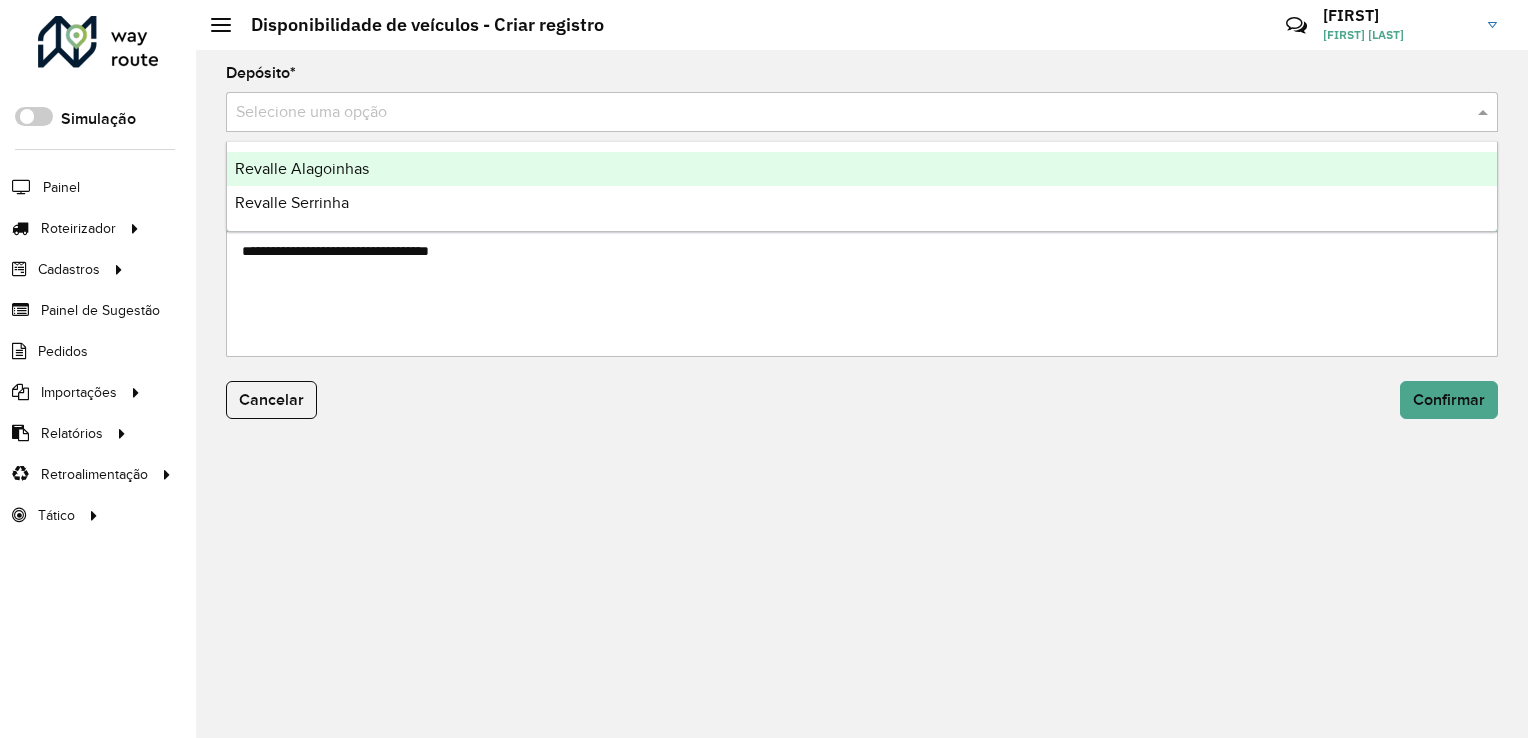 click on "Revalle Alagoinhas" at bounding box center (862, 169) 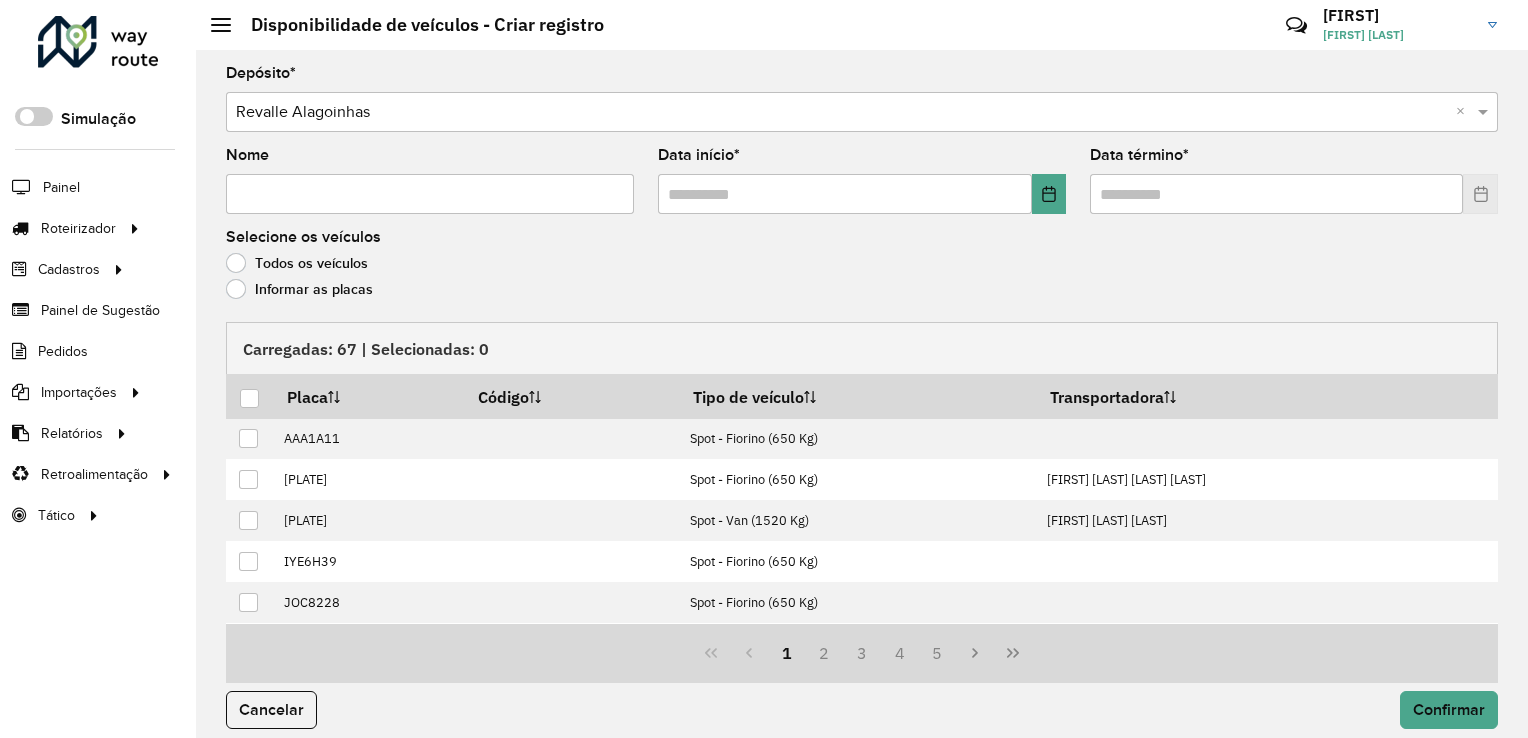 click on "Nome" at bounding box center [430, 194] 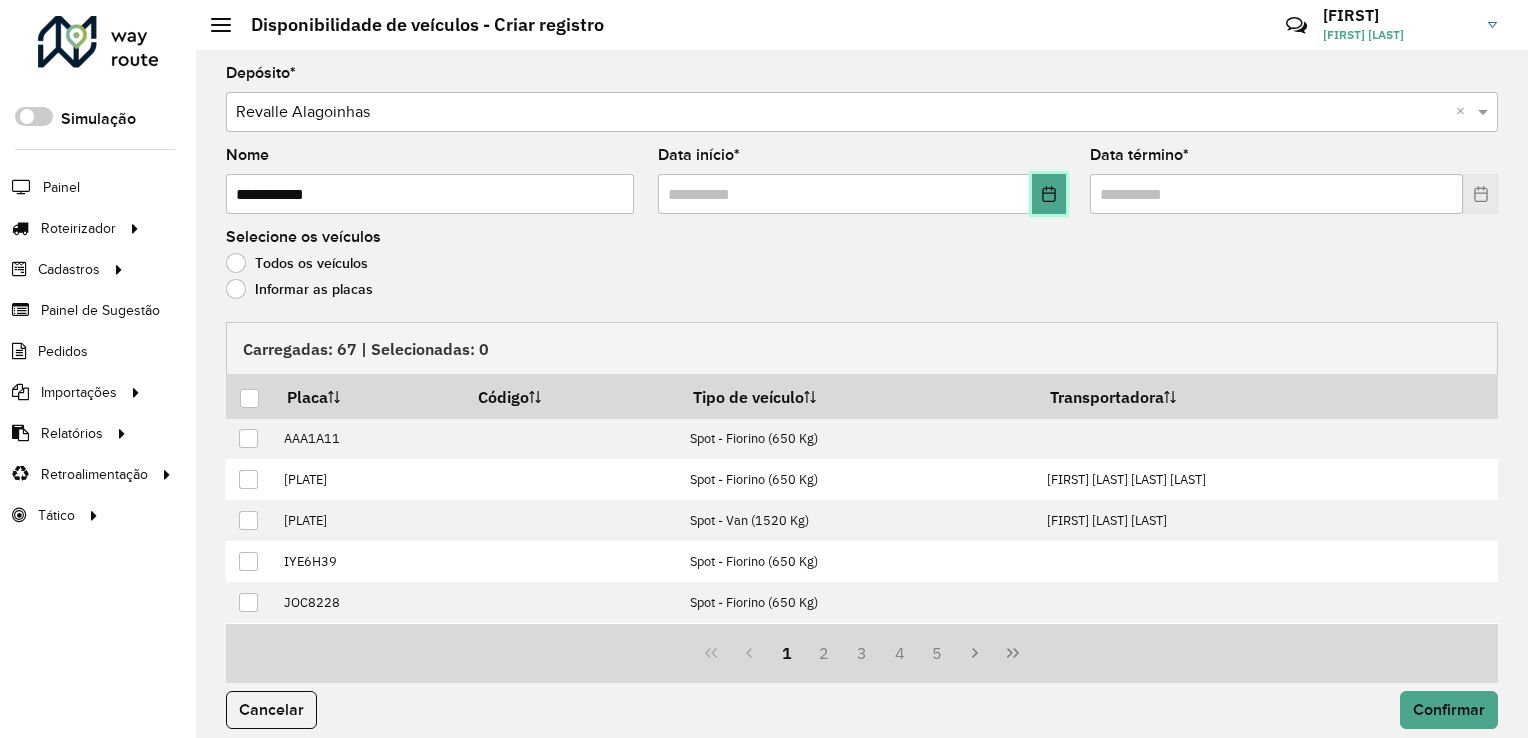 click 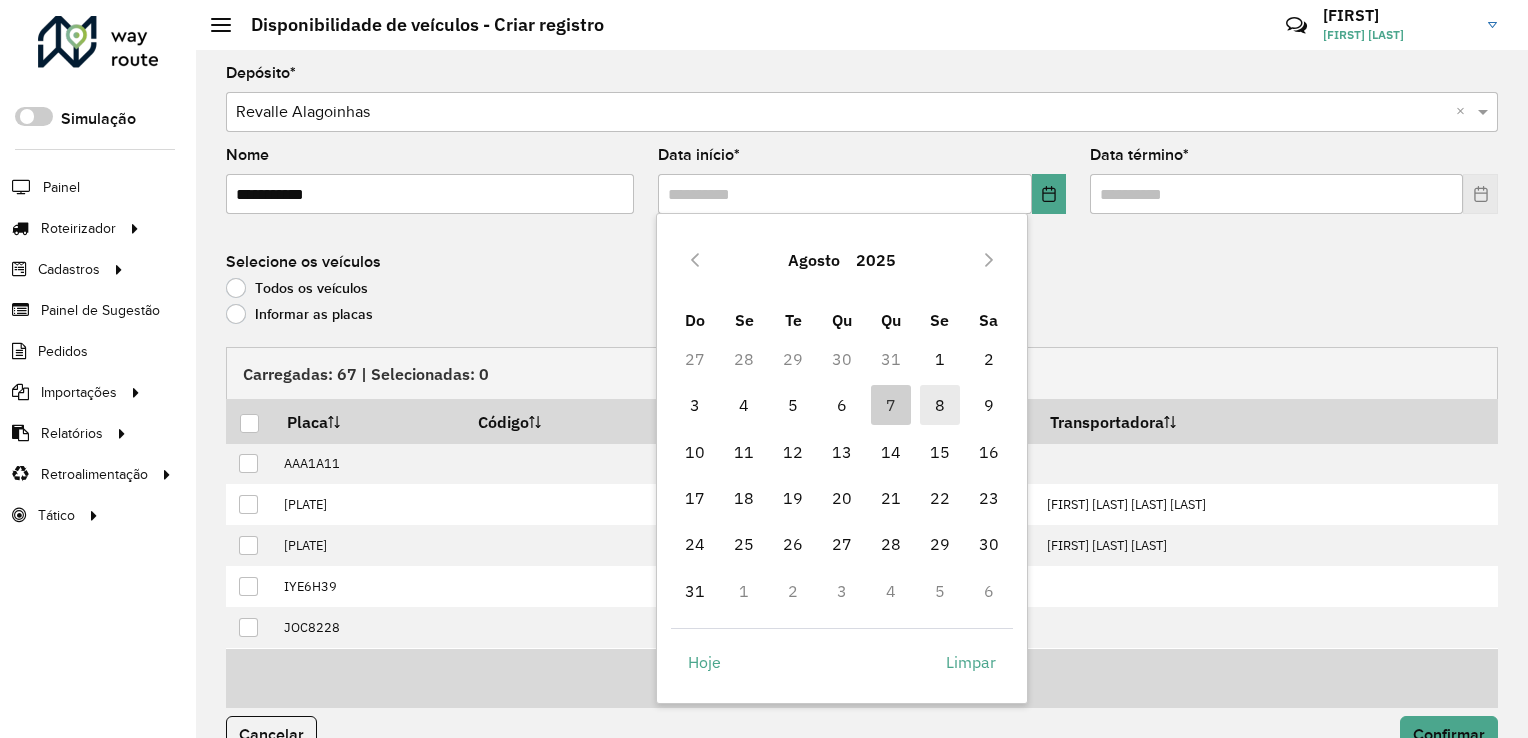 click on "8" at bounding box center [940, 405] 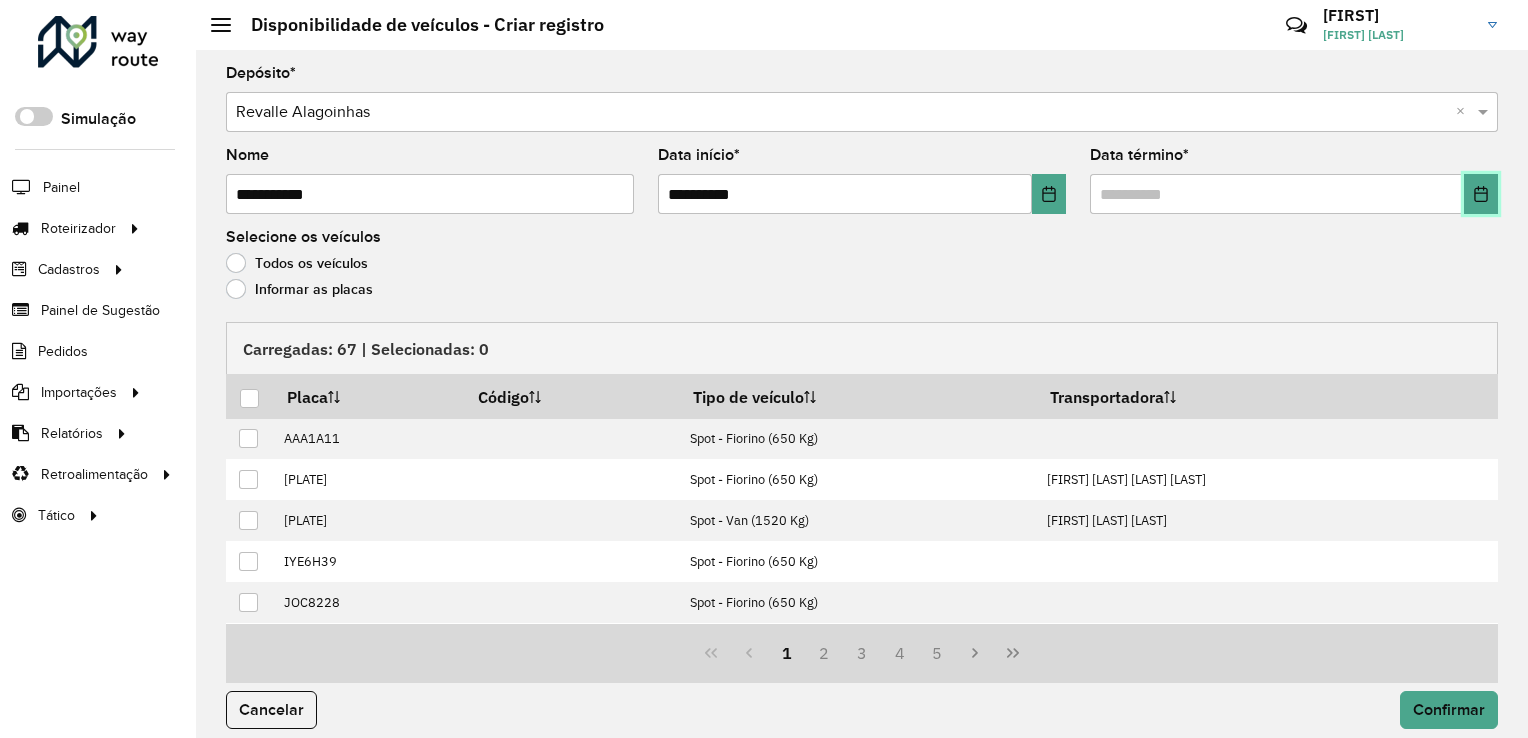 click at bounding box center (1481, 194) 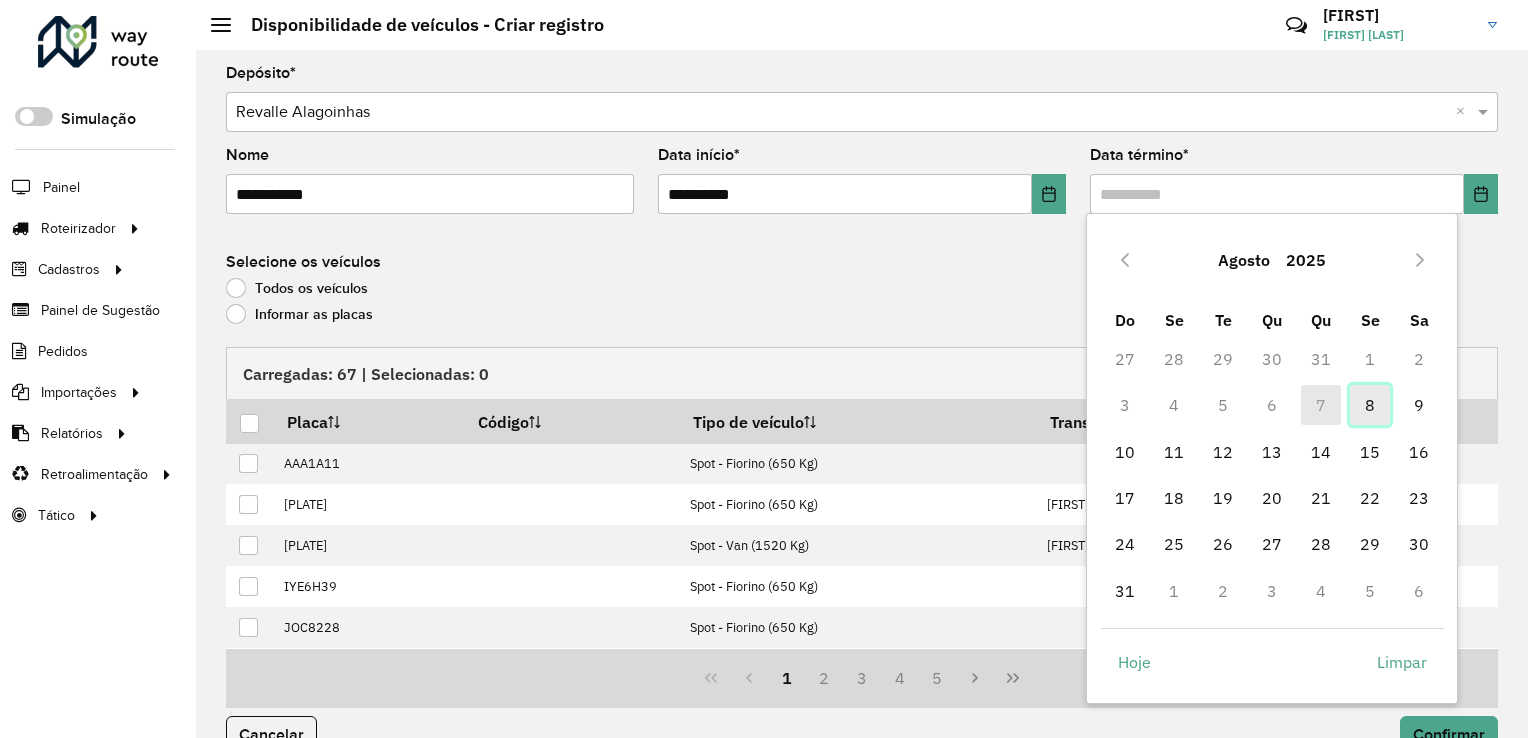 click on "8" at bounding box center [1370, 405] 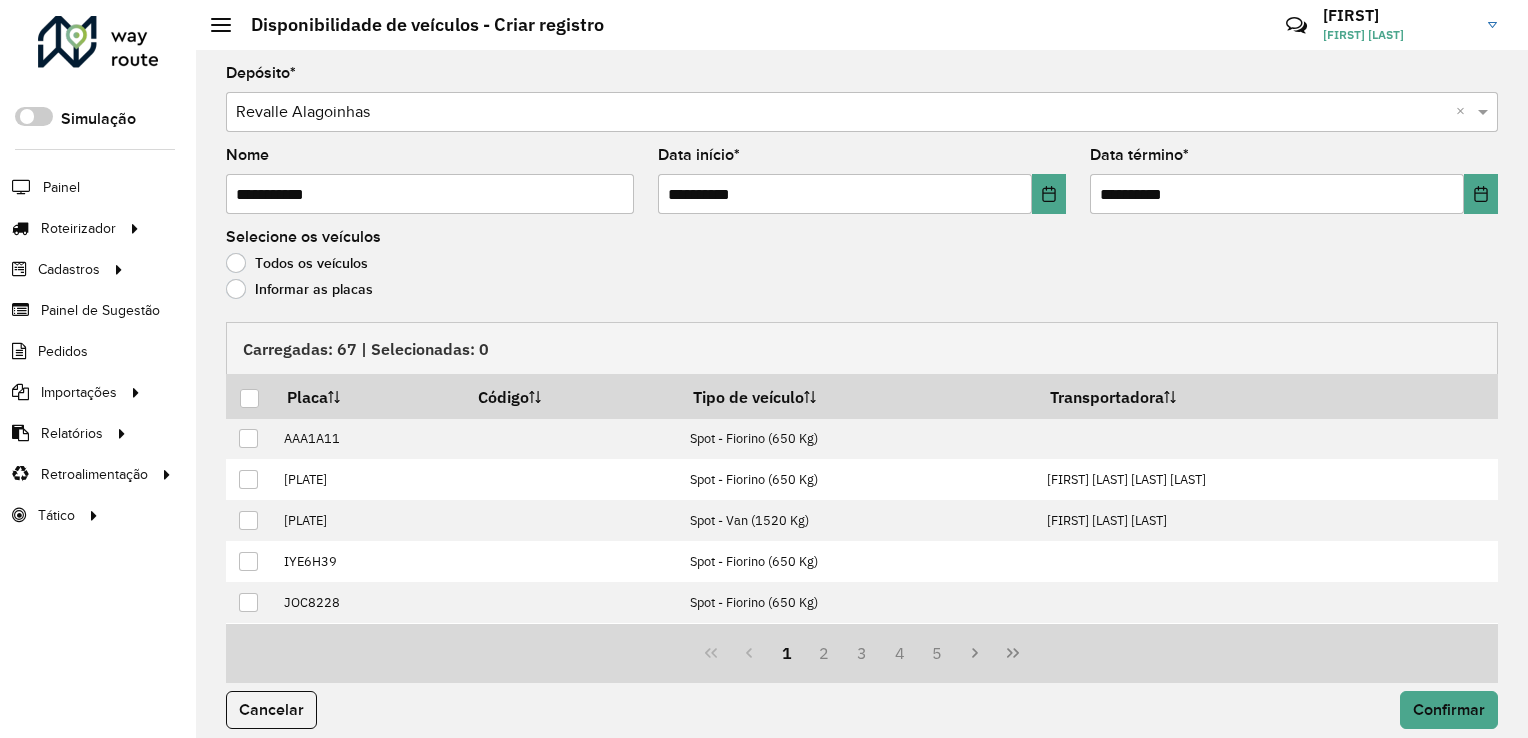 click on "Informar as placas" 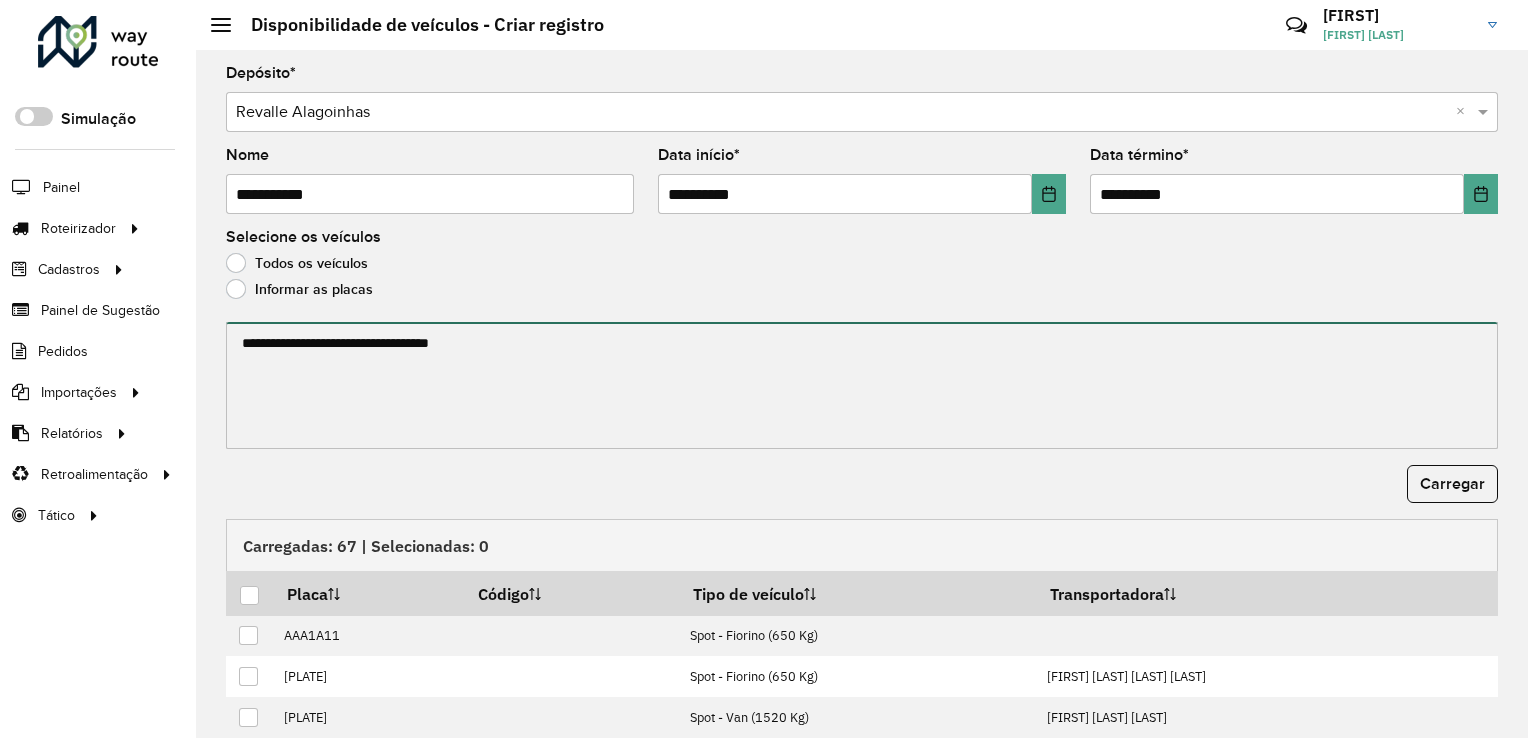 click at bounding box center [862, 385] 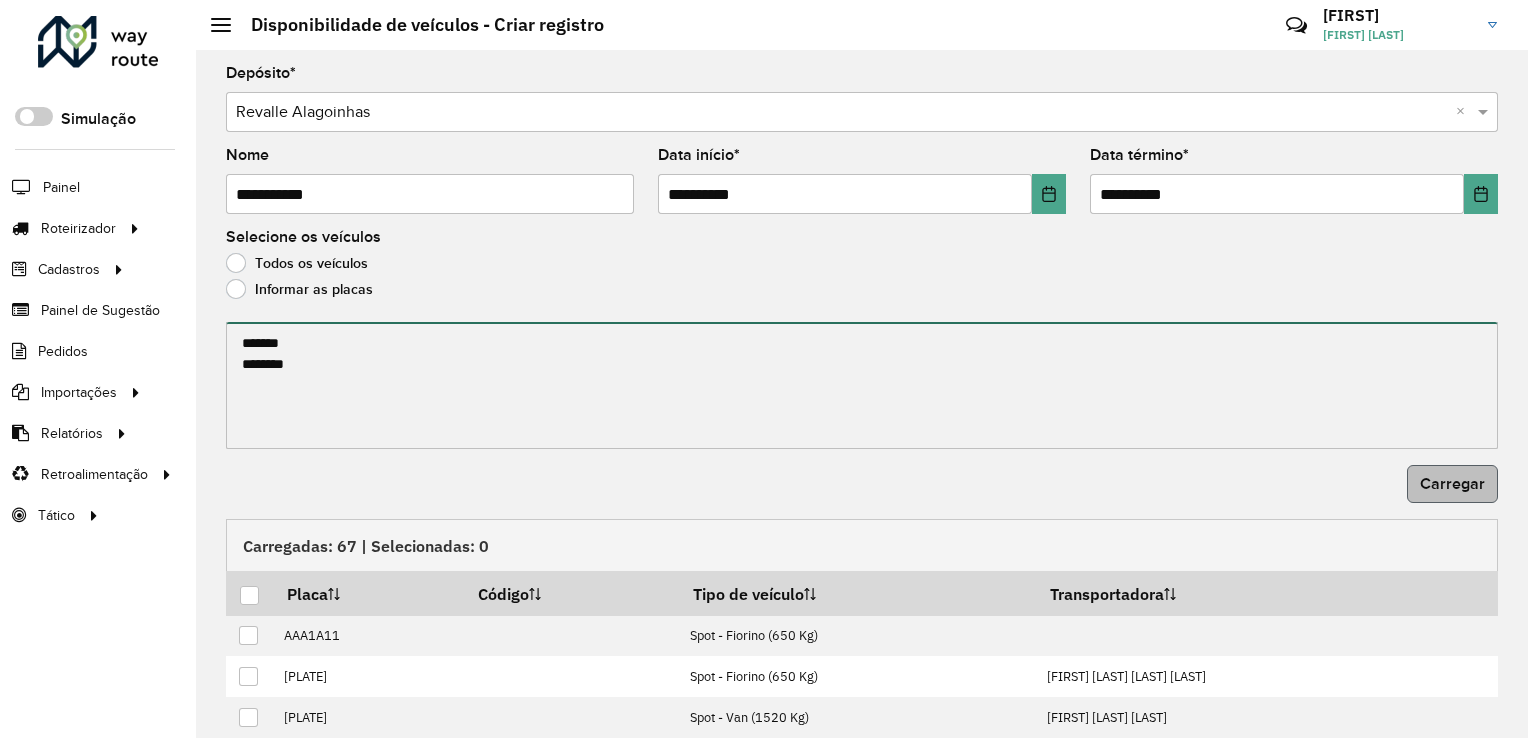 type on "*******
*******" 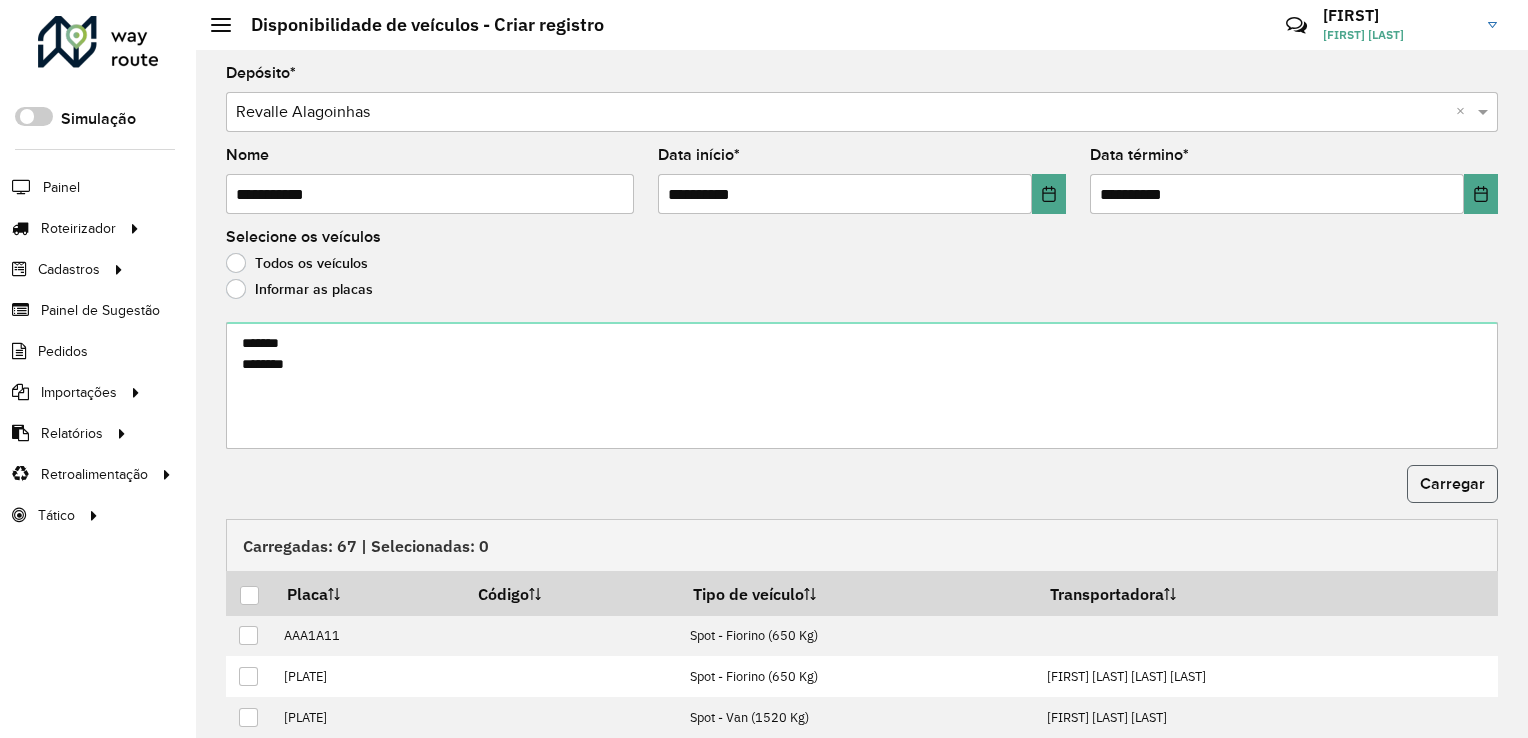 click on "Carregar" 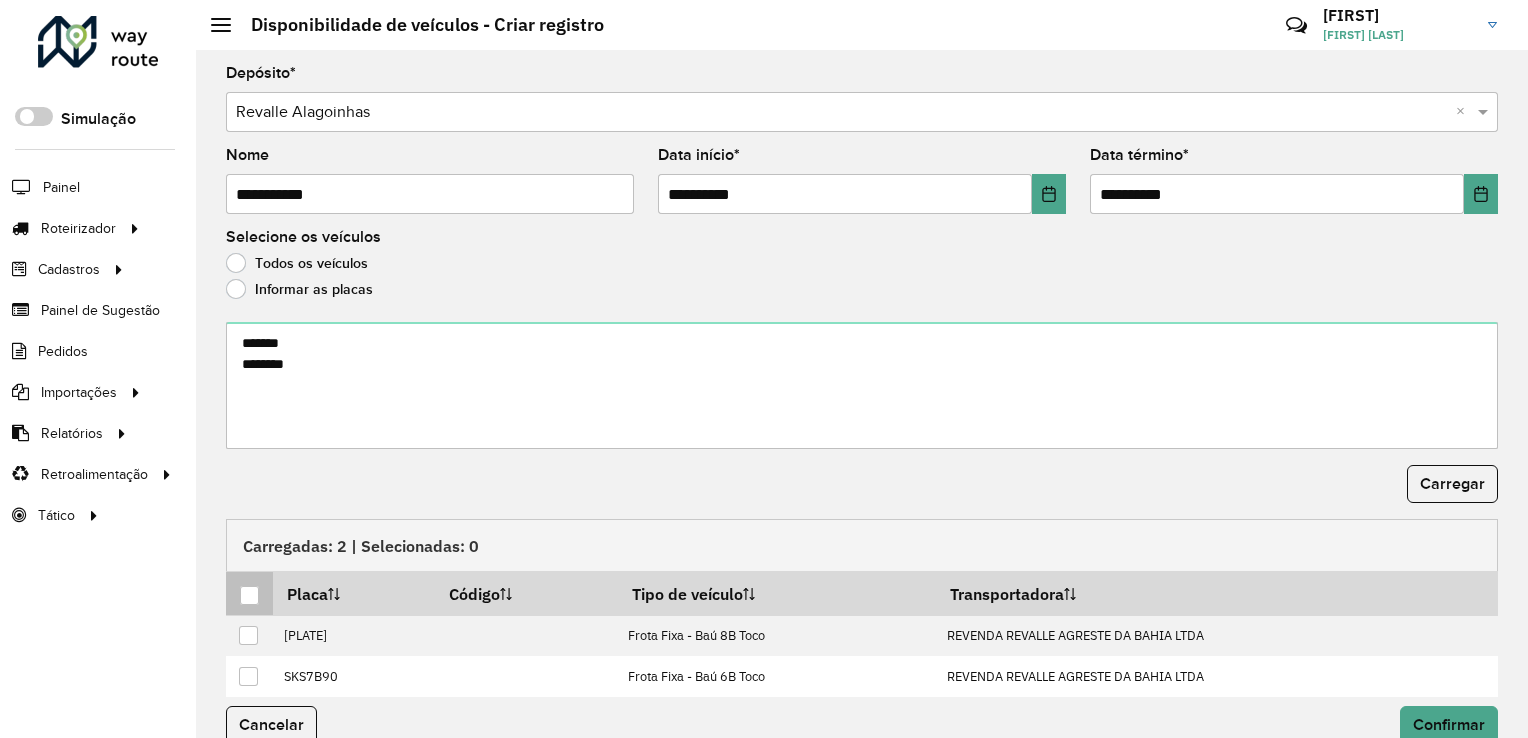 click at bounding box center [249, 593] 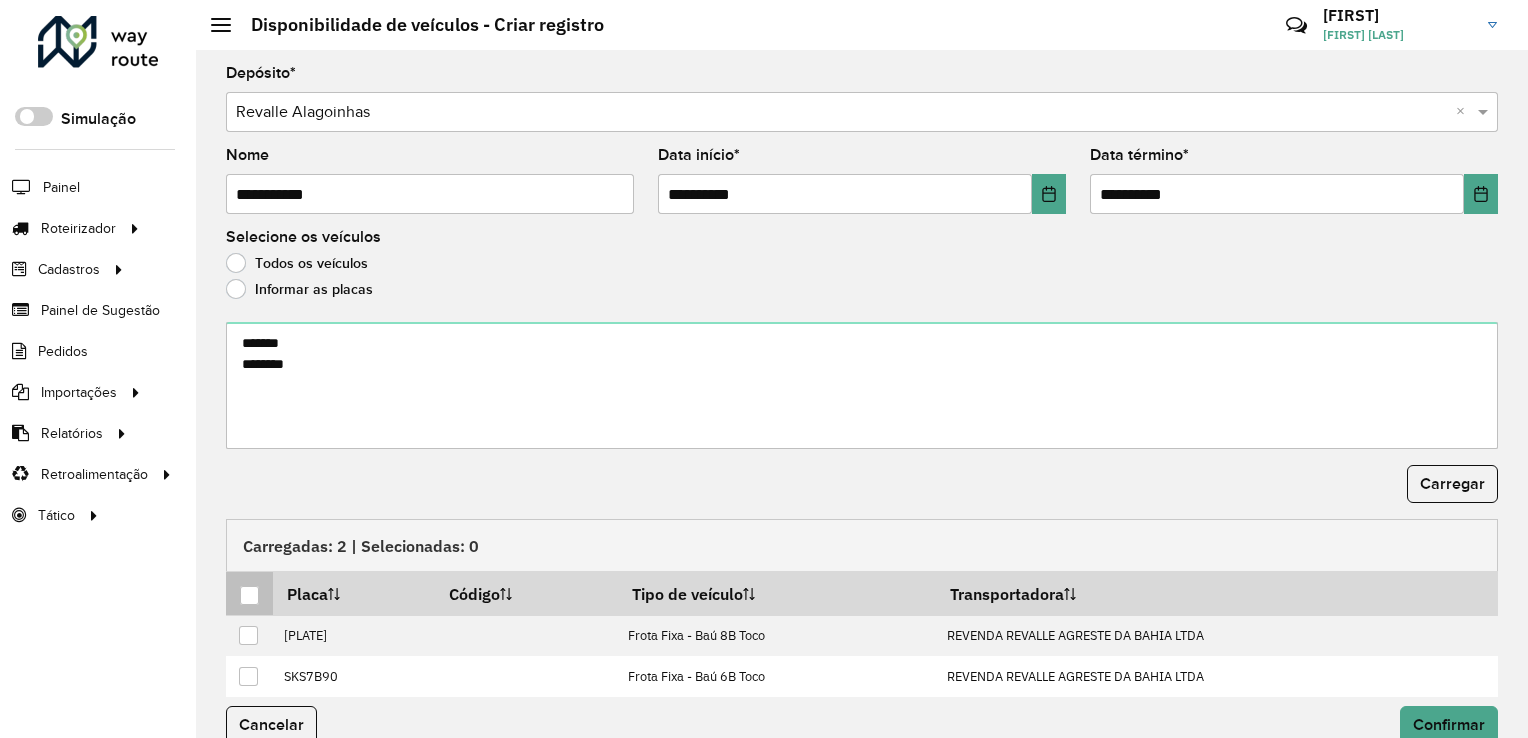 click at bounding box center (249, 595) 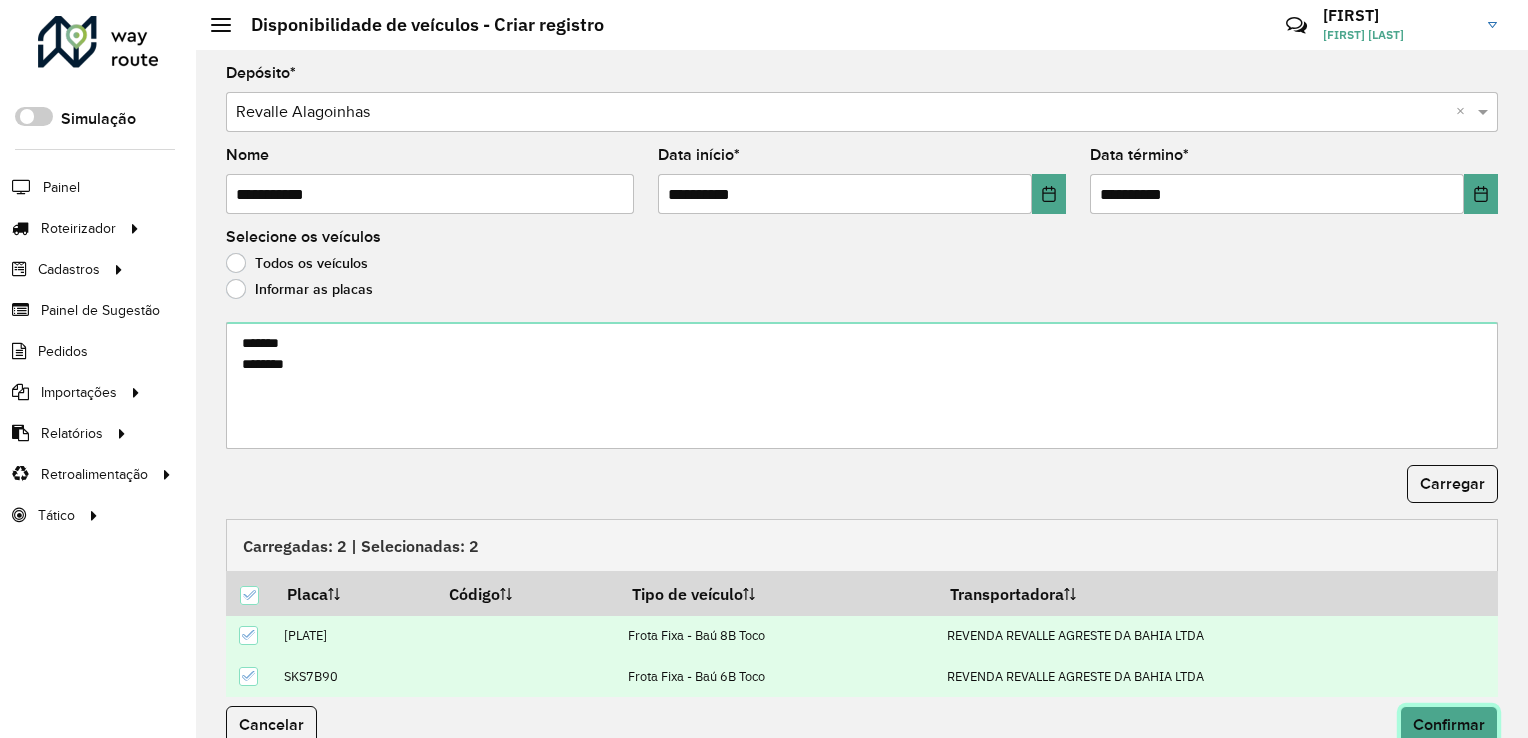 click on "Confirmar" 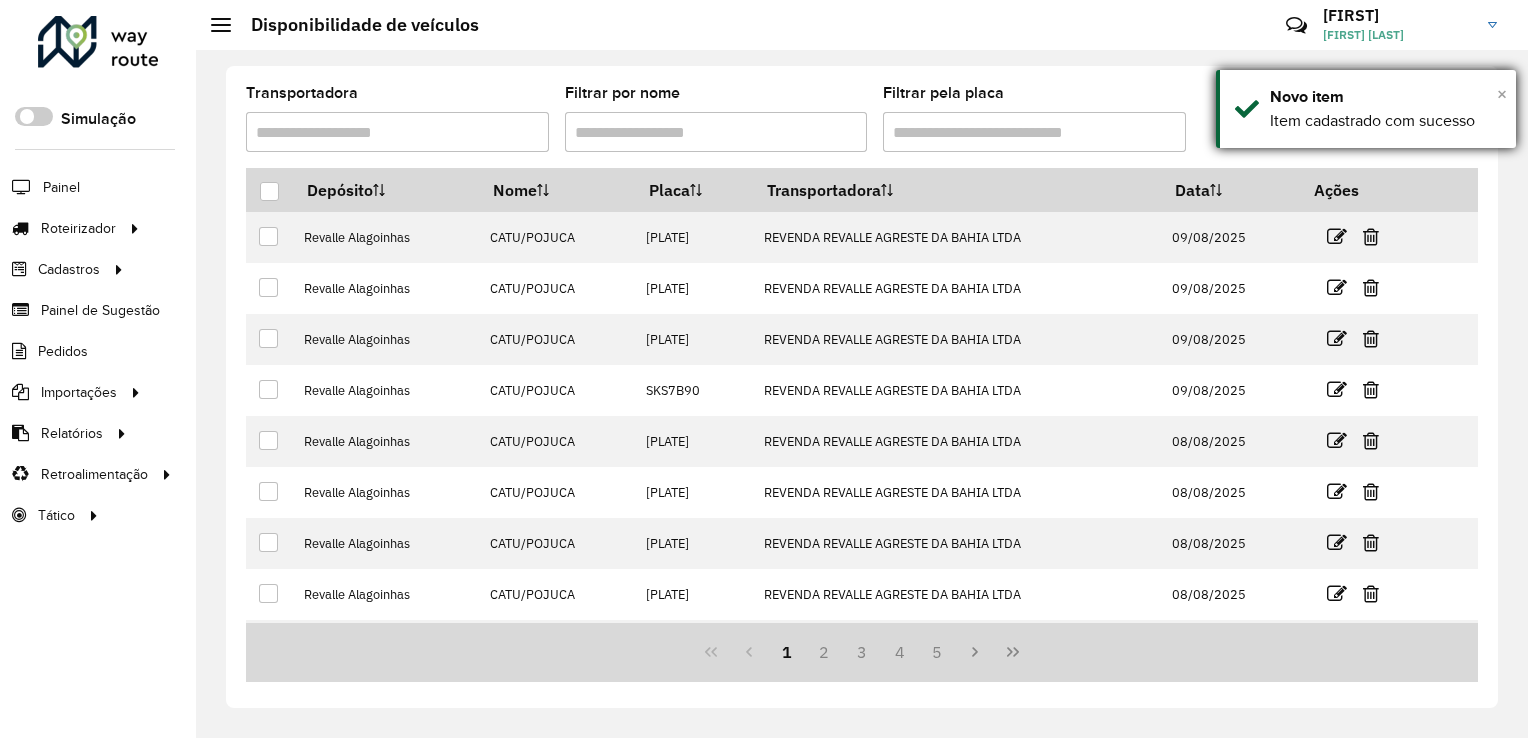 click on "×" at bounding box center (1502, 94) 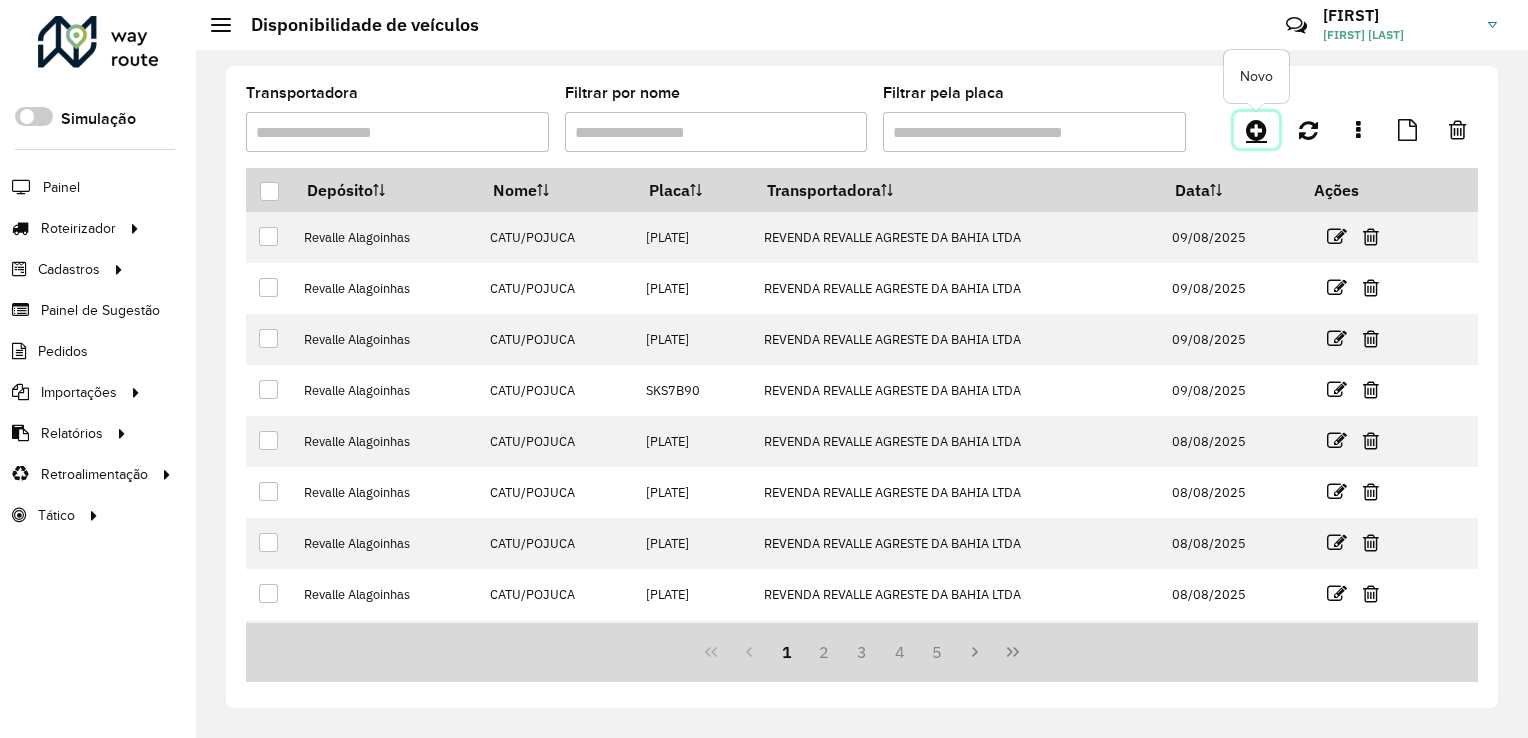 click 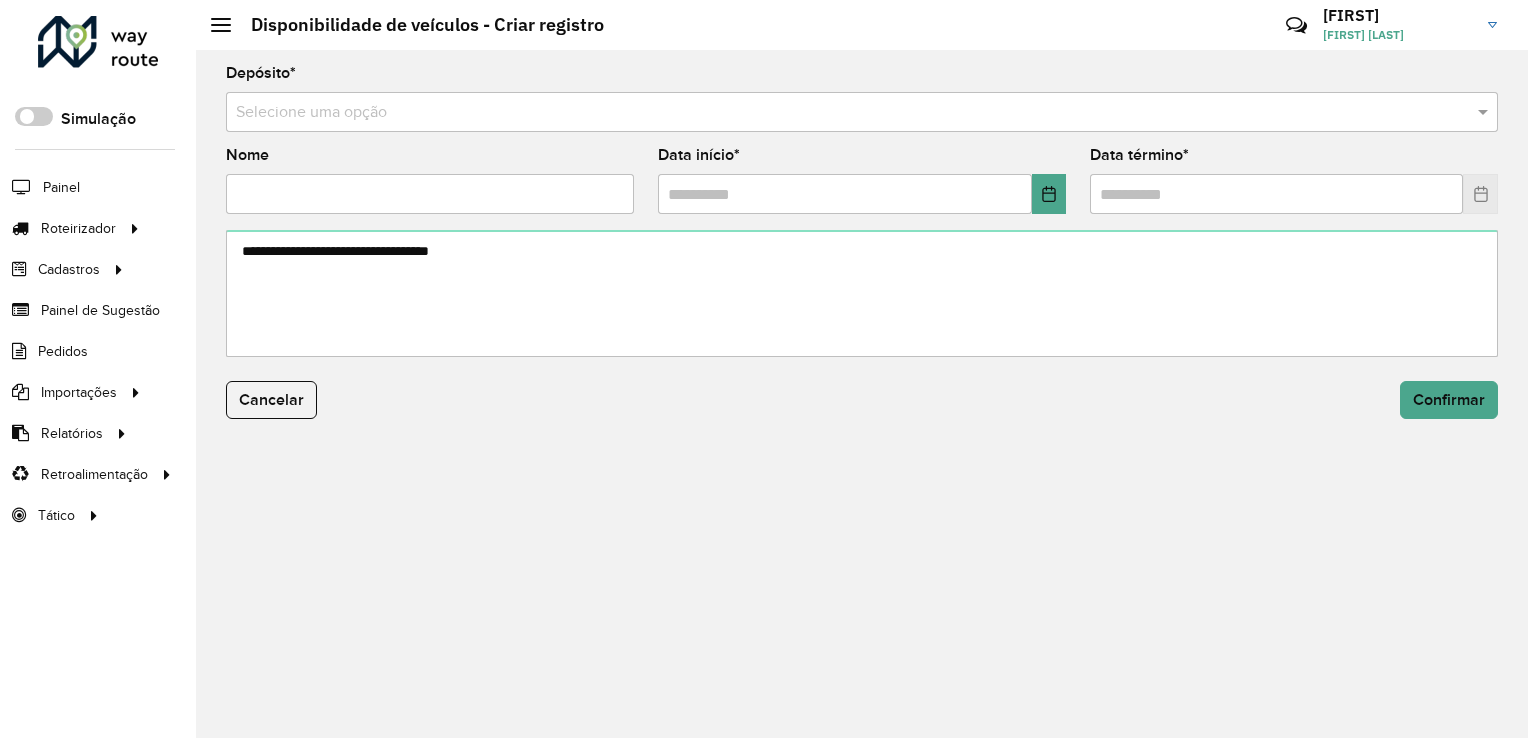 click at bounding box center (842, 113) 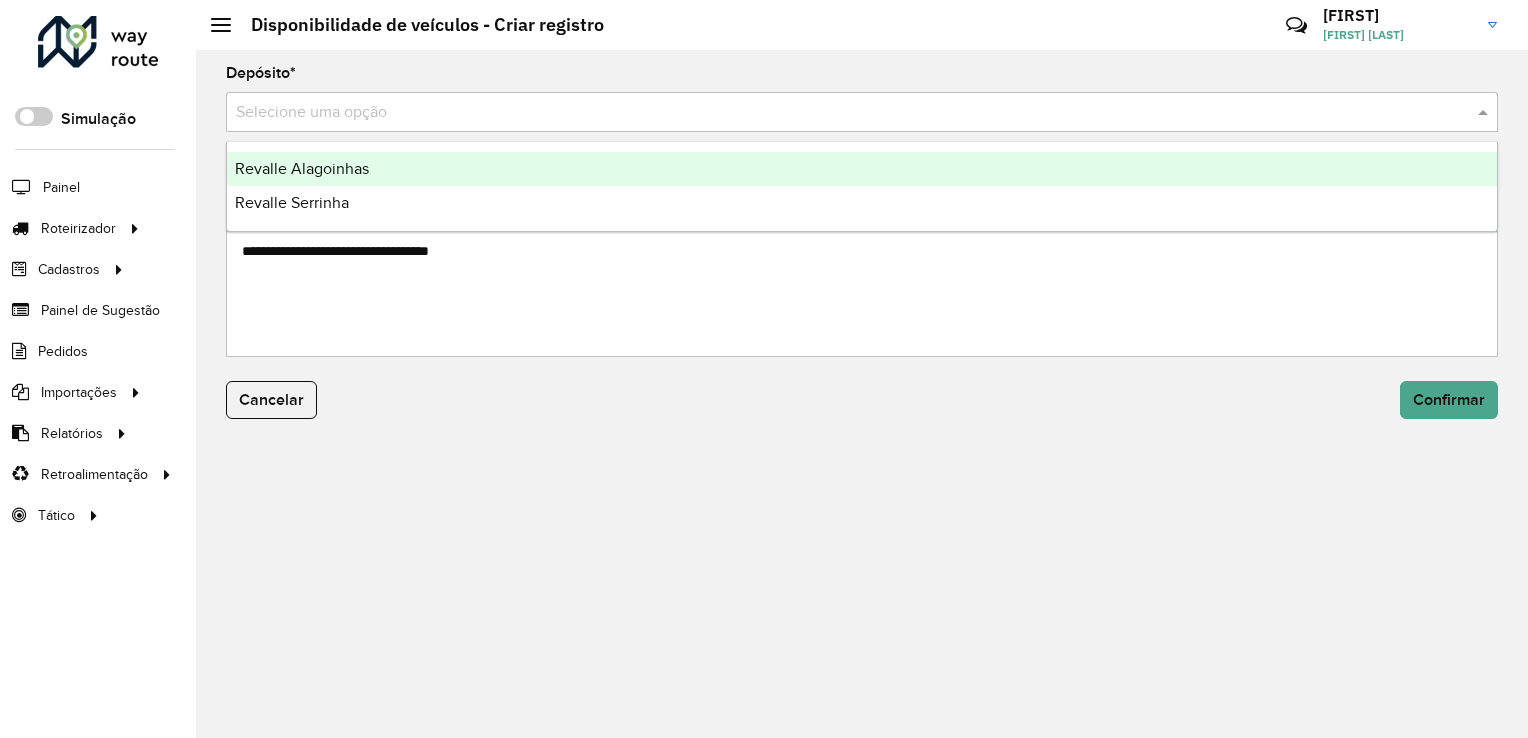 click on "Revalle Alagoinhas" at bounding box center (862, 169) 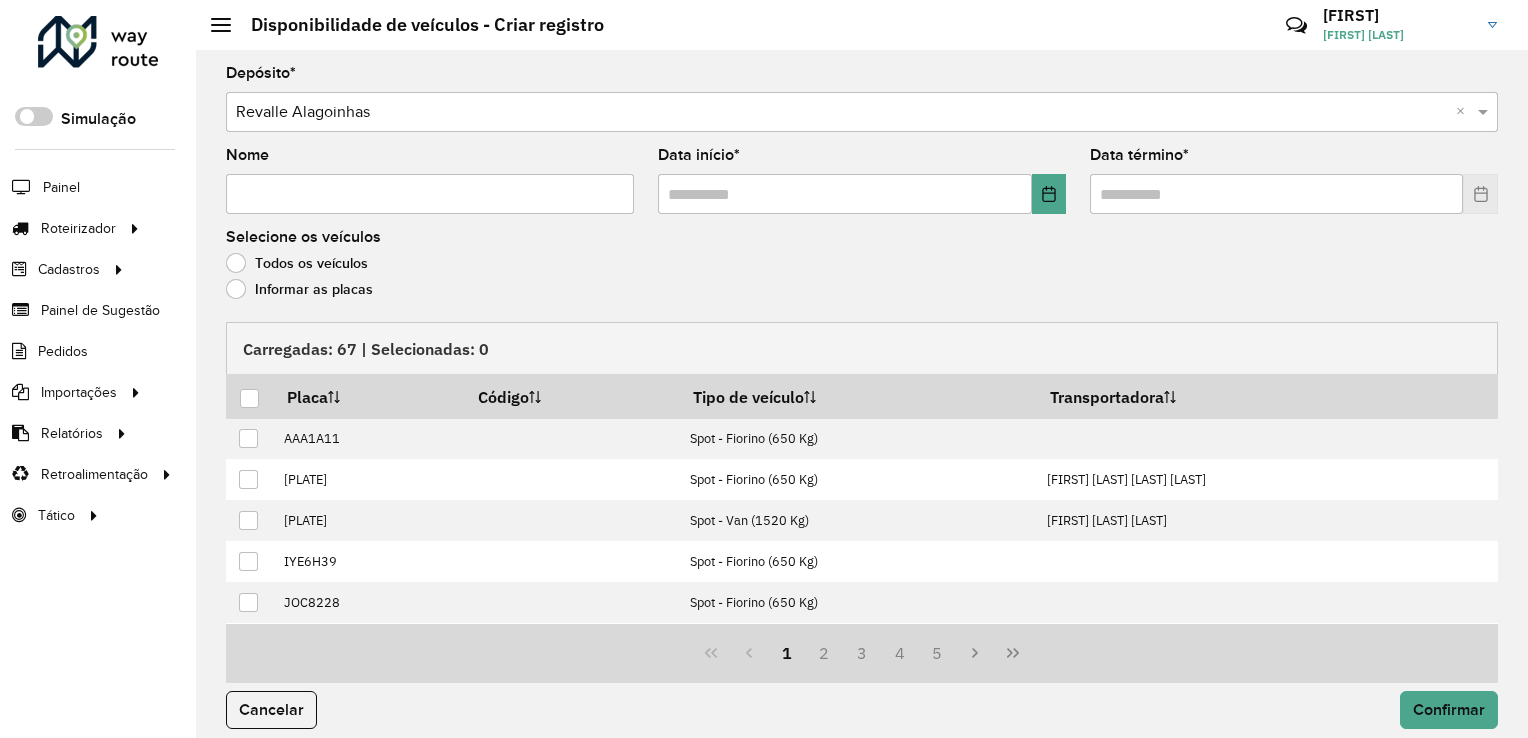 click on "Nome" at bounding box center (430, 194) 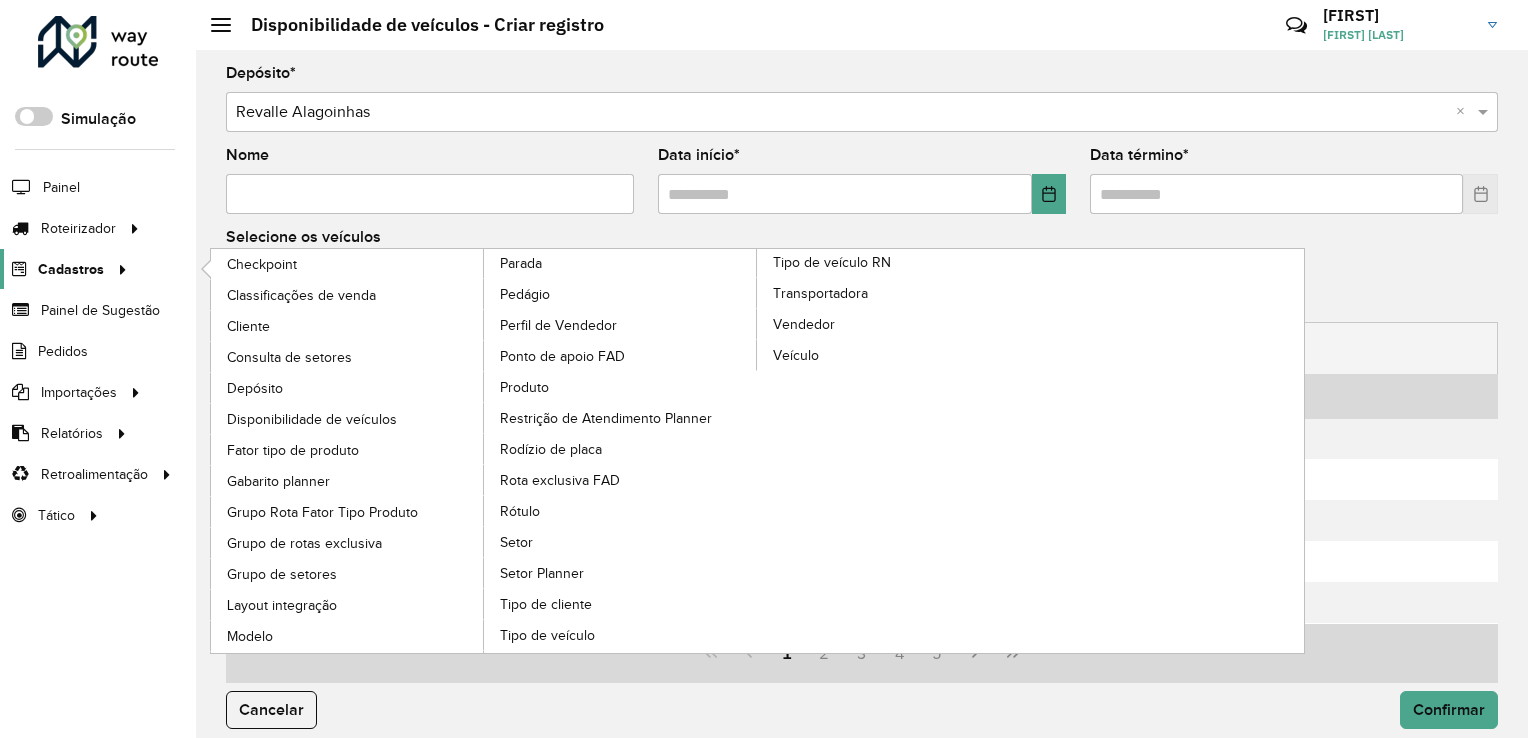 click on "Cadastros" 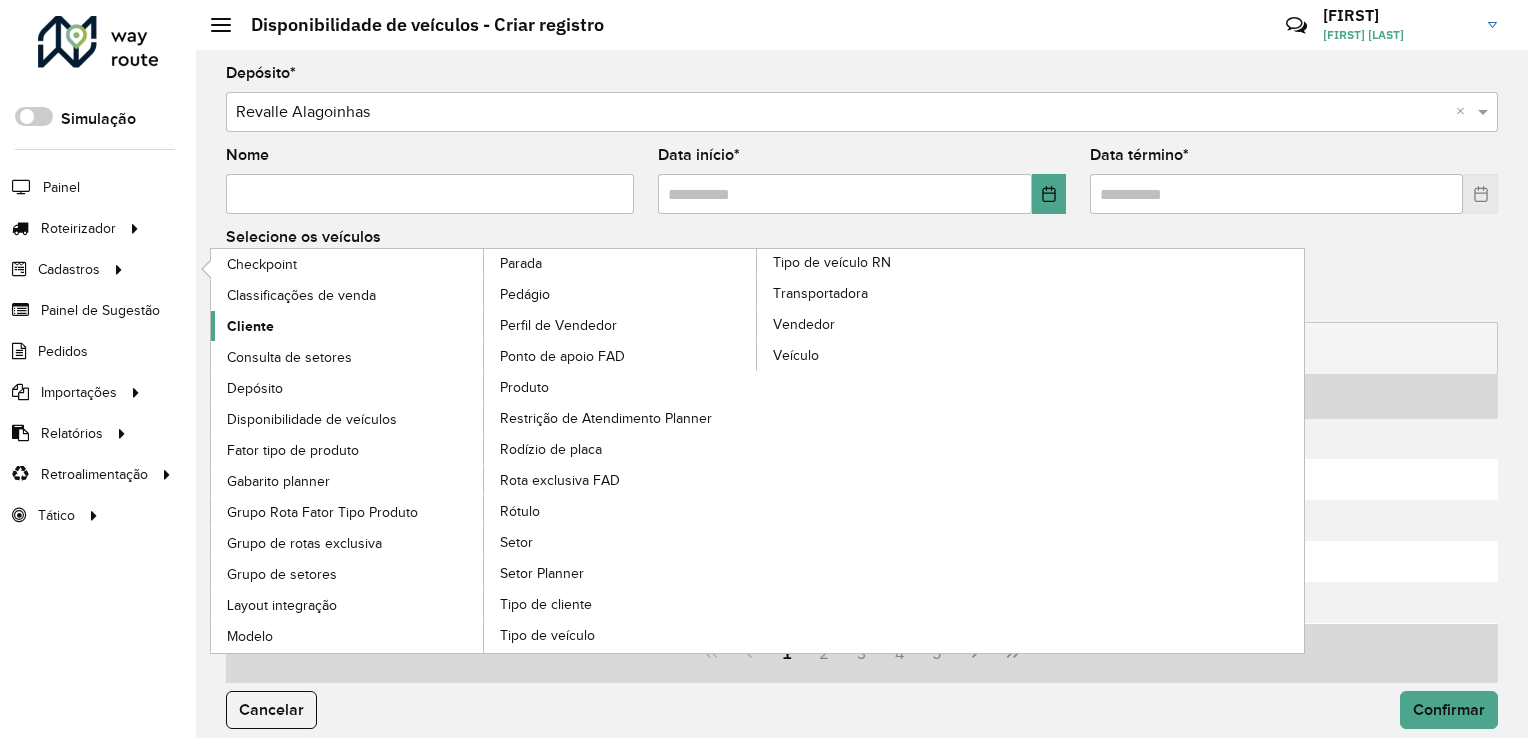 click on "Cliente" 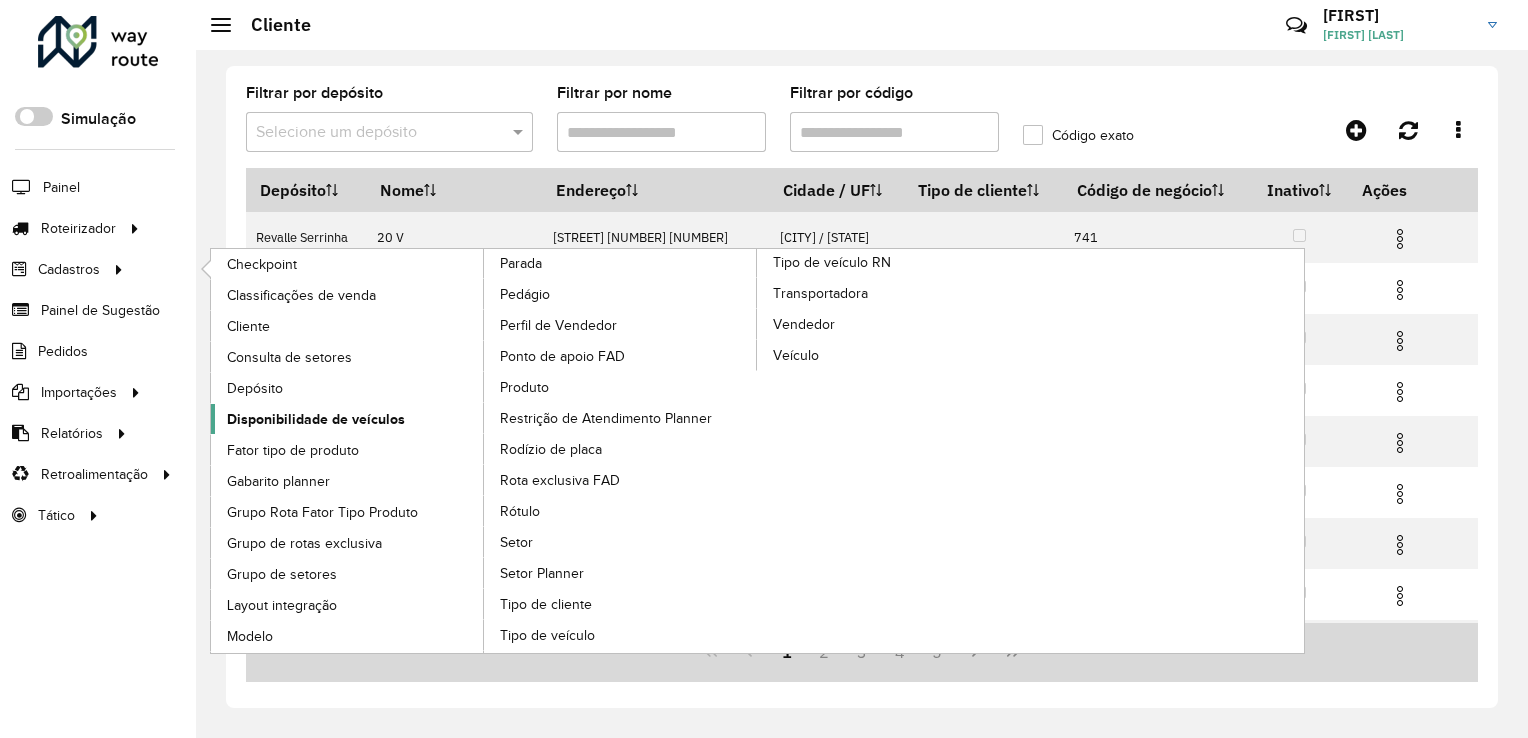 click on "Disponibilidade de veículos" 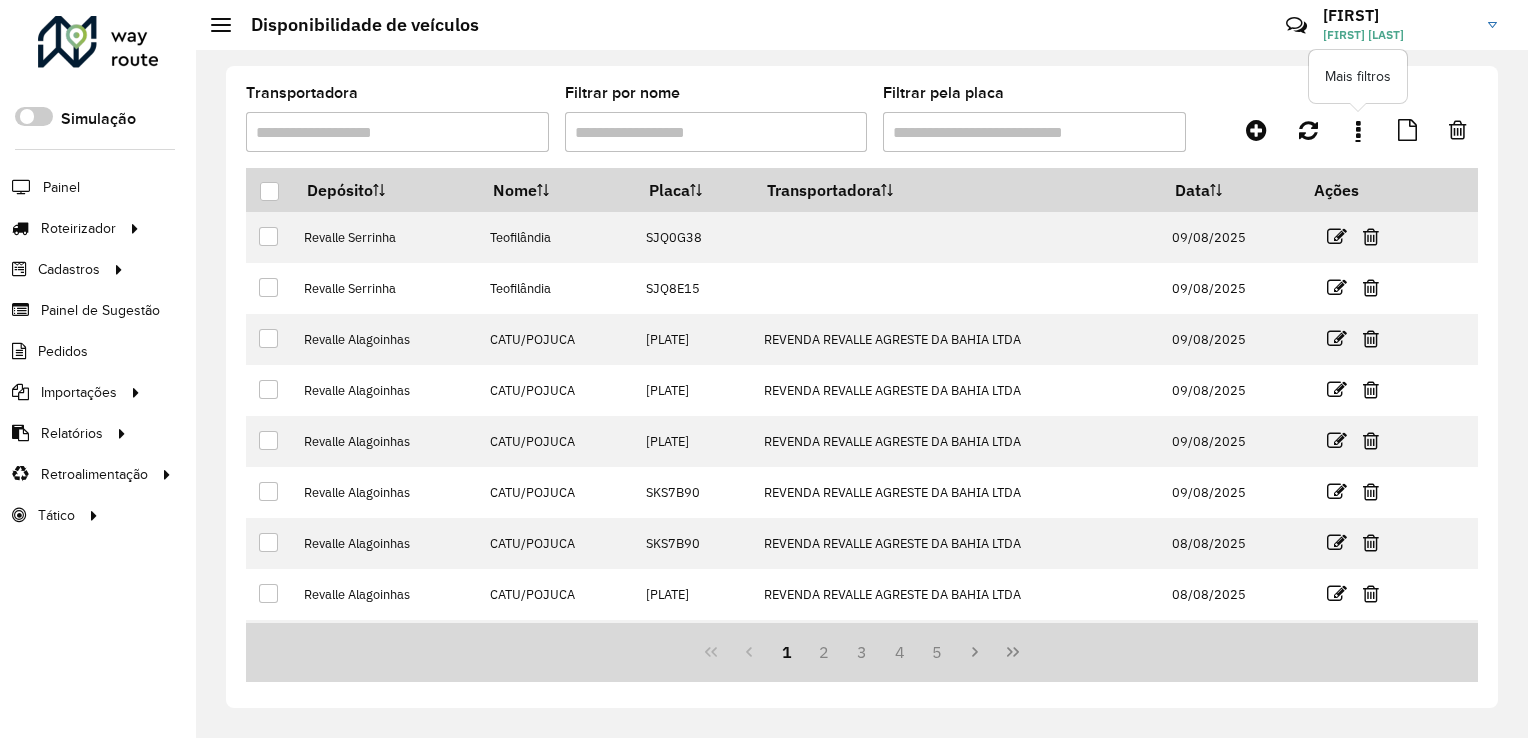 click 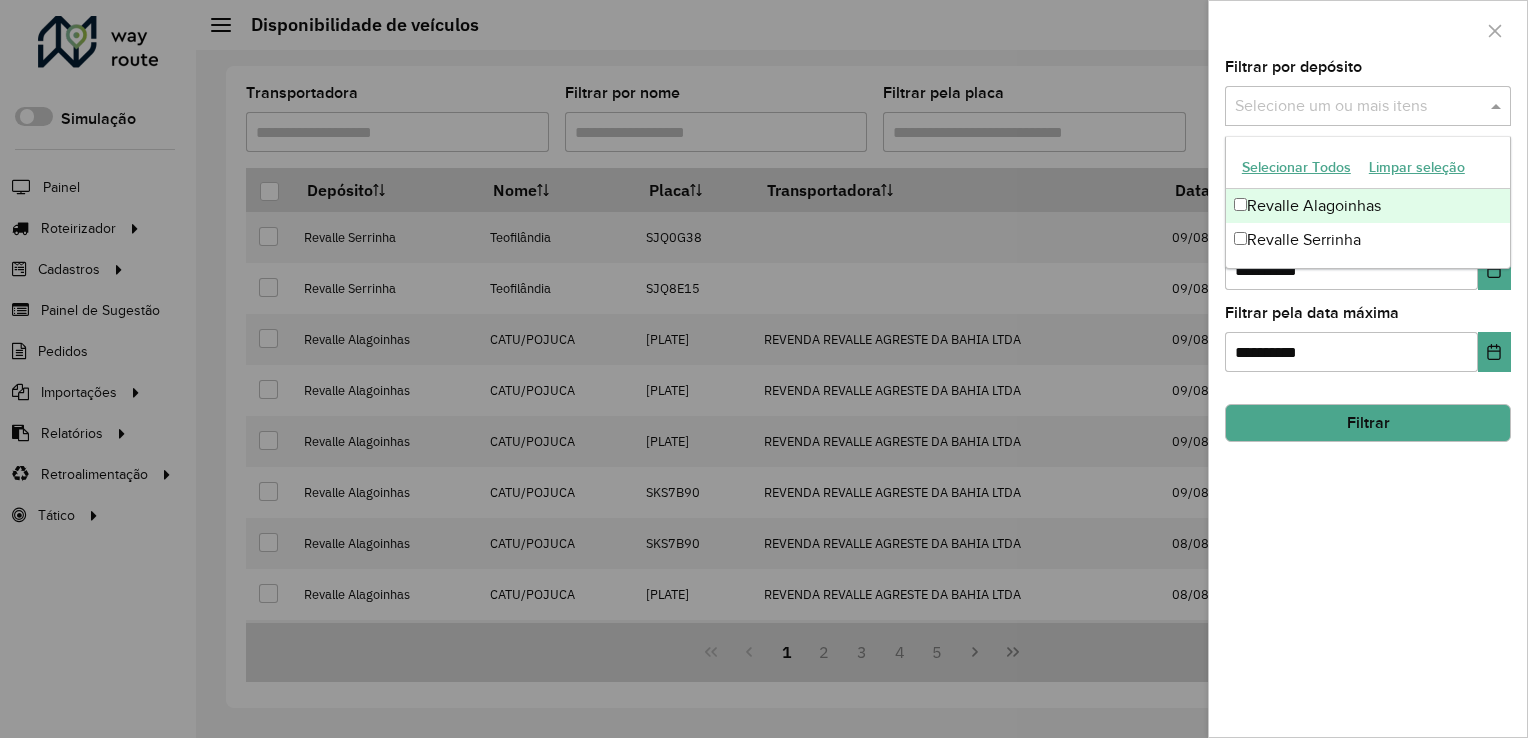 click at bounding box center [1358, 107] 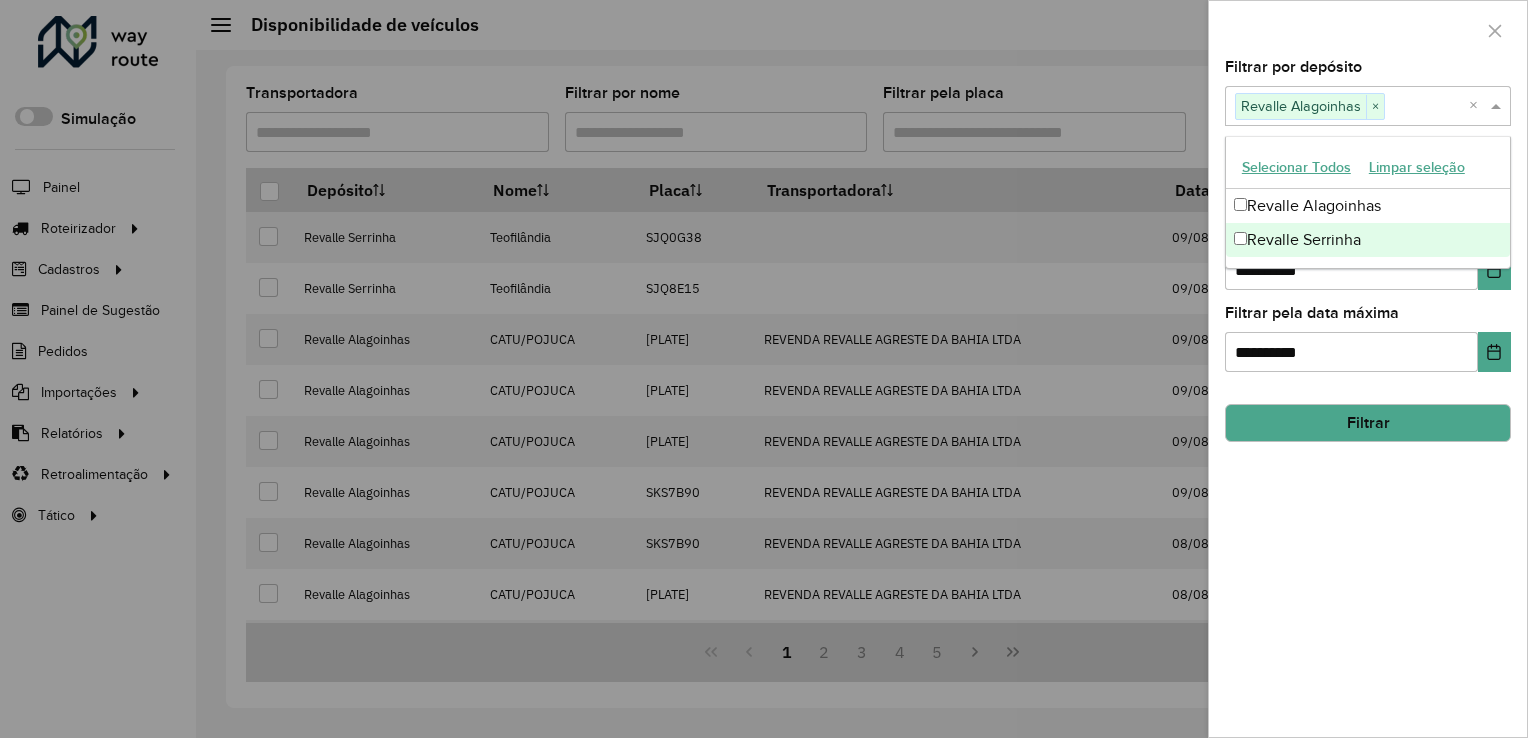 click on "Filtrar" 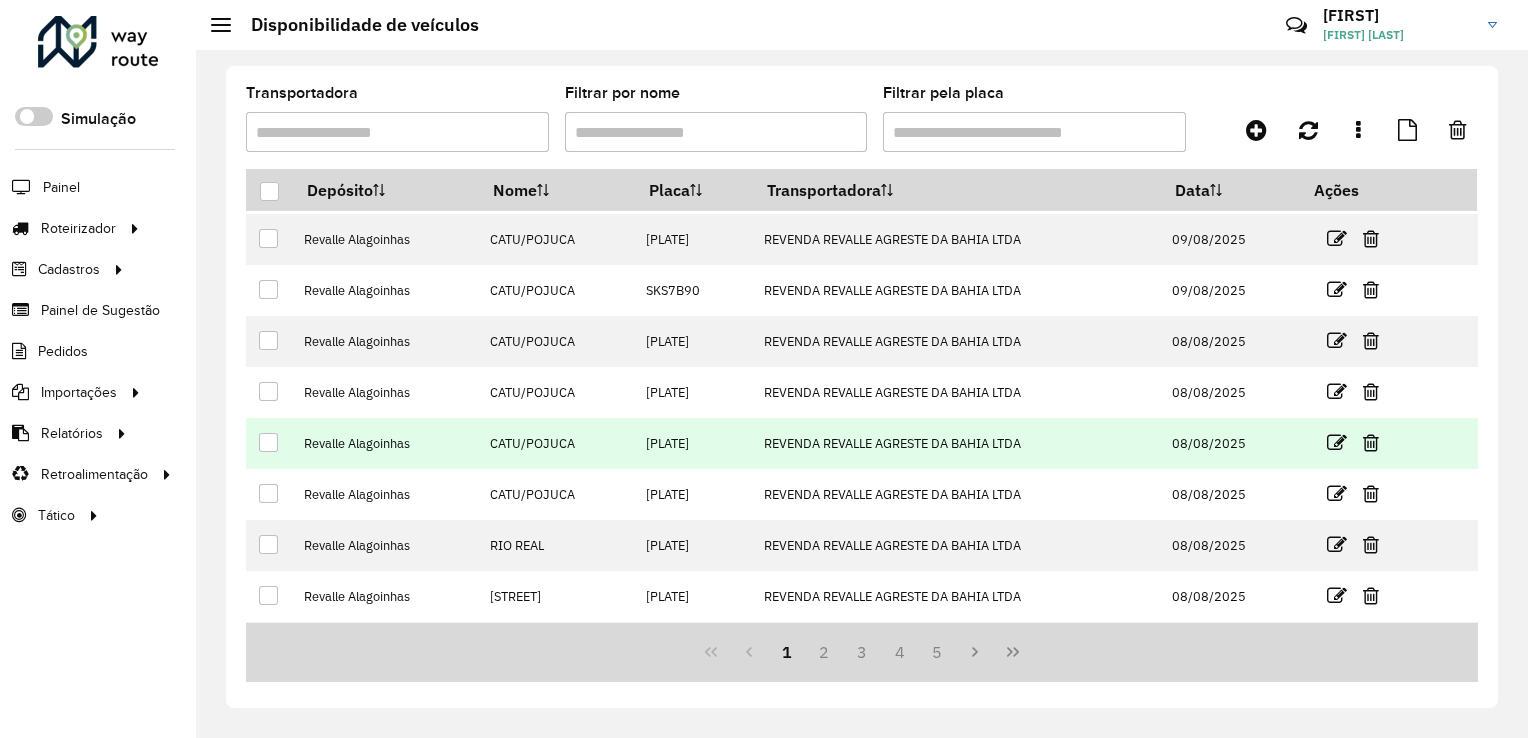 scroll, scrollTop: 197, scrollLeft: 0, axis: vertical 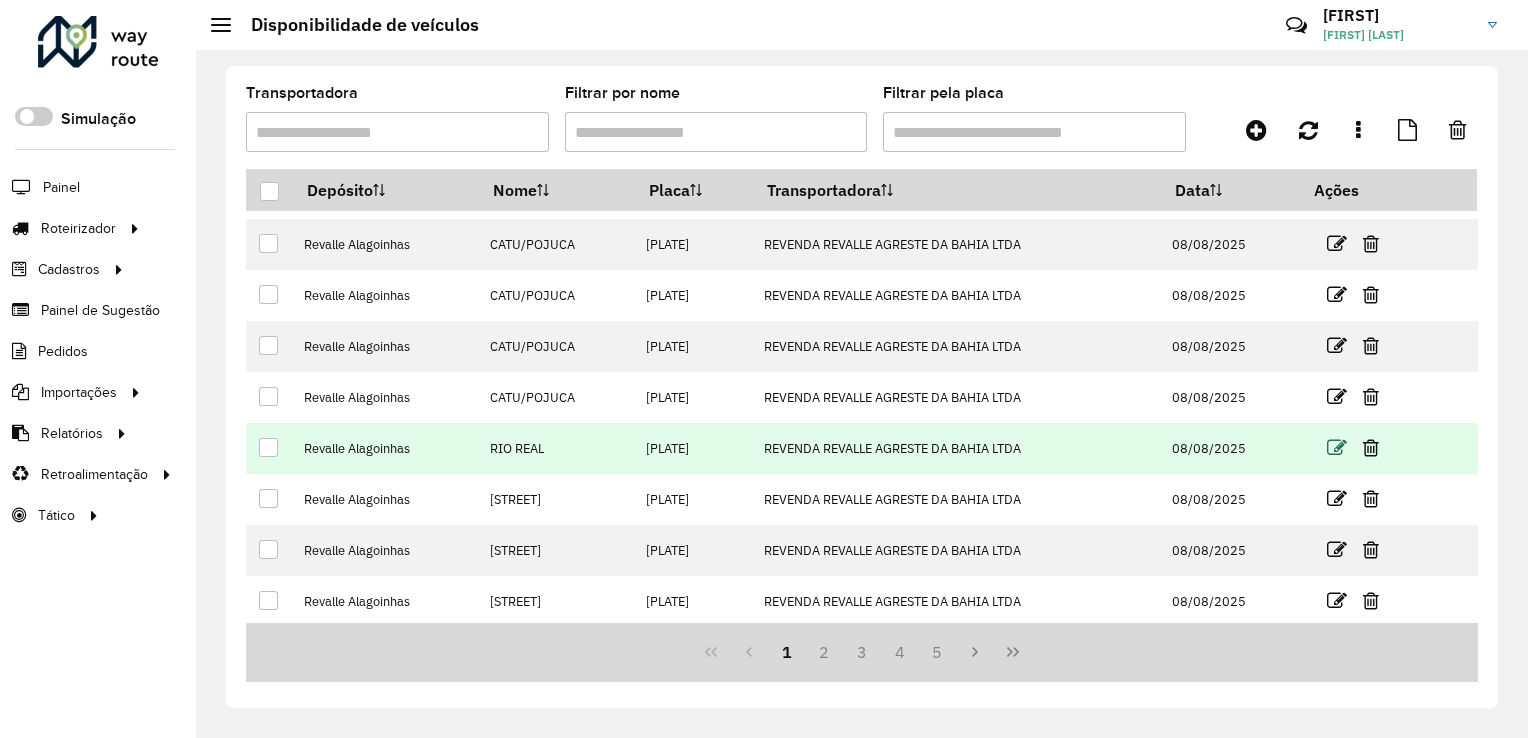 click at bounding box center [1337, 448] 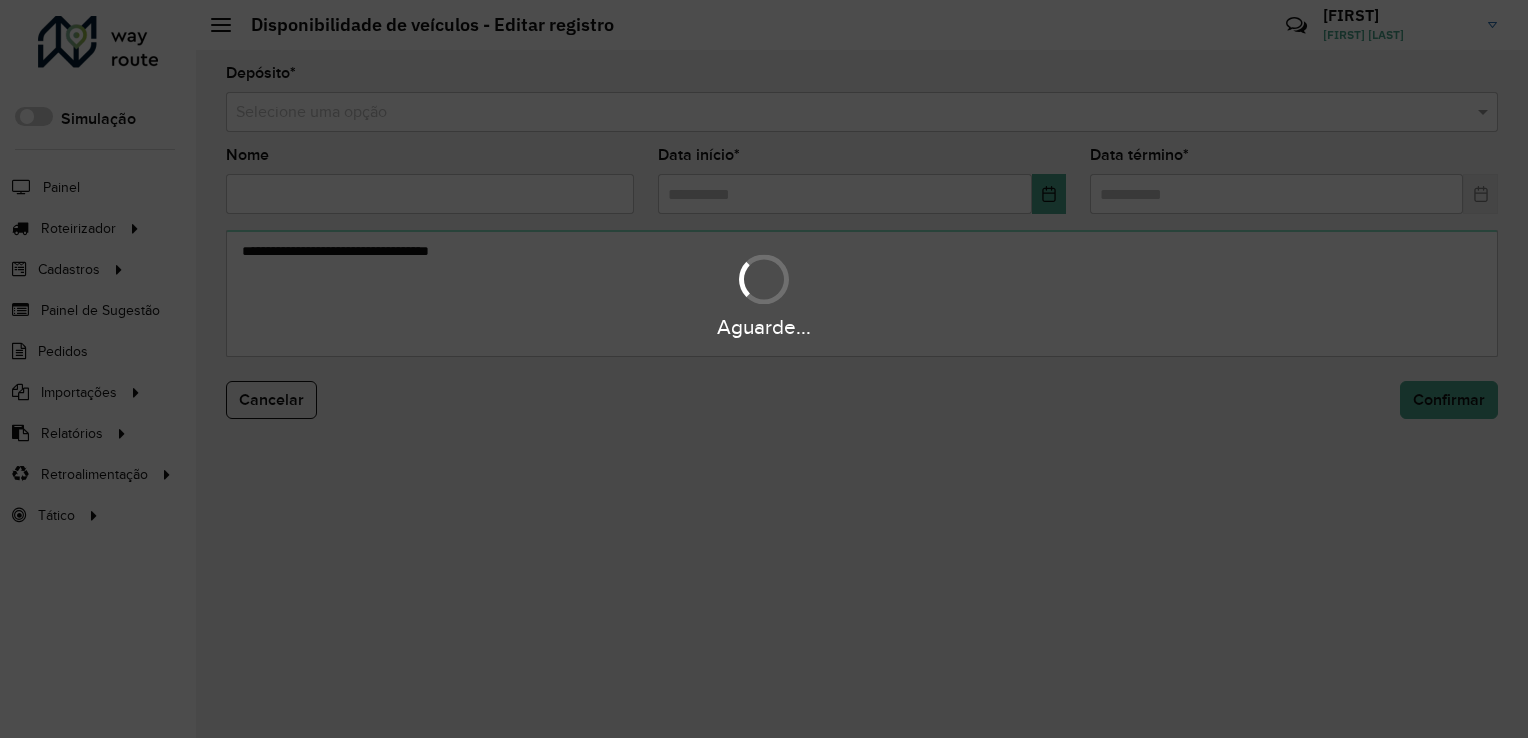 type on "********" 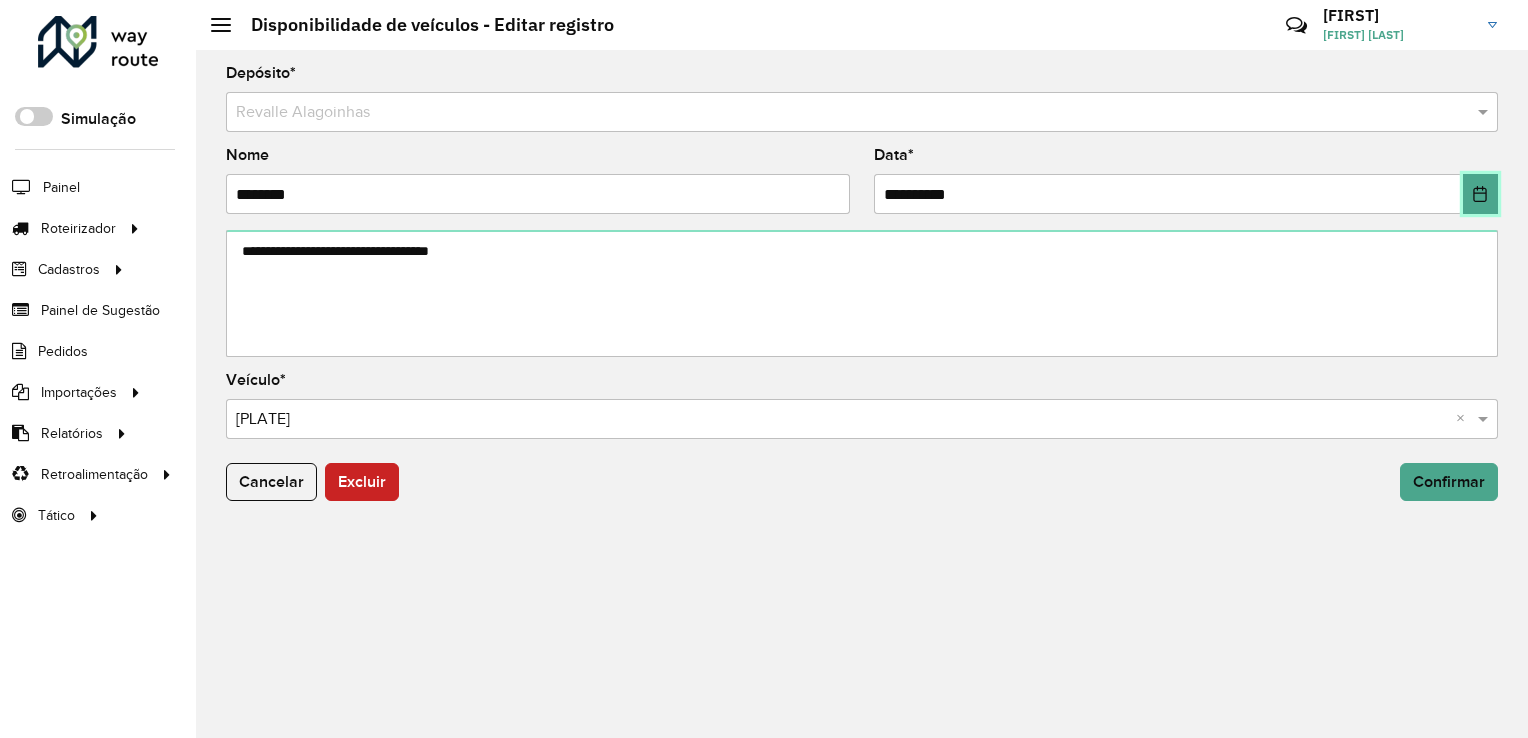 click 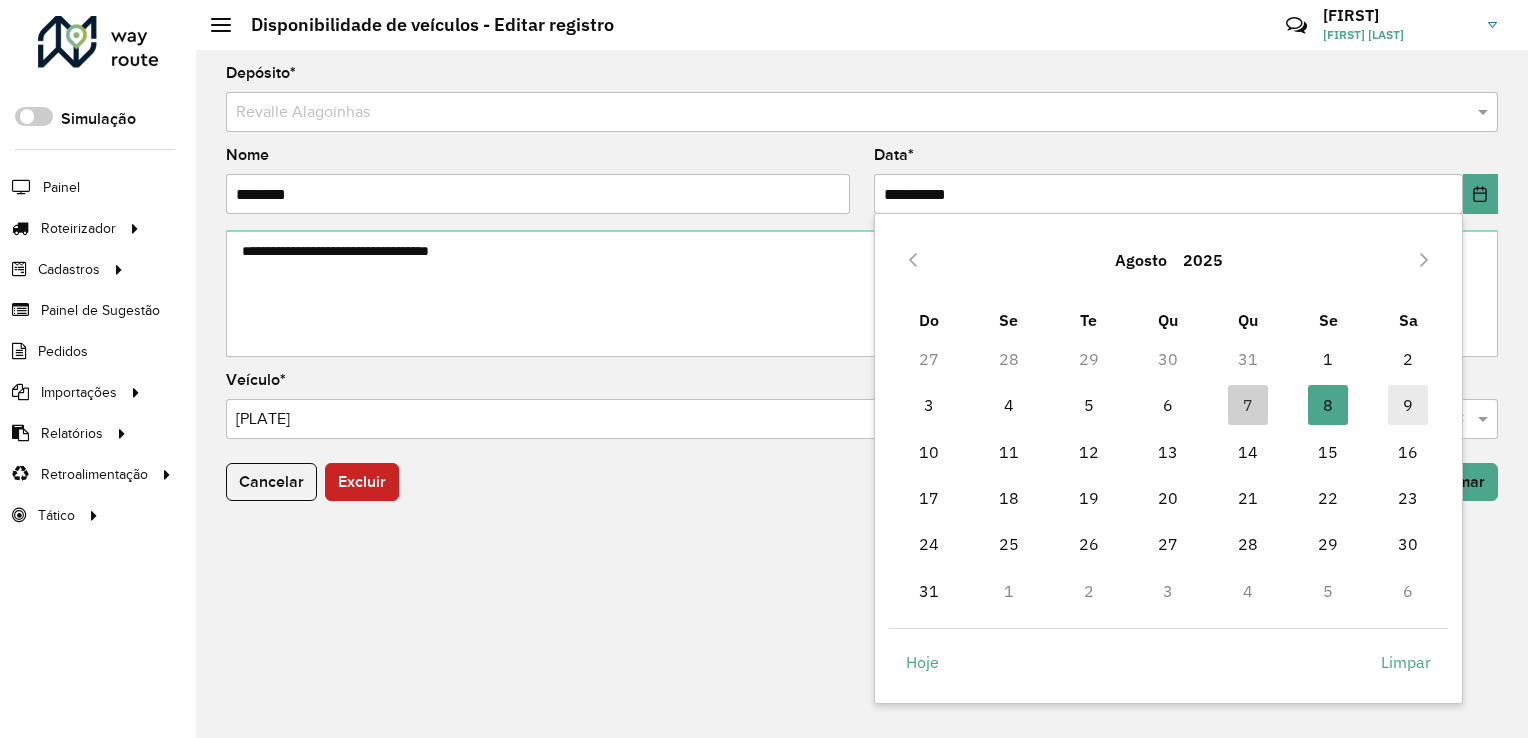 click on "9" at bounding box center [1408, 405] 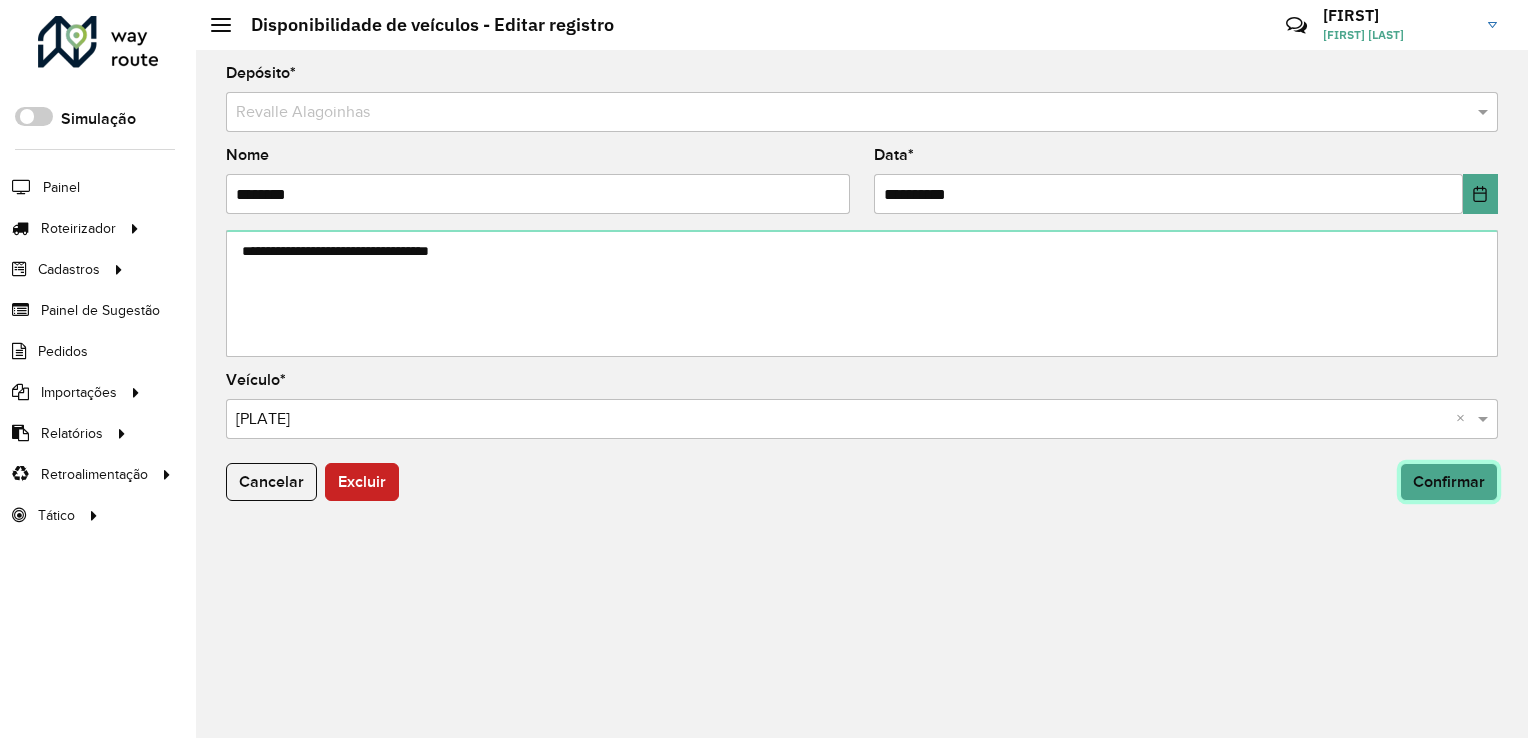 click on "Confirmar" 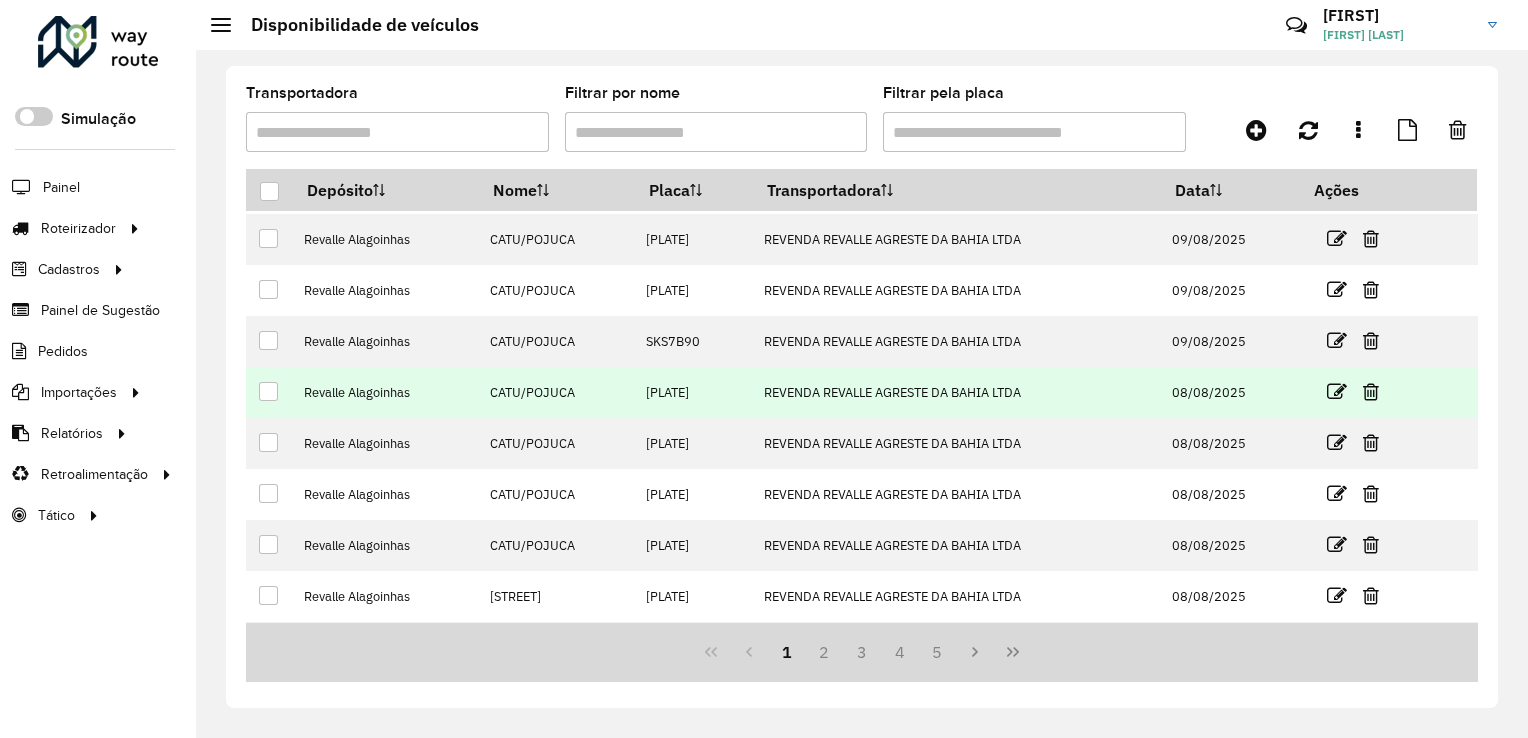 scroll, scrollTop: 197, scrollLeft: 0, axis: vertical 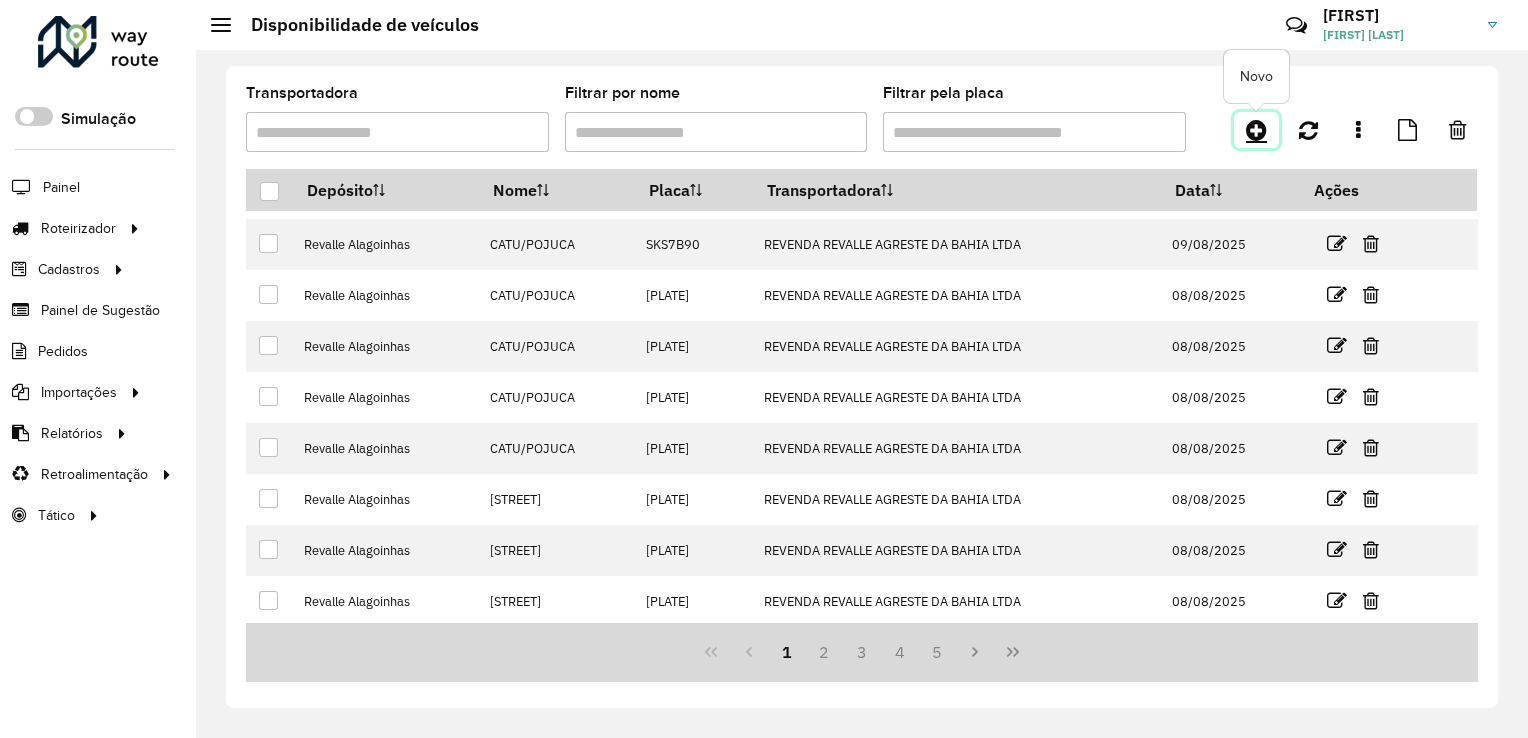 click 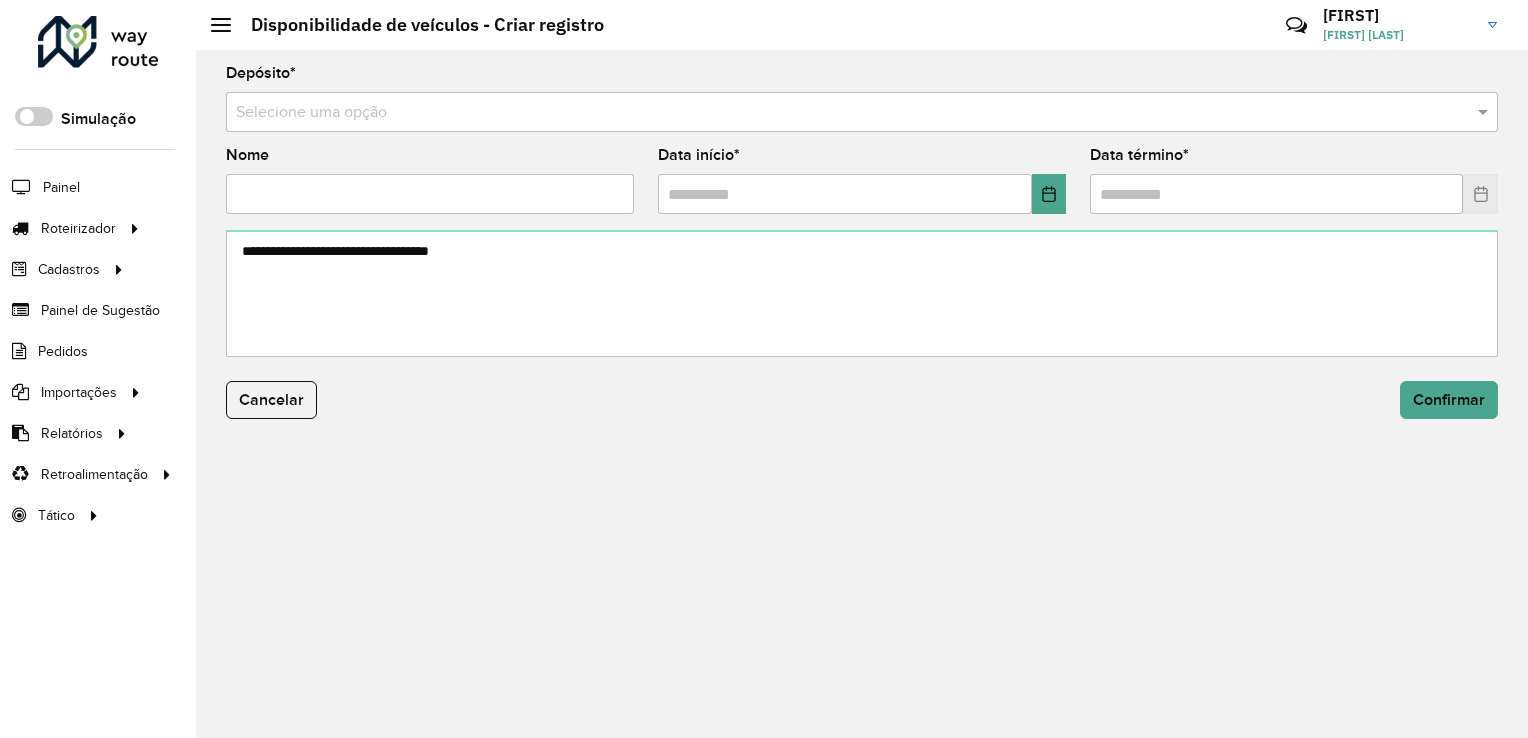 click on "Selecione uma opção" at bounding box center (862, 112) 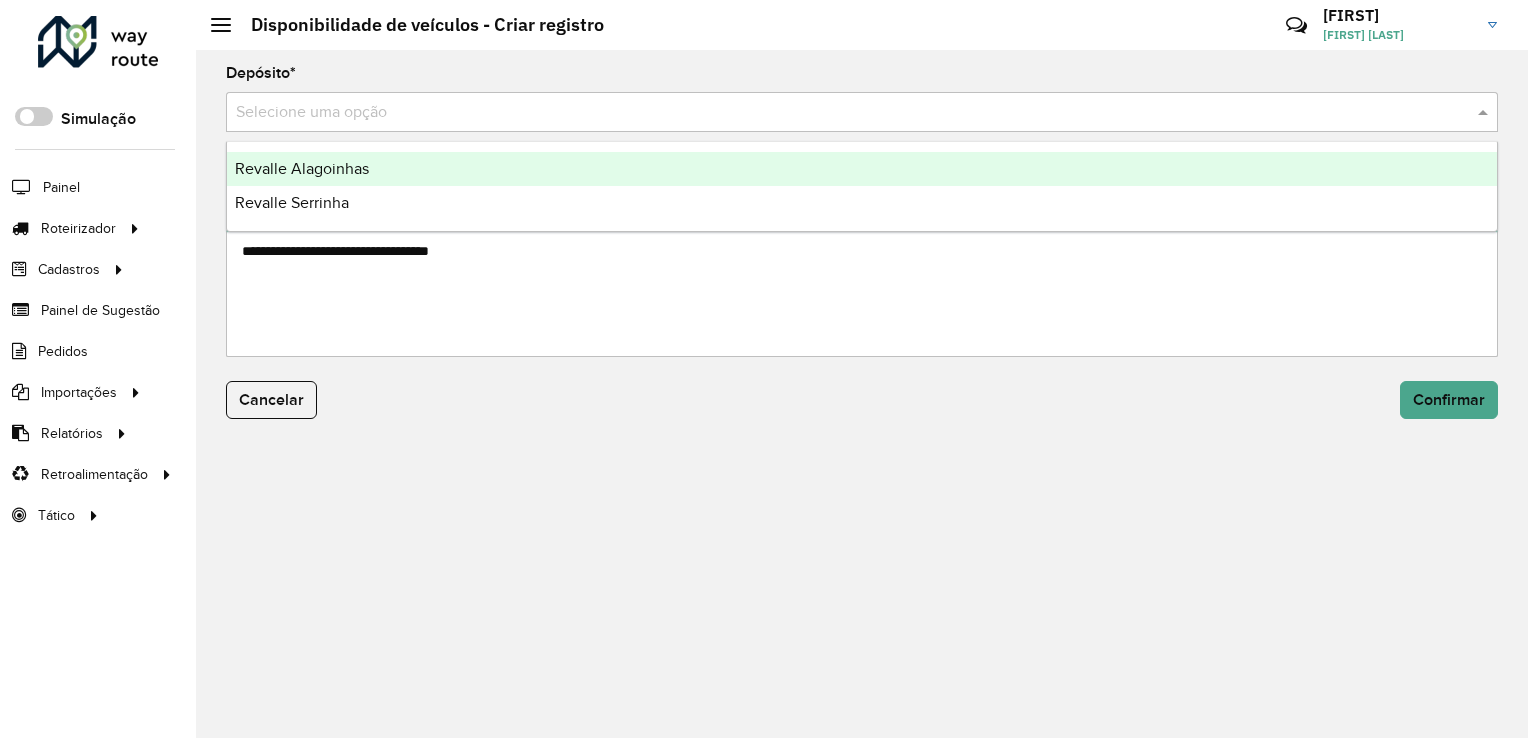 click on "Revalle Alagoinhas" at bounding box center [302, 168] 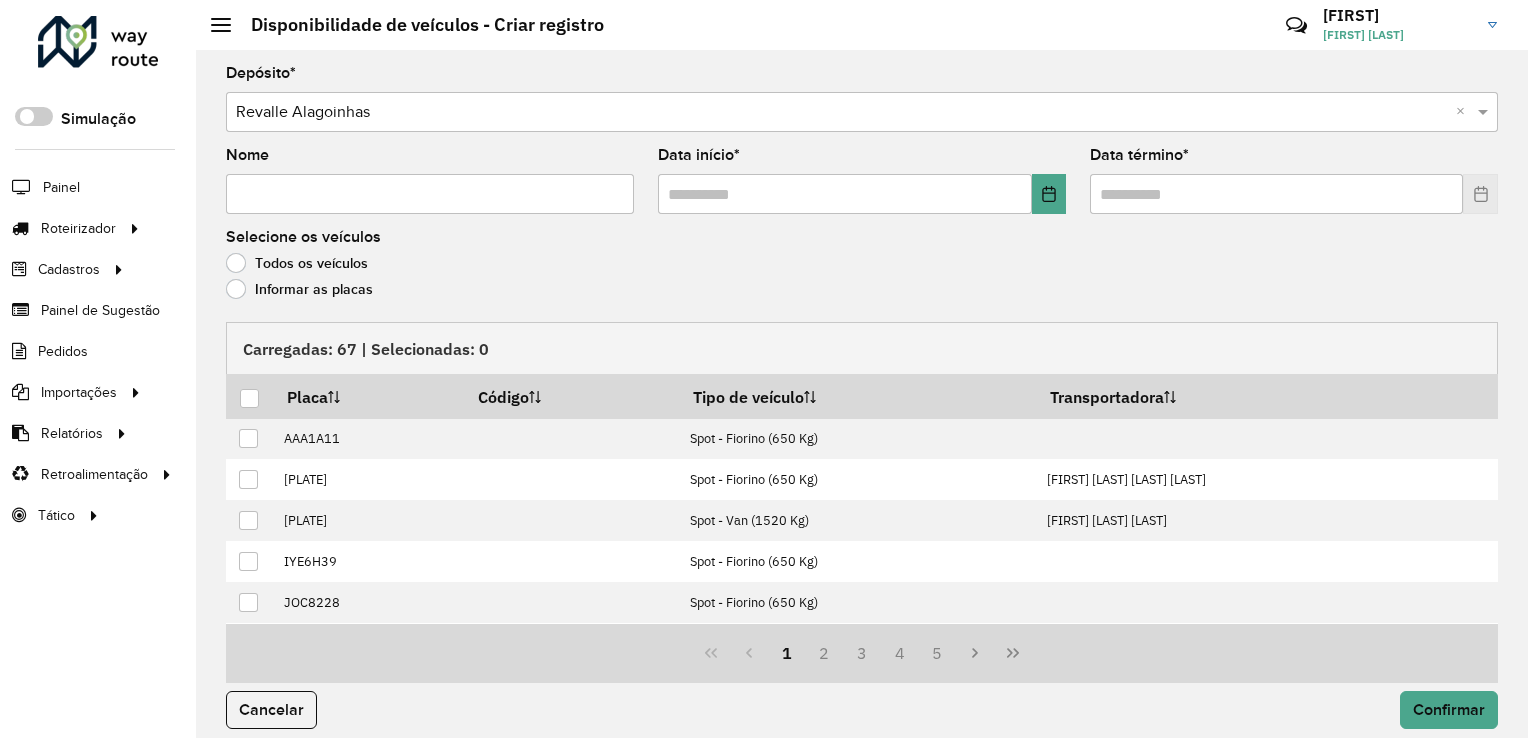 click on "Nome" at bounding box center [430, 194] 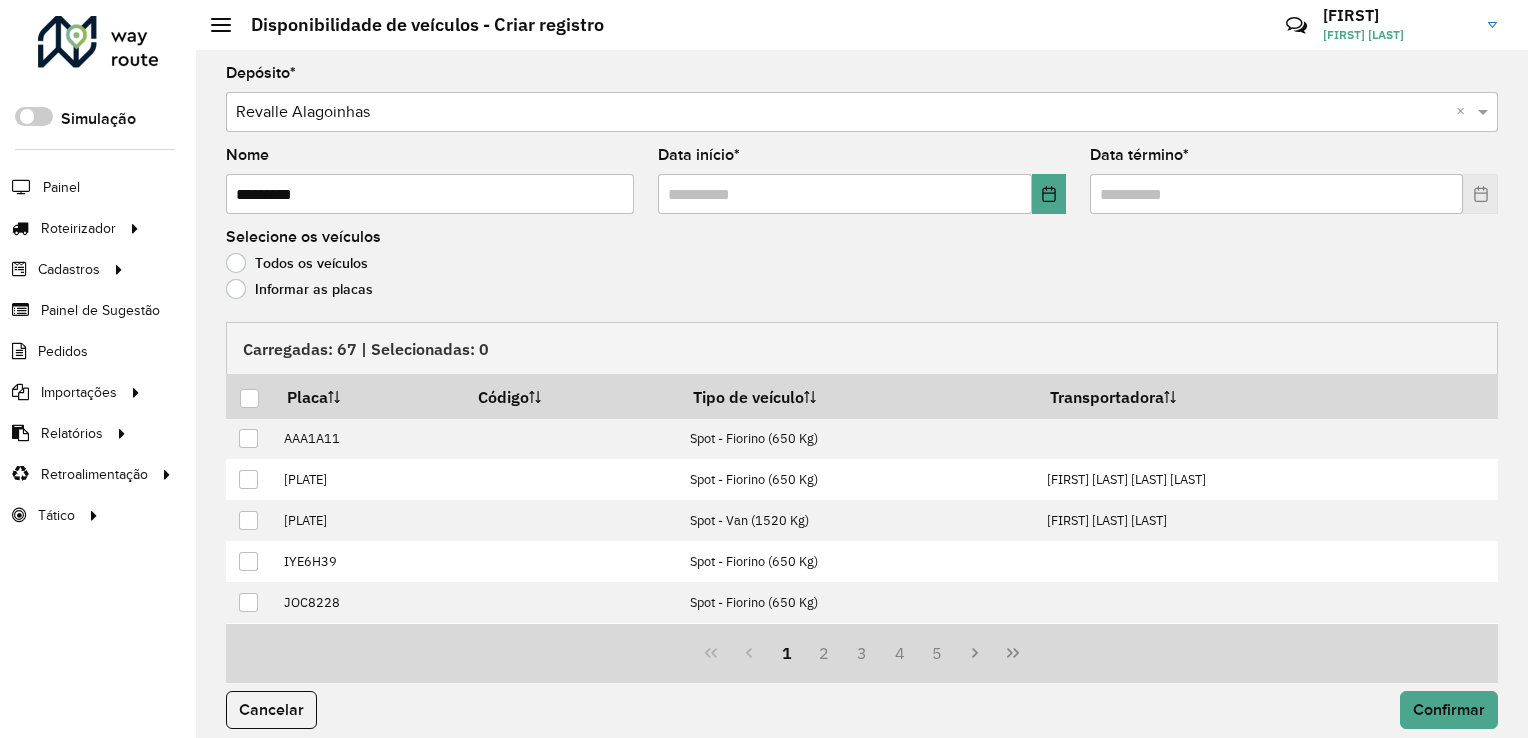 type on "*********" 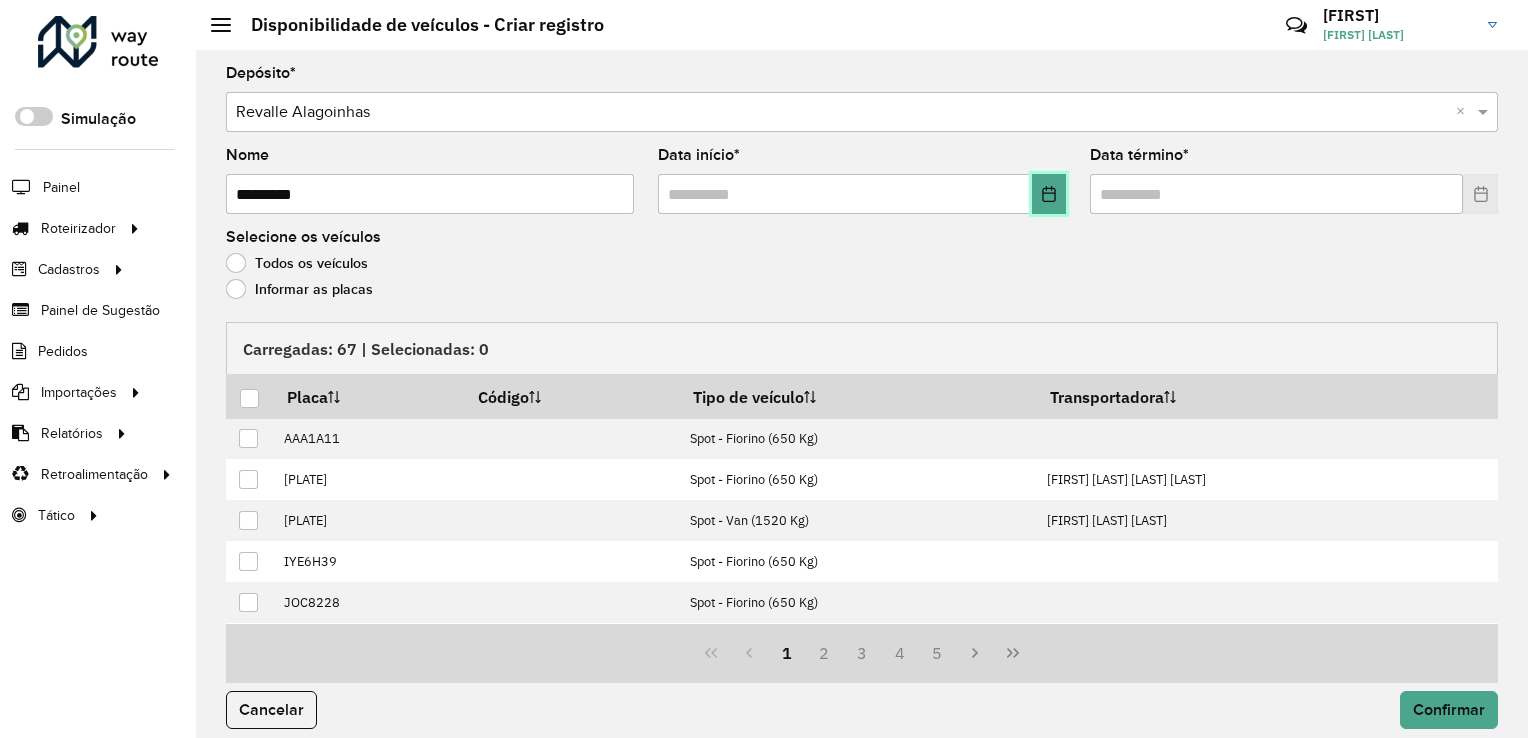 click at bounding box center [1049, 194] 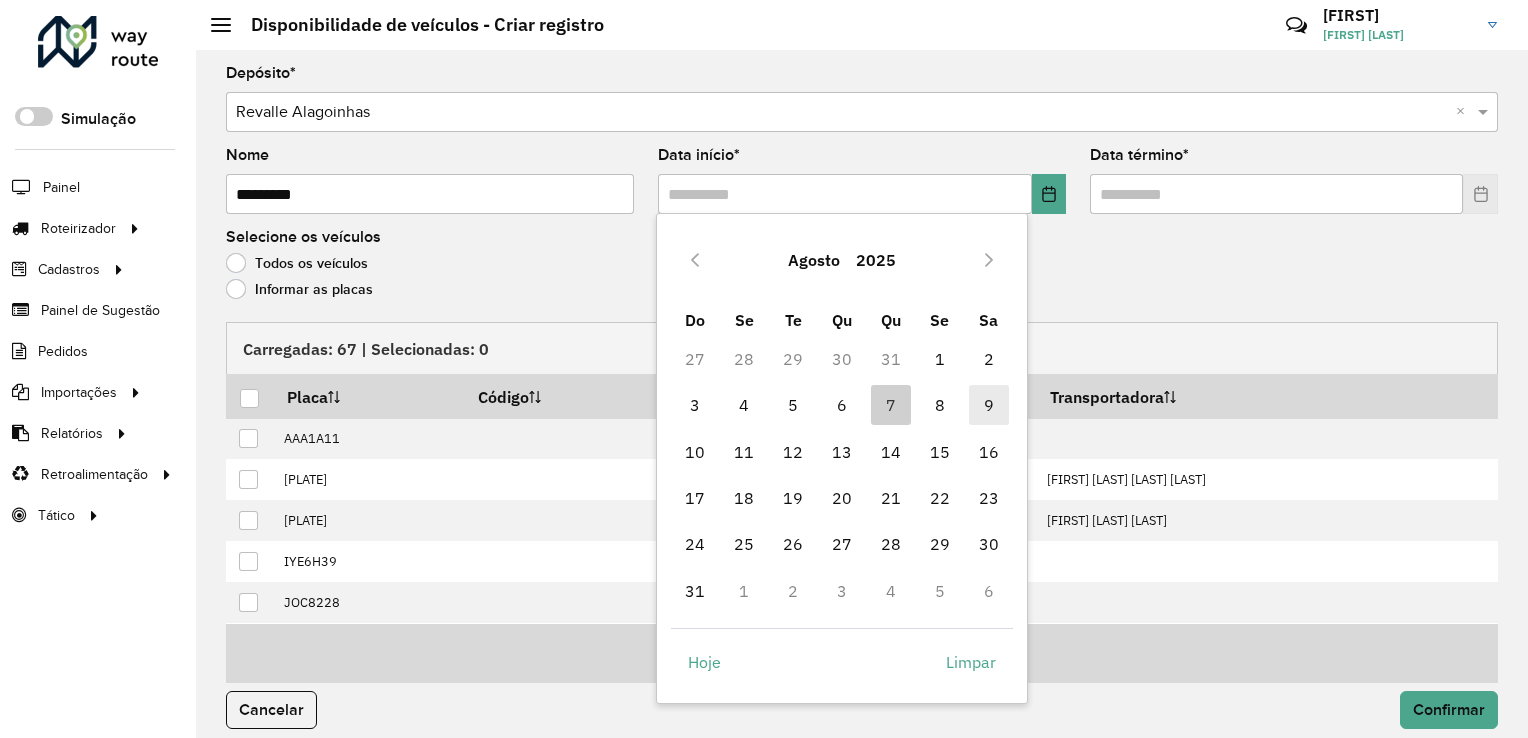 click on "9" at bounding box center (989, 405) 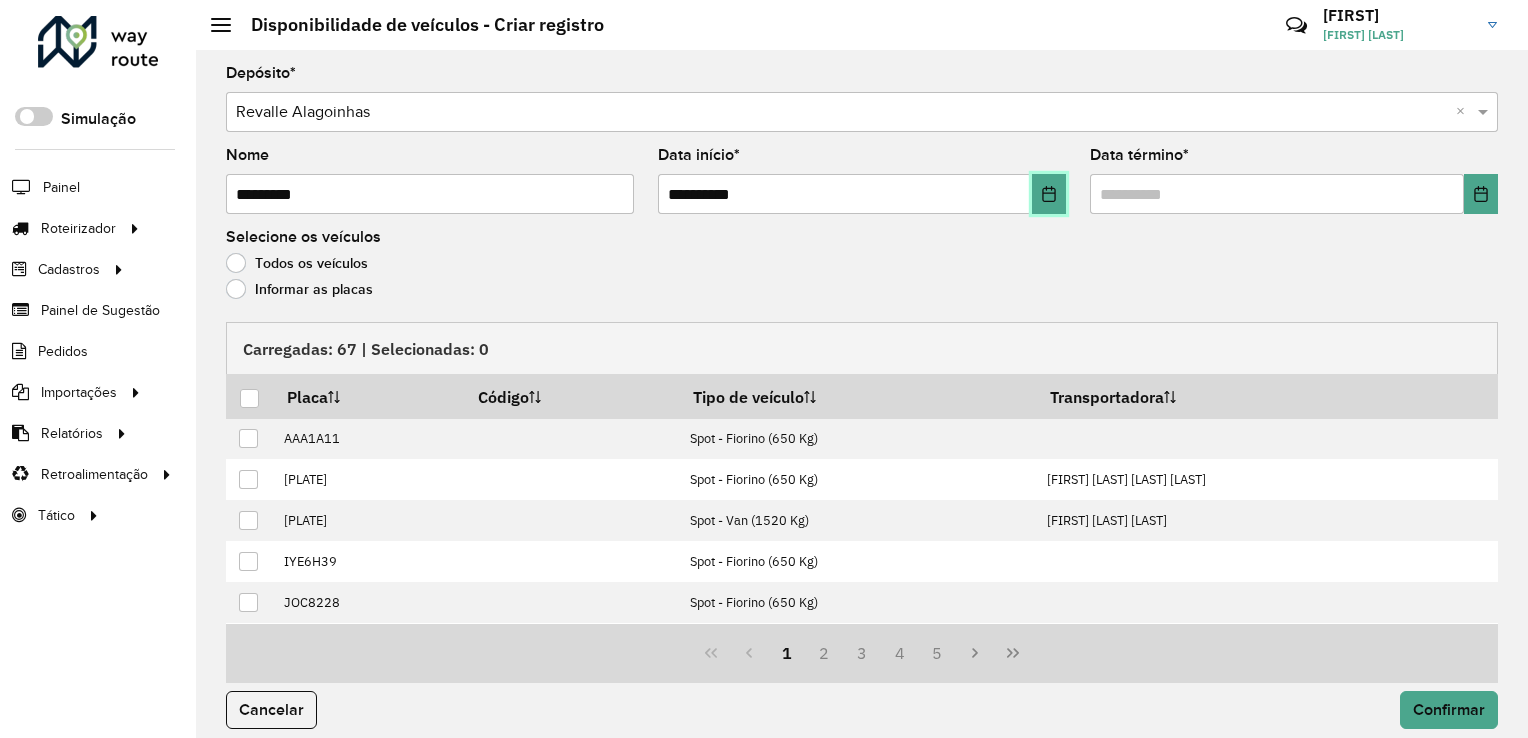 click 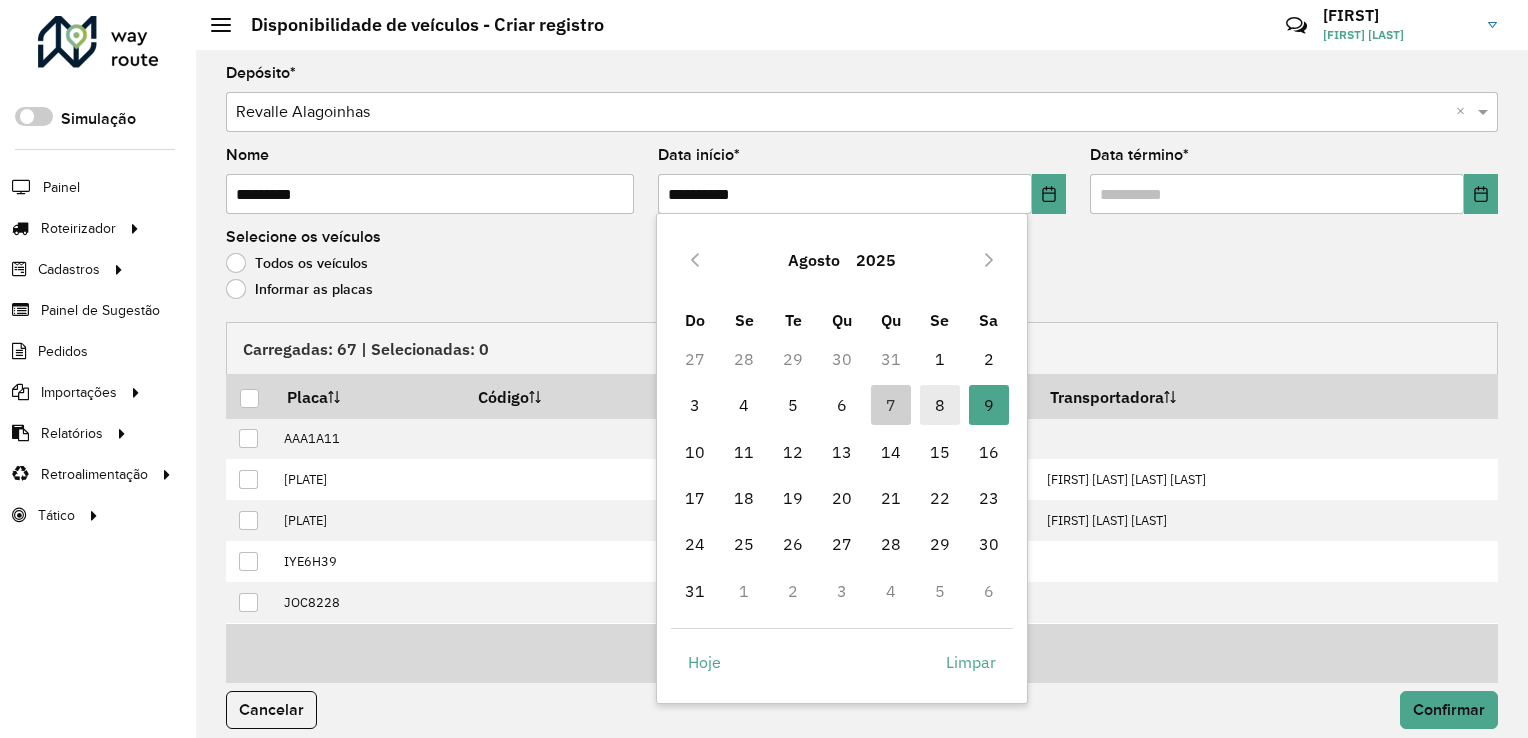 click on "8" at bounding box center (940, 405) 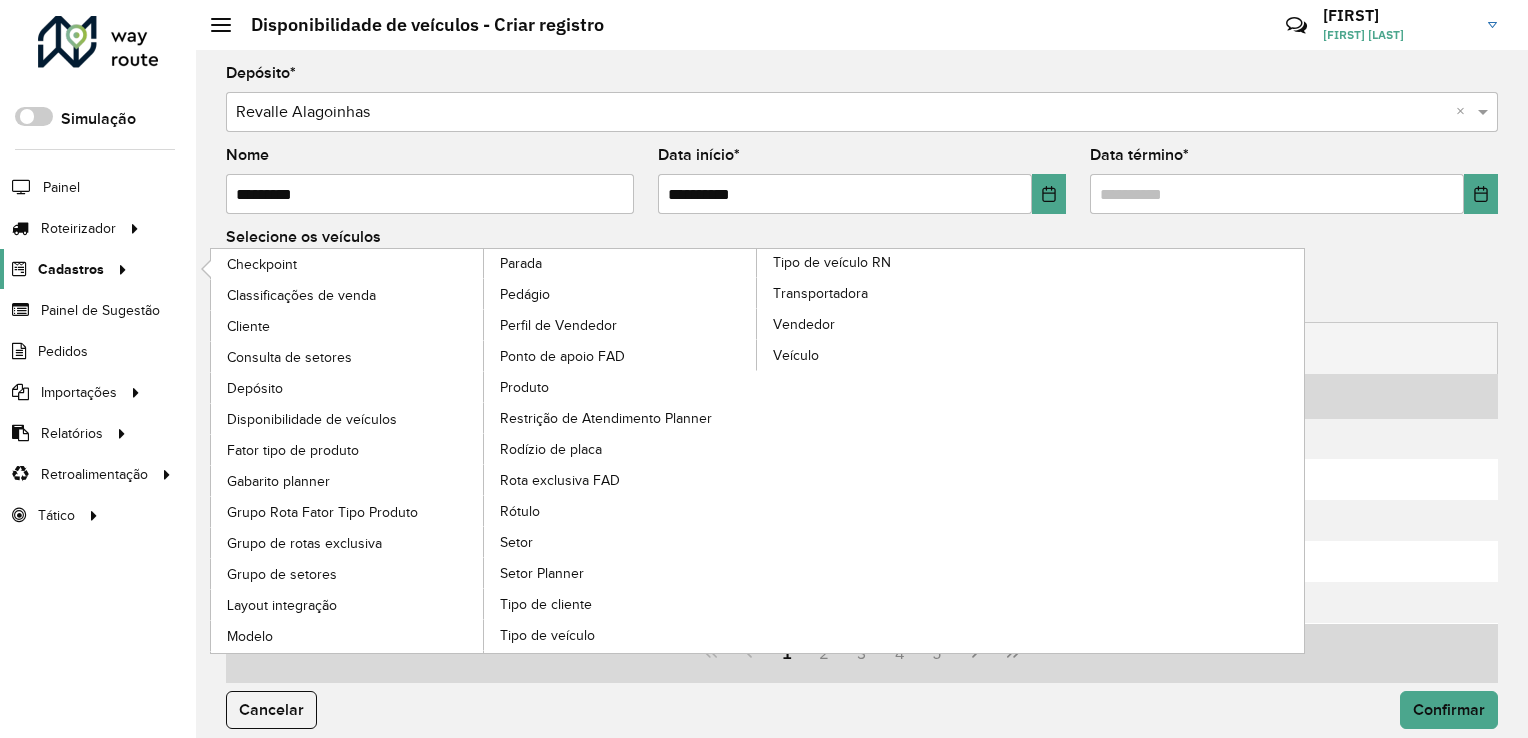 click 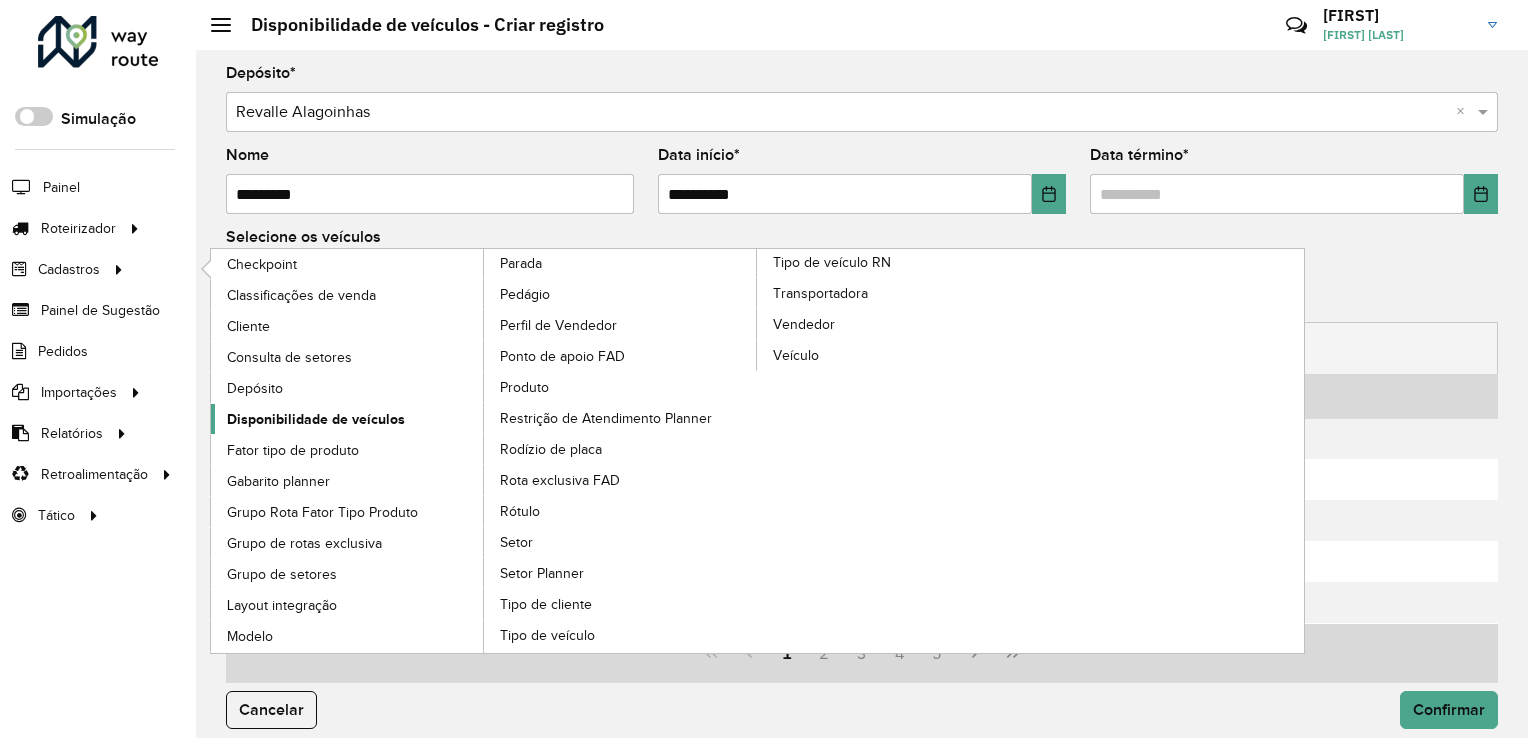 click on "Disponibilidade de veículos" 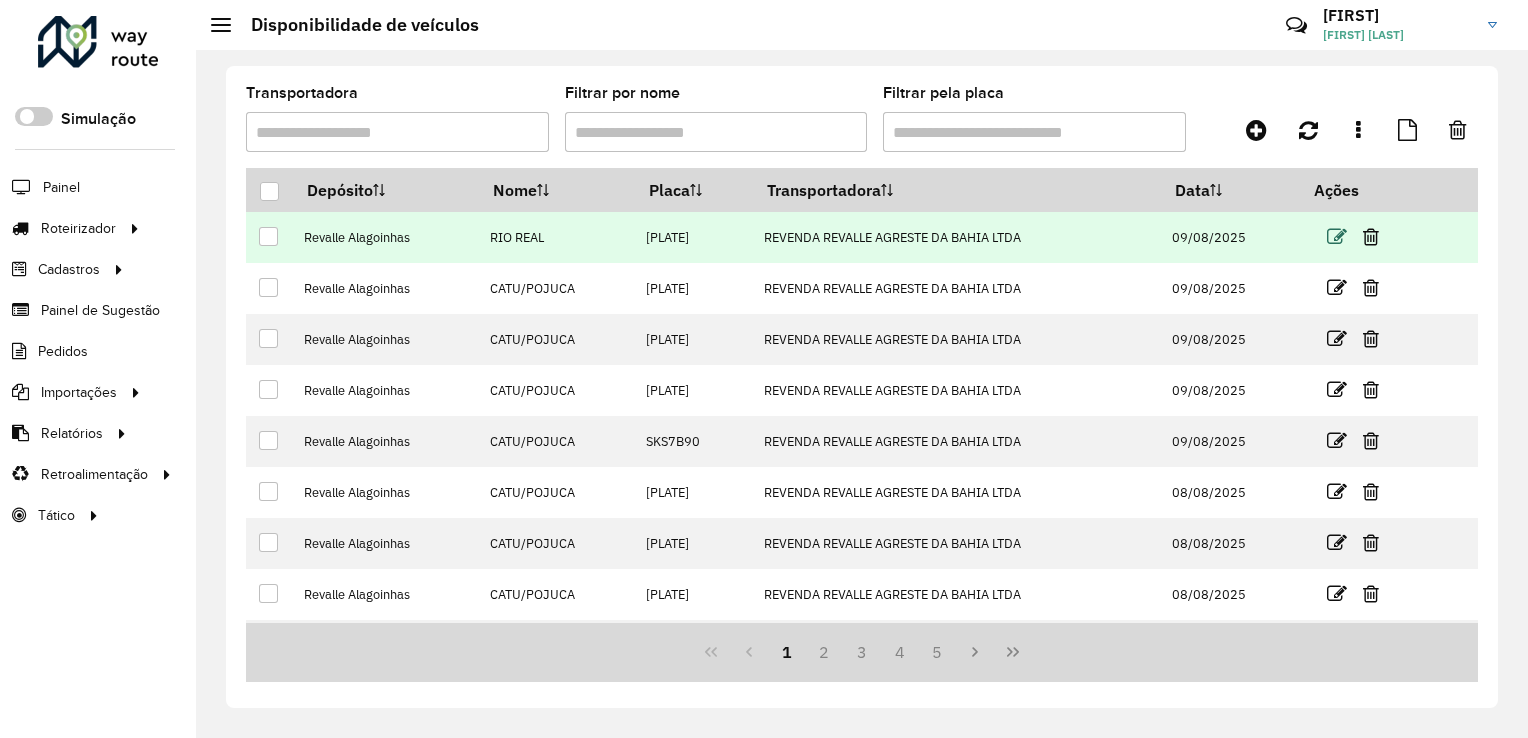 click at bounding box center (1337, 237) 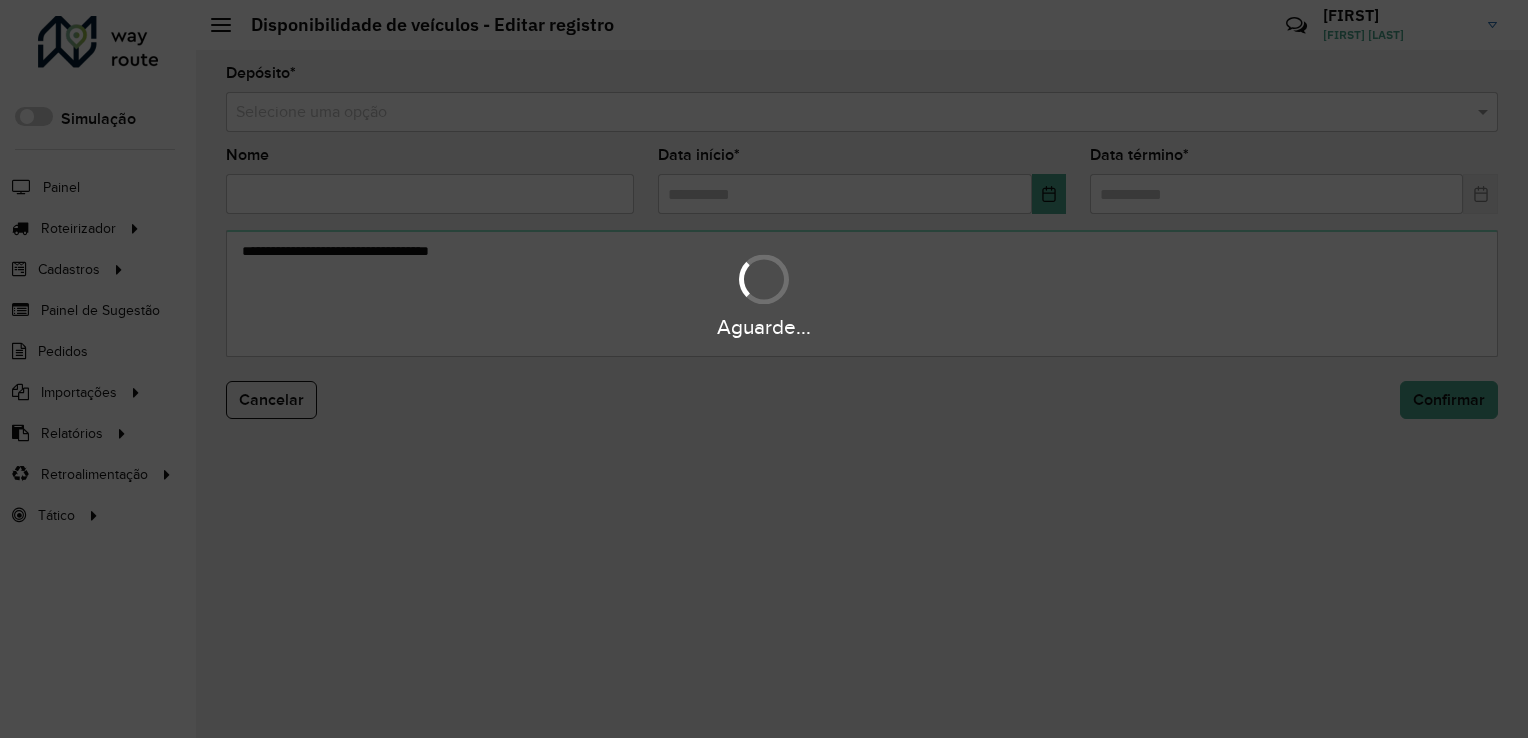 type on "********" 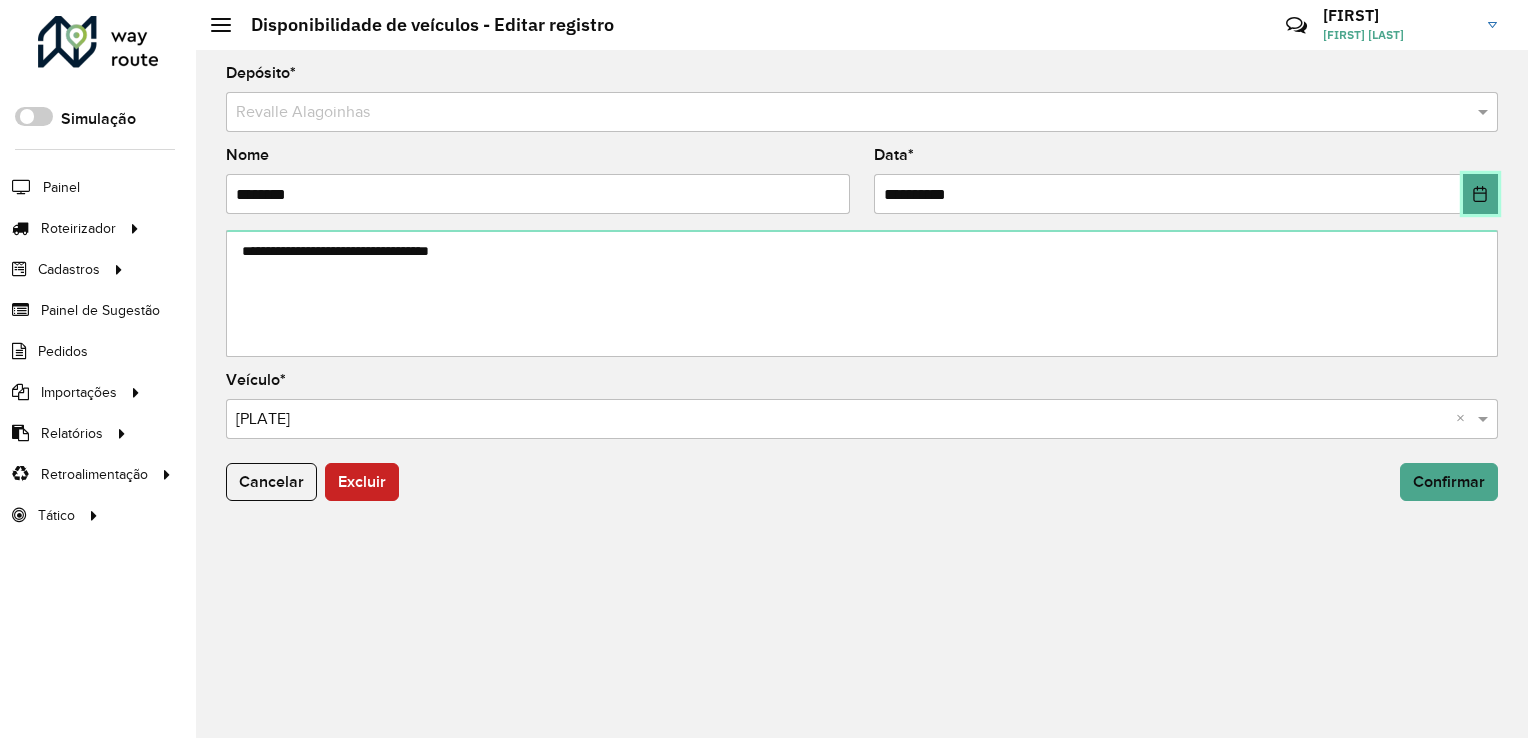 click 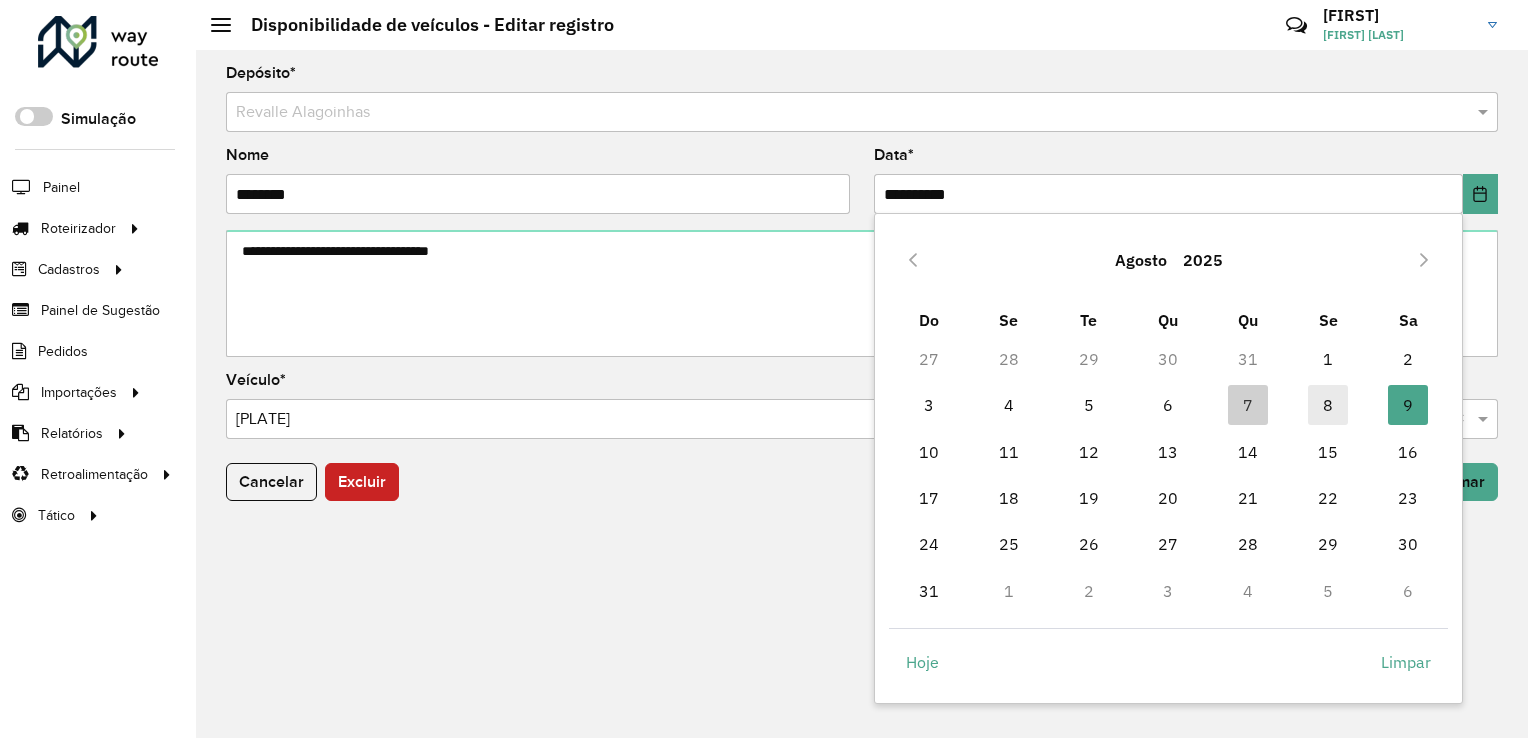 click on "8" at bounding box center (1328, 405) 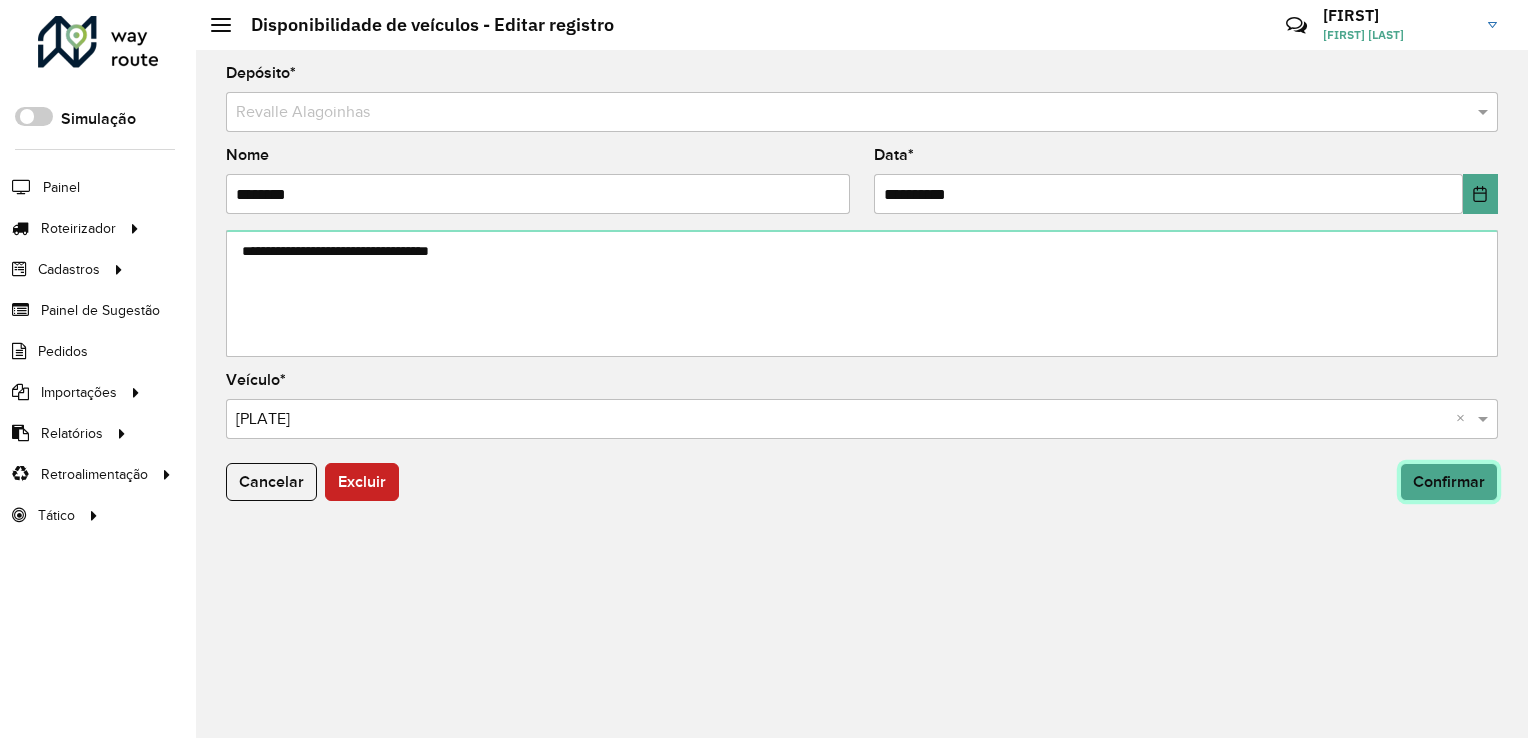 click on "Confirmar" 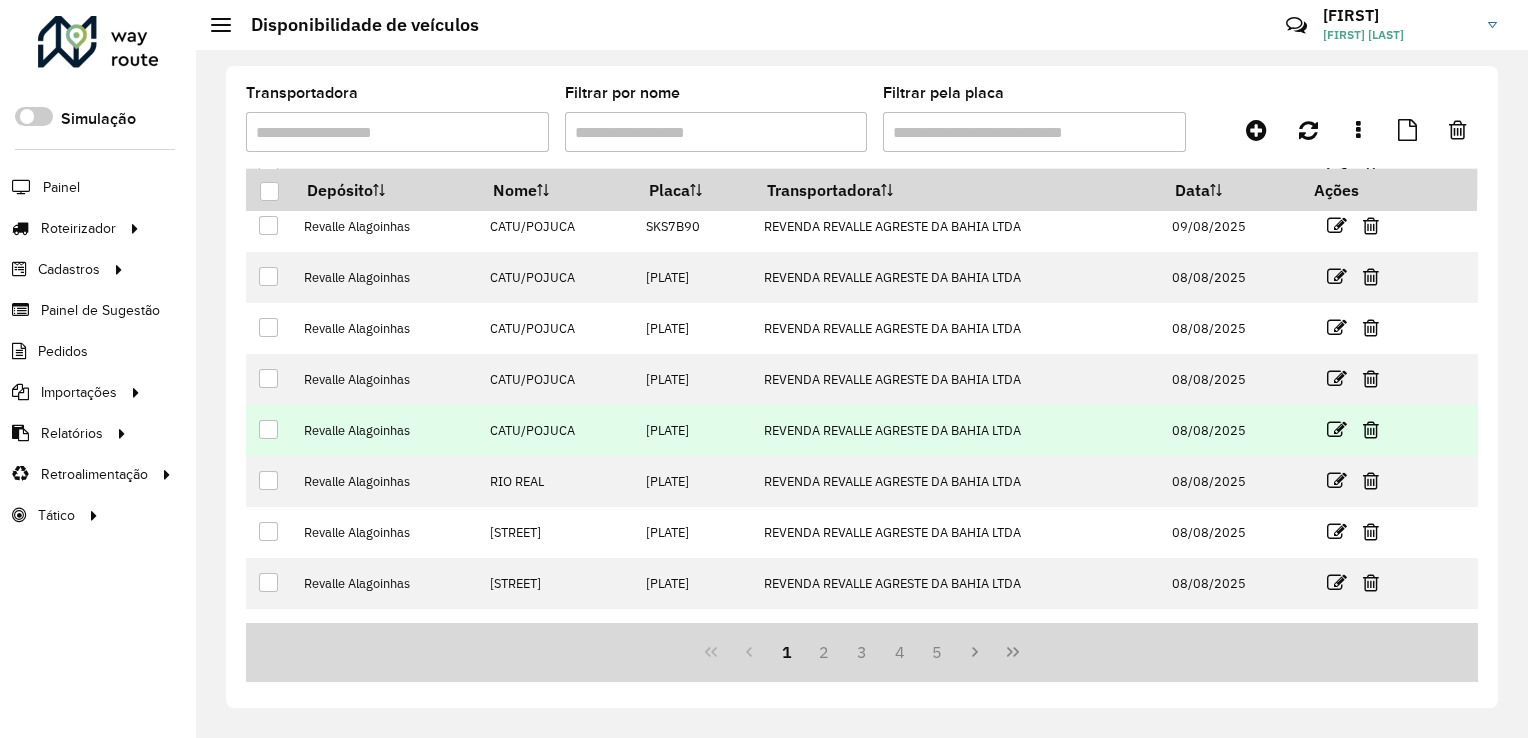 scroll, scrollTop: 197, scrollLeft: 0, axis: vertical 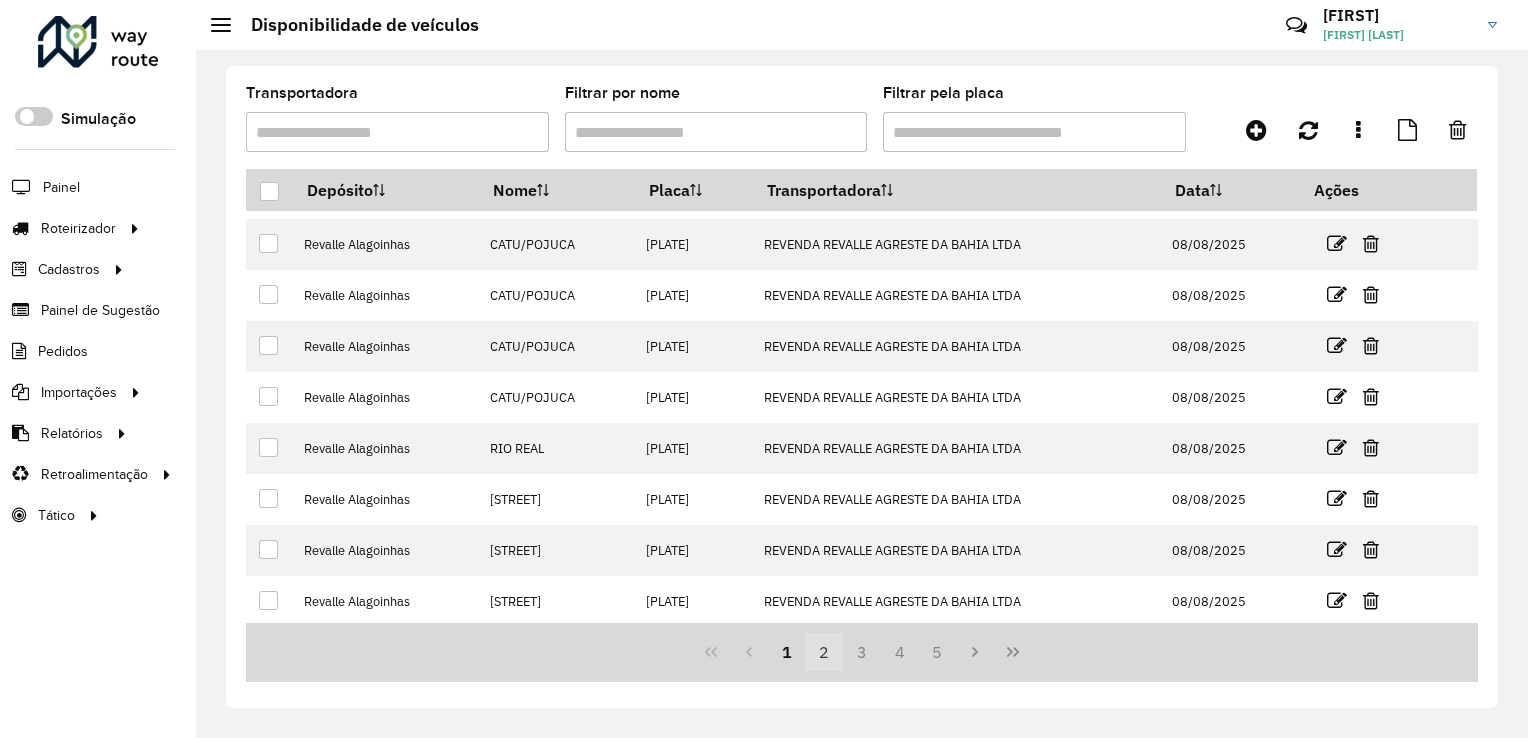 click on "2" at bounding box center [824, 652] 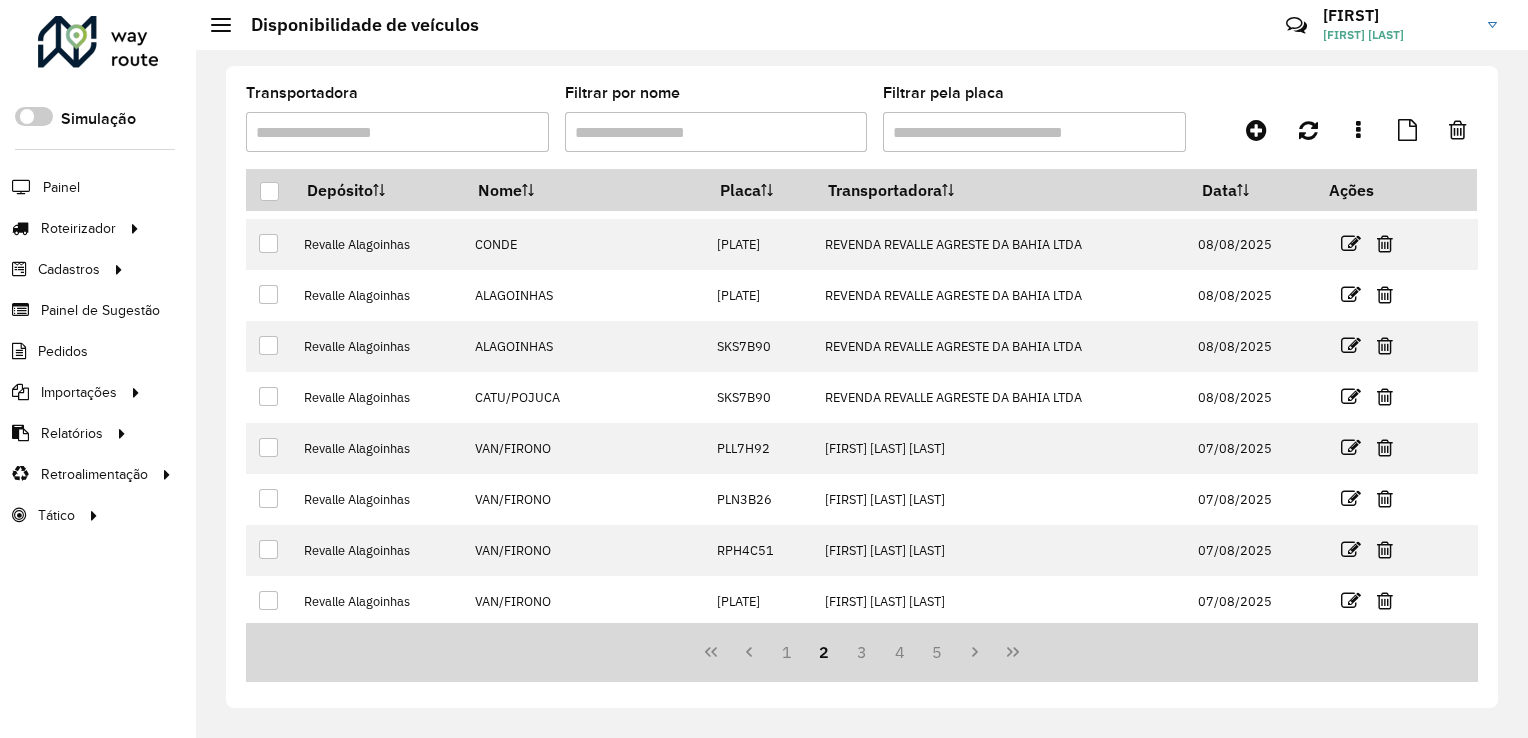 scroll, scrollTop: 0, scrollLeft: 0, axis: both 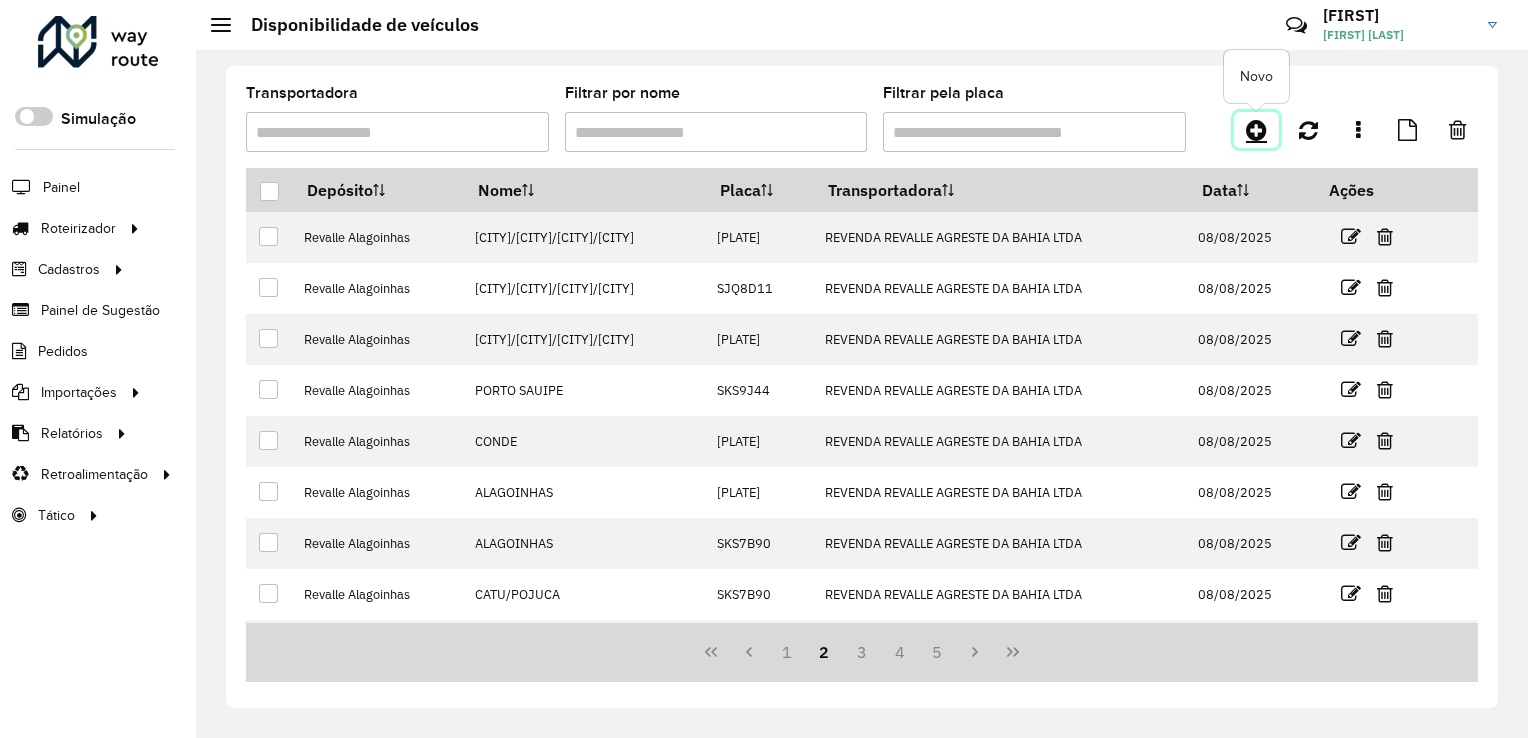 click 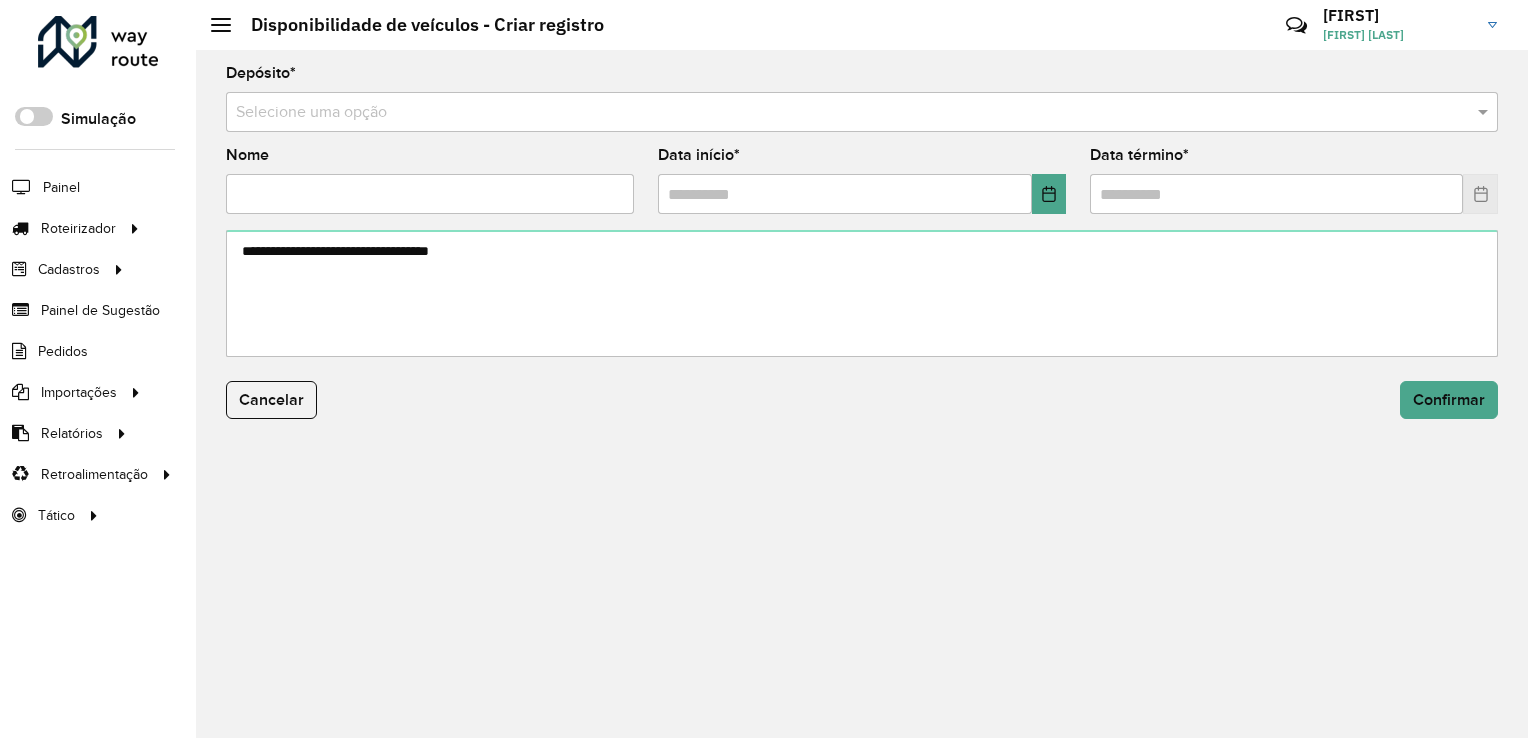 click at bounding box center [842, 113] 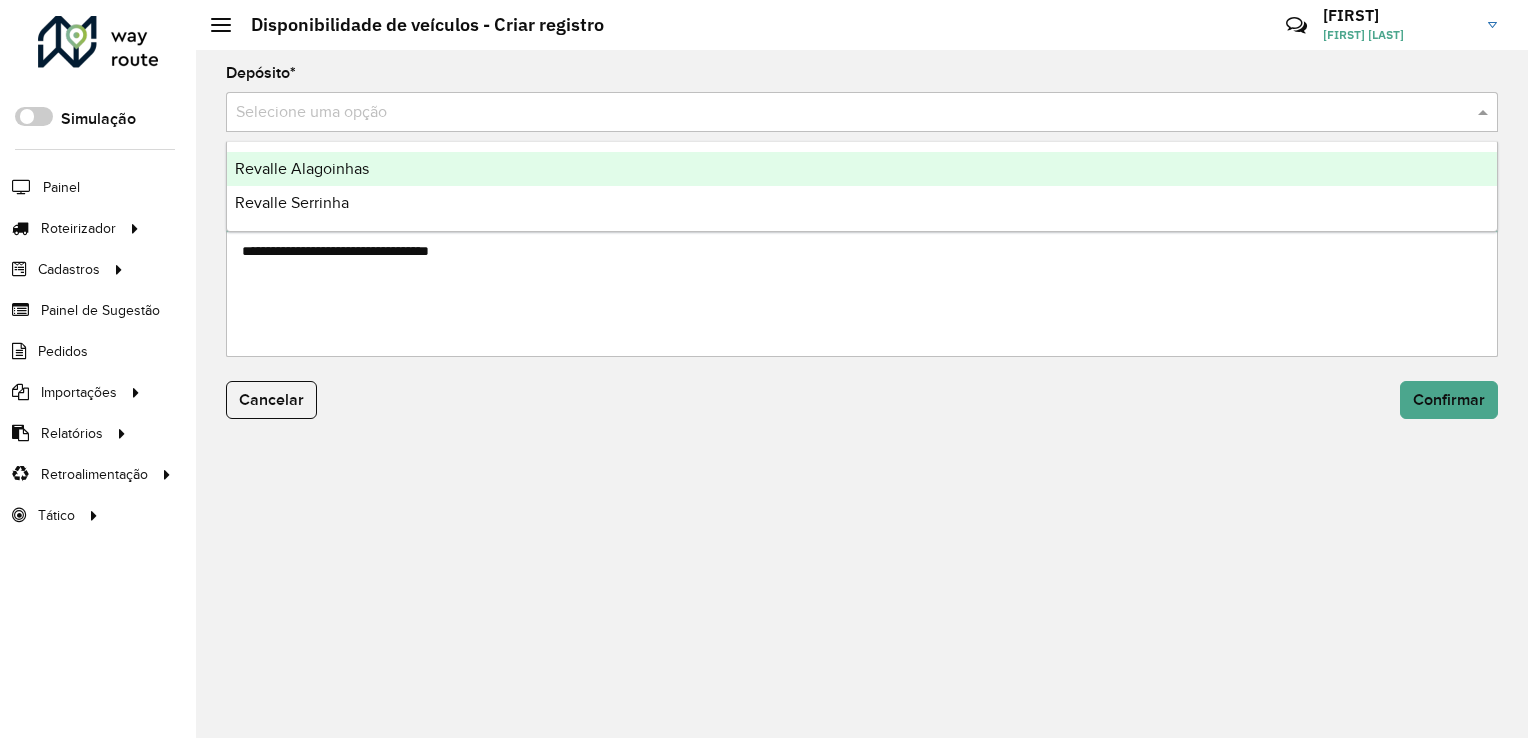 click on "Revalle Alagoinhas" at bounding box center (862, 169) 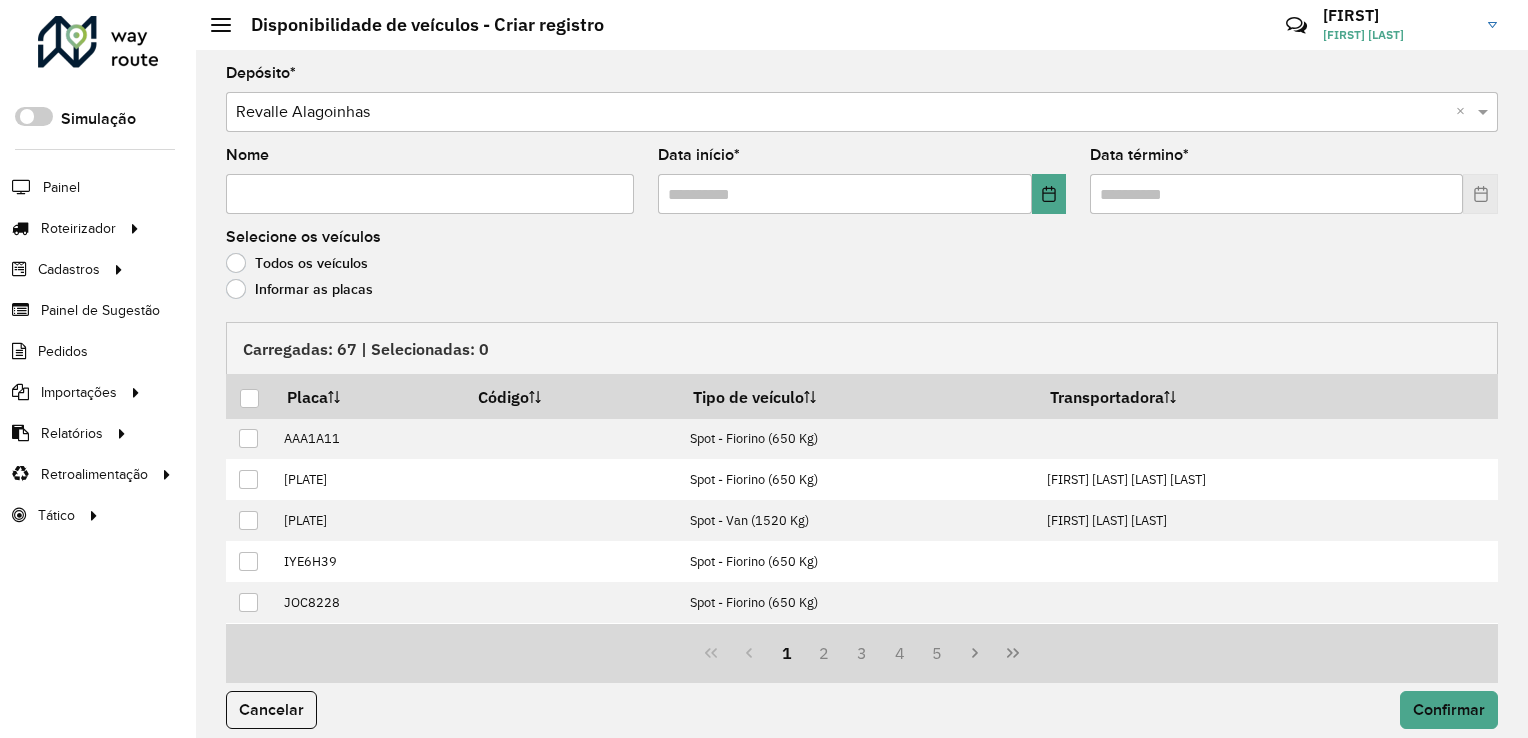 click on "Nome" at bounding box center (430, 194) 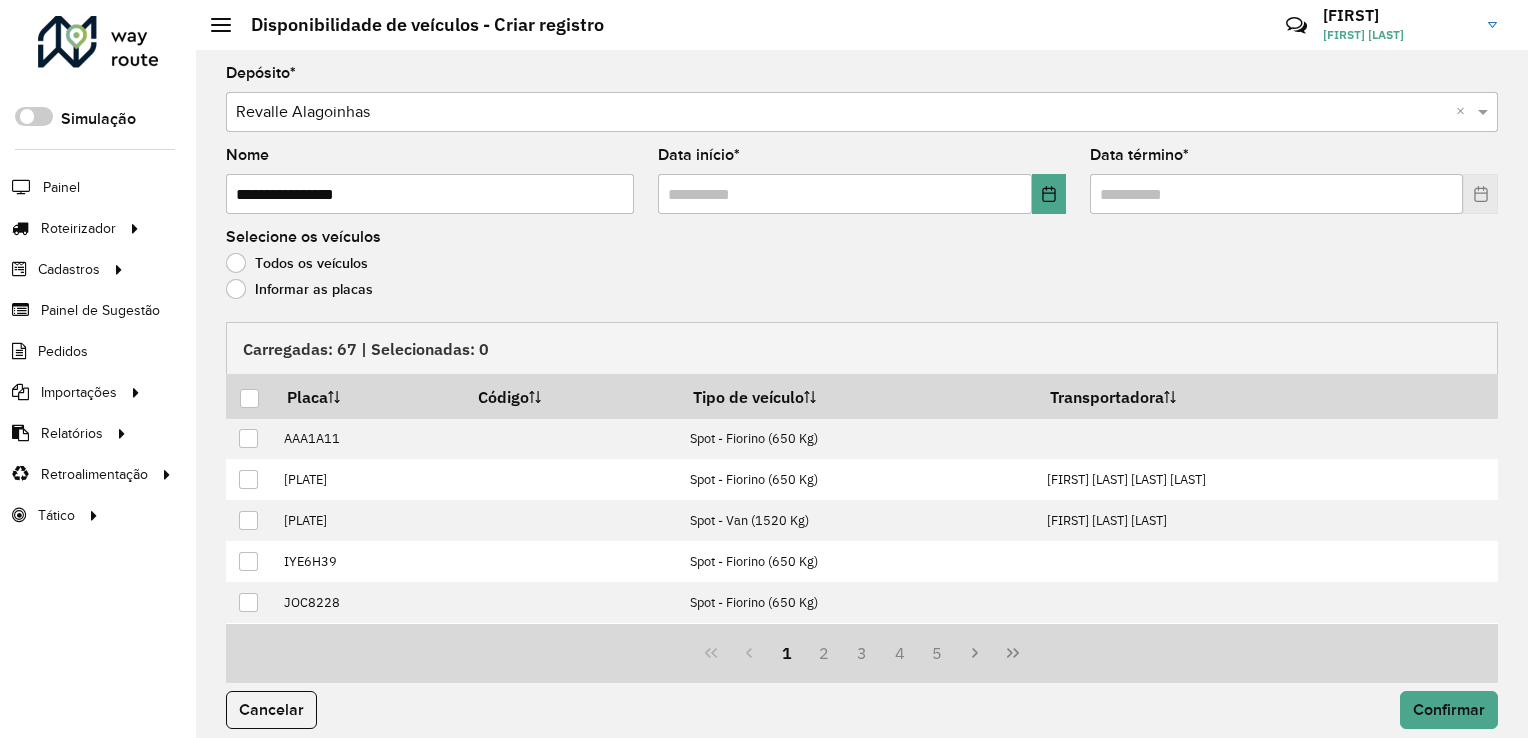 type on "**********" 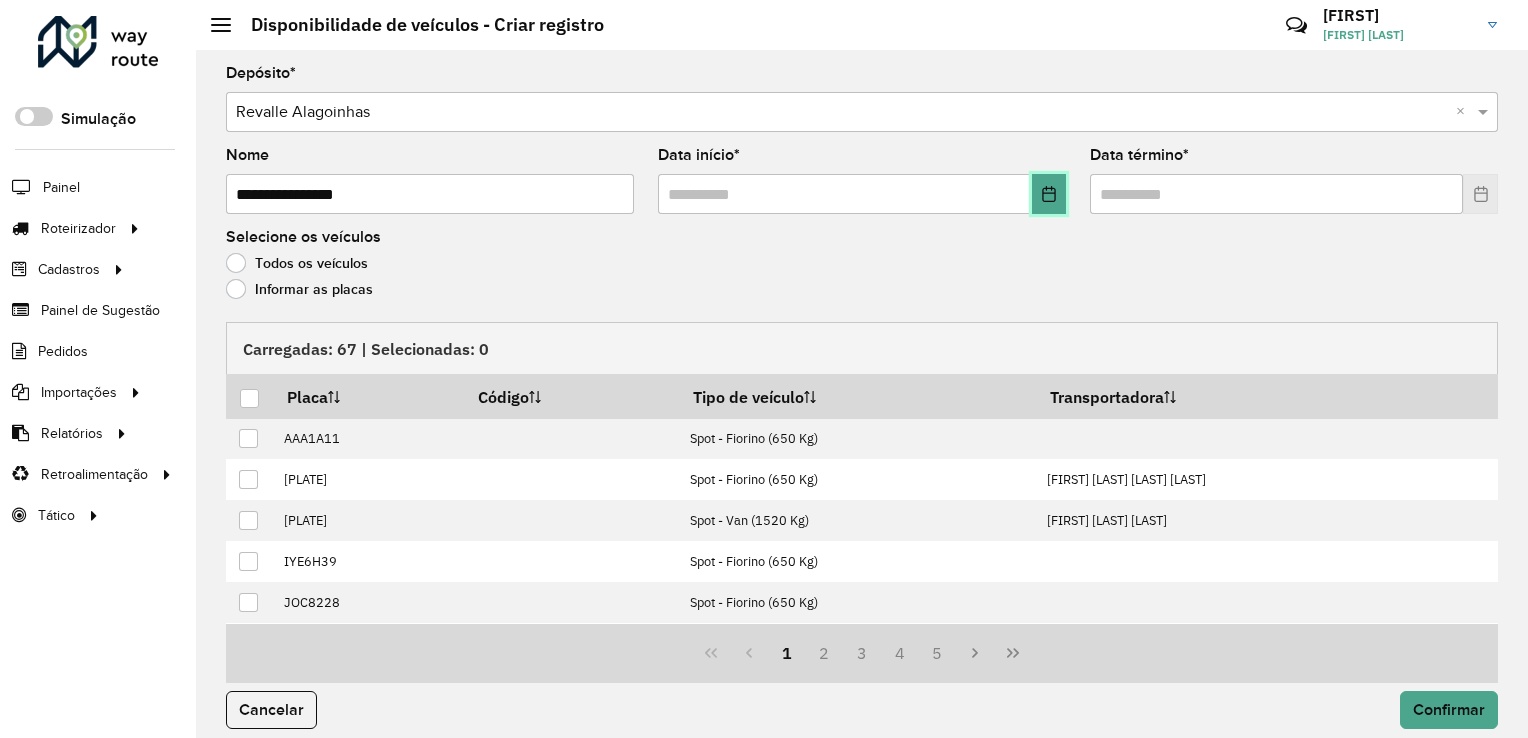 click 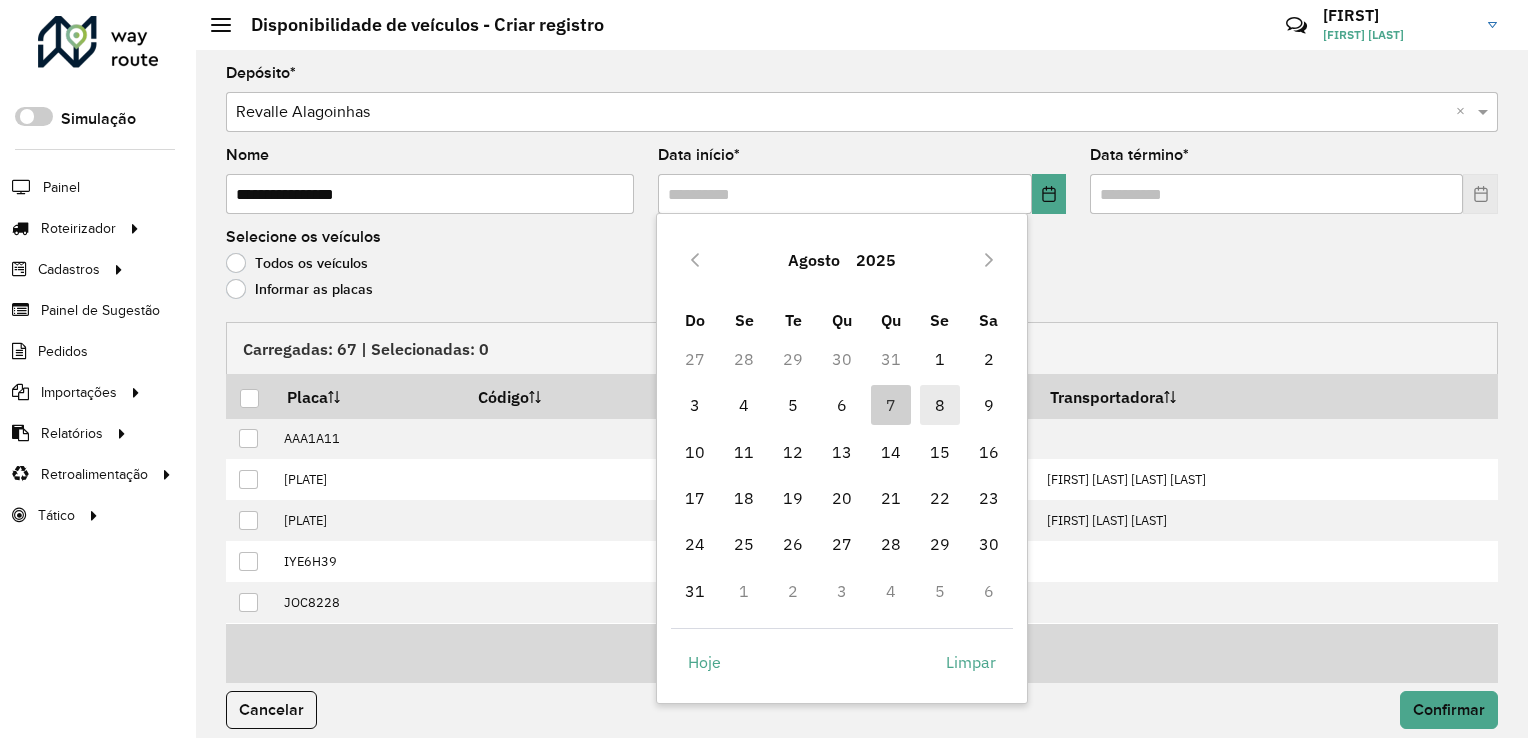 click on "8" at bounding box center [940, 405] 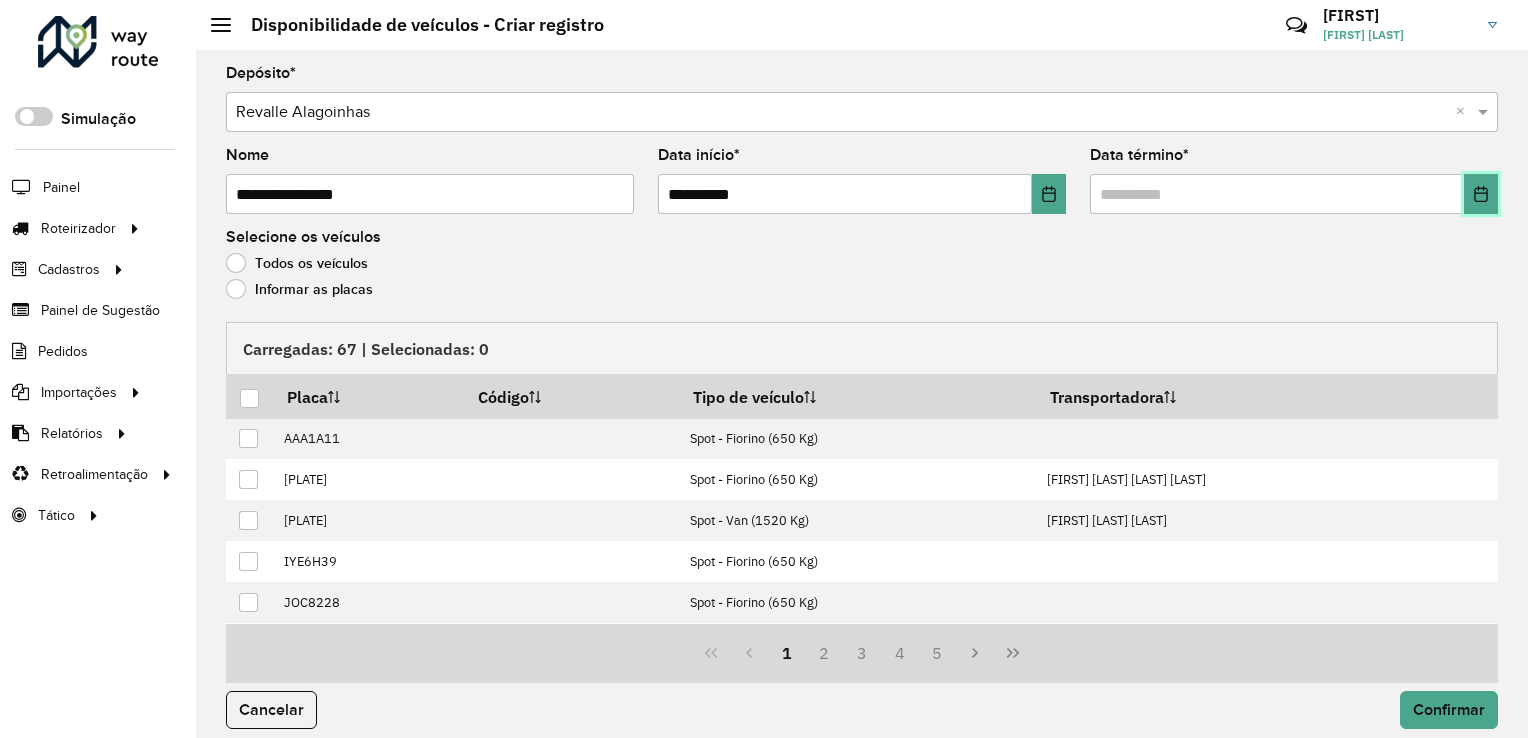 click 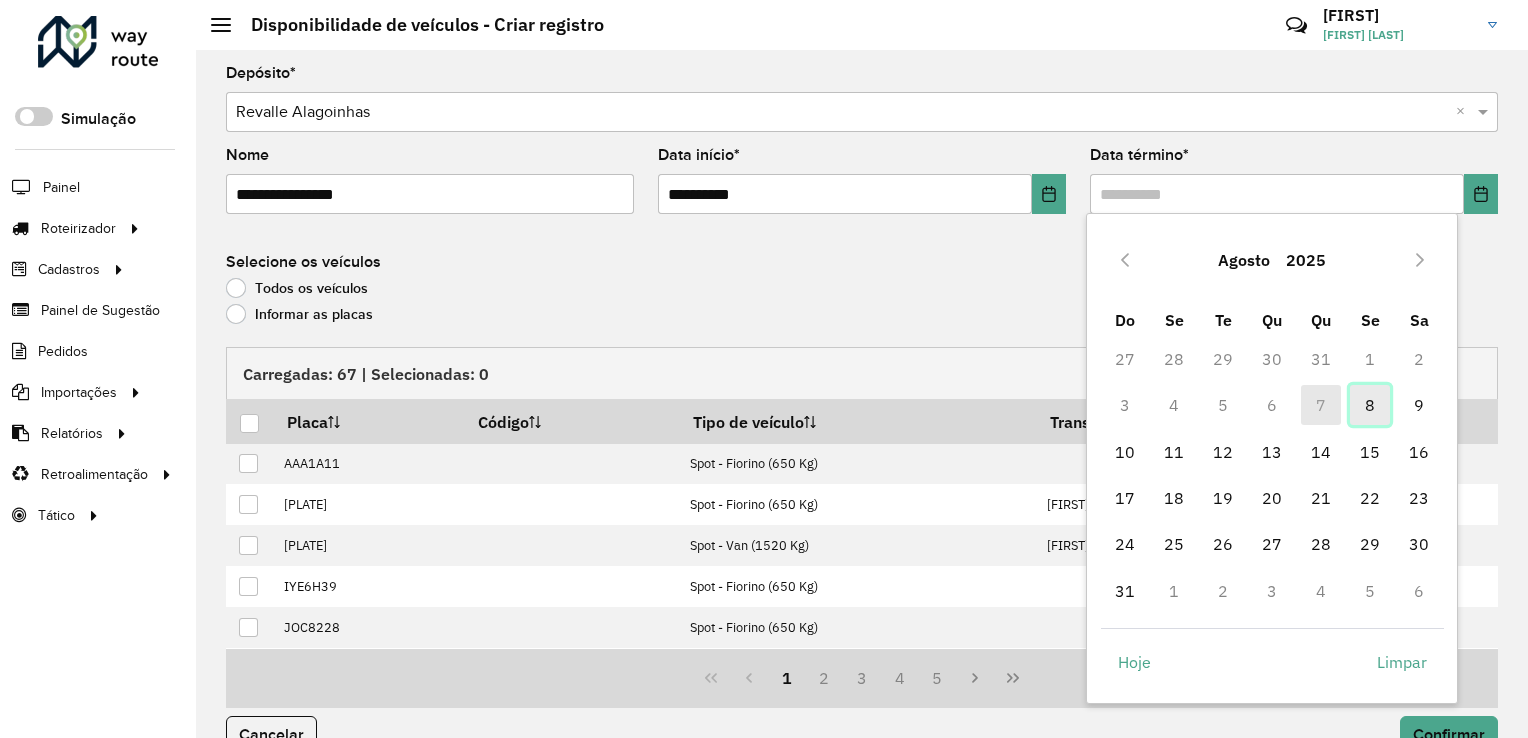 click on "8" at bounding box center (1370, 405) 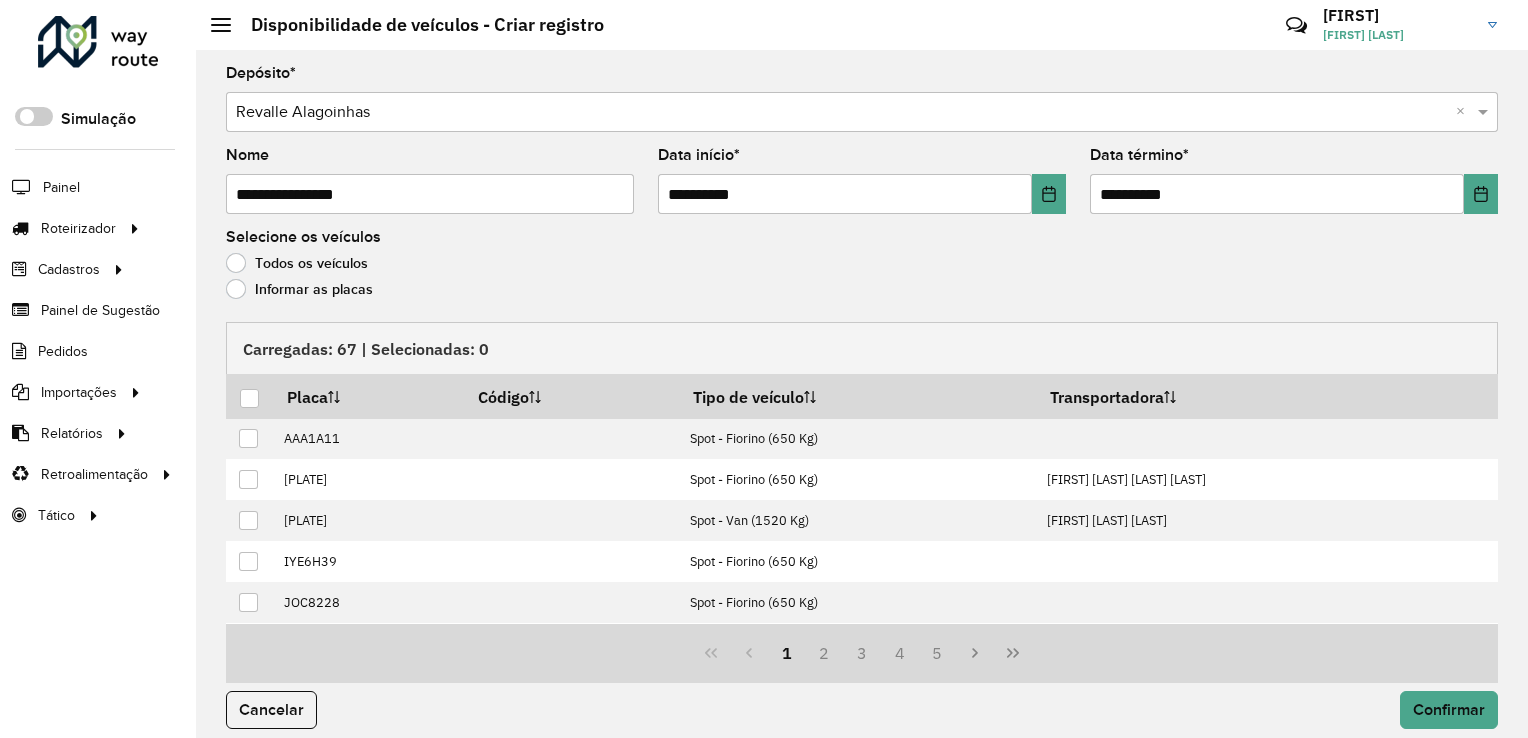click on "Informar as placas" 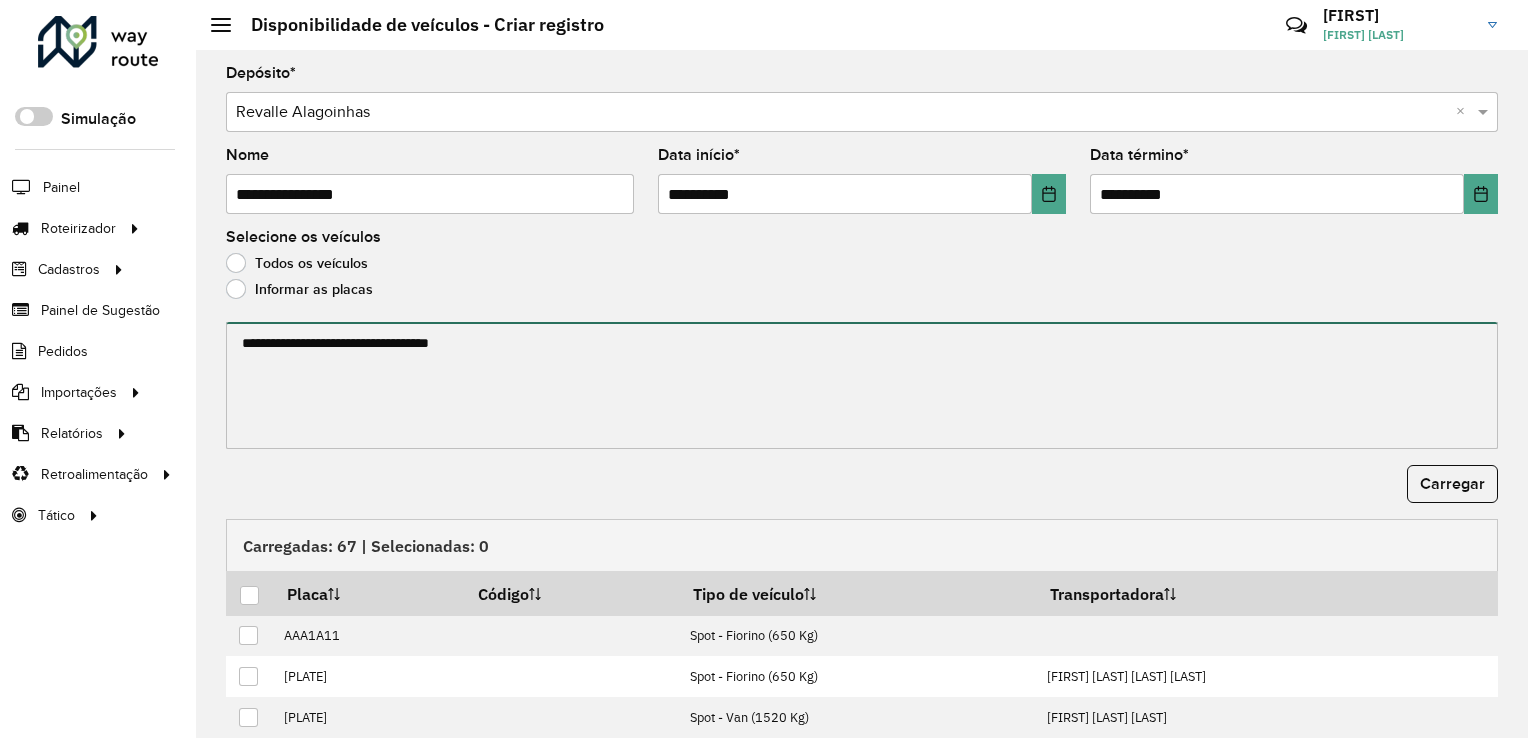 click at bounding box center [862, 385] 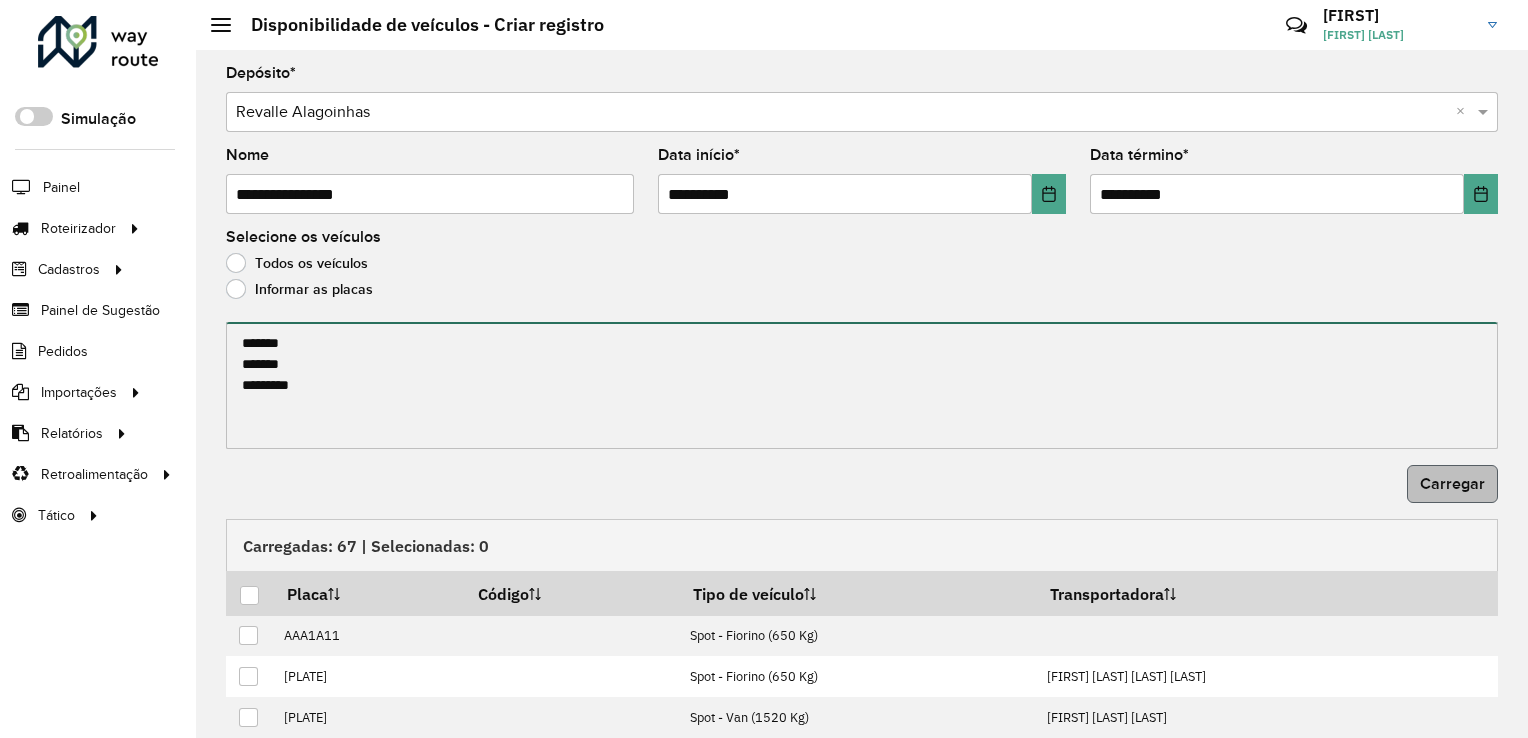 type on "*******
*******
*******" 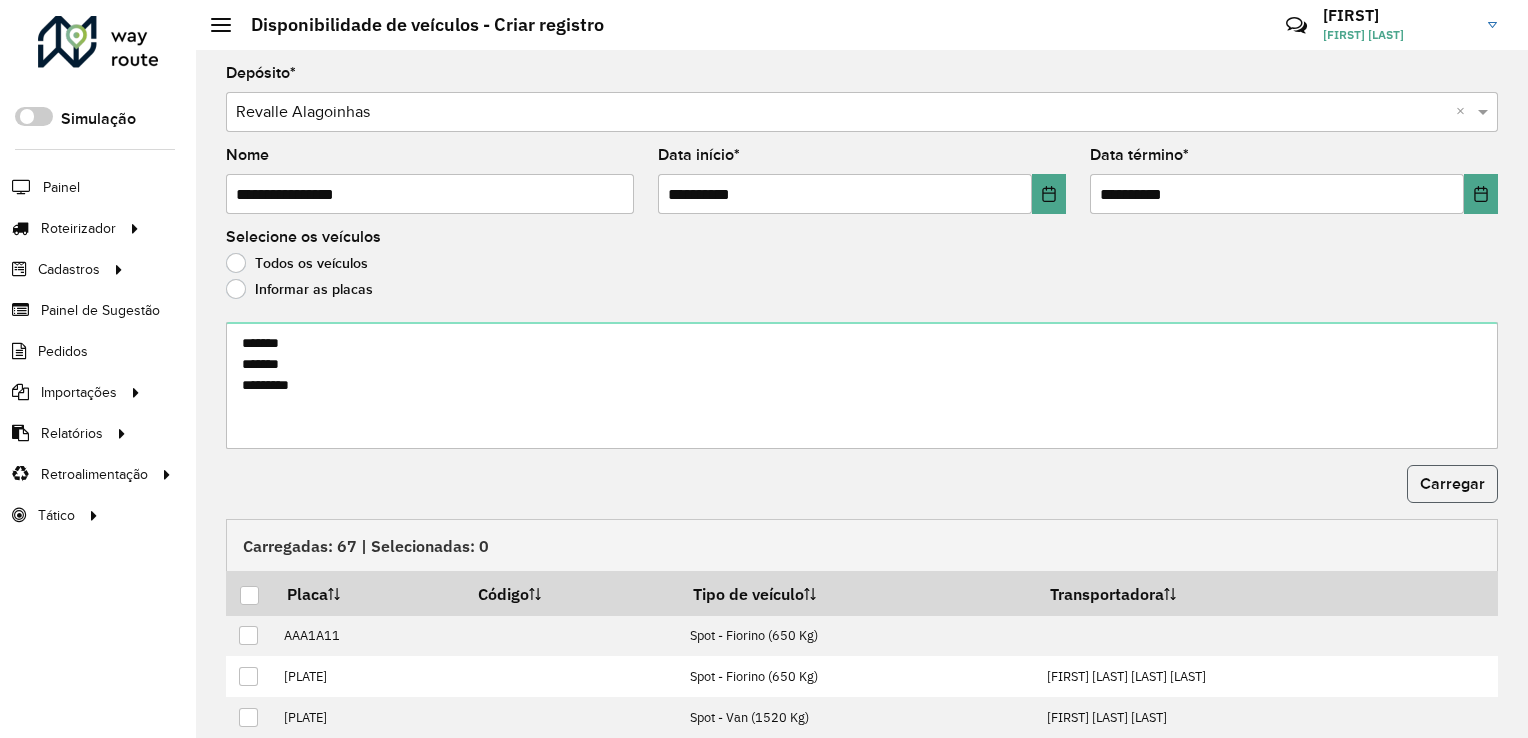 click on "Carregar" 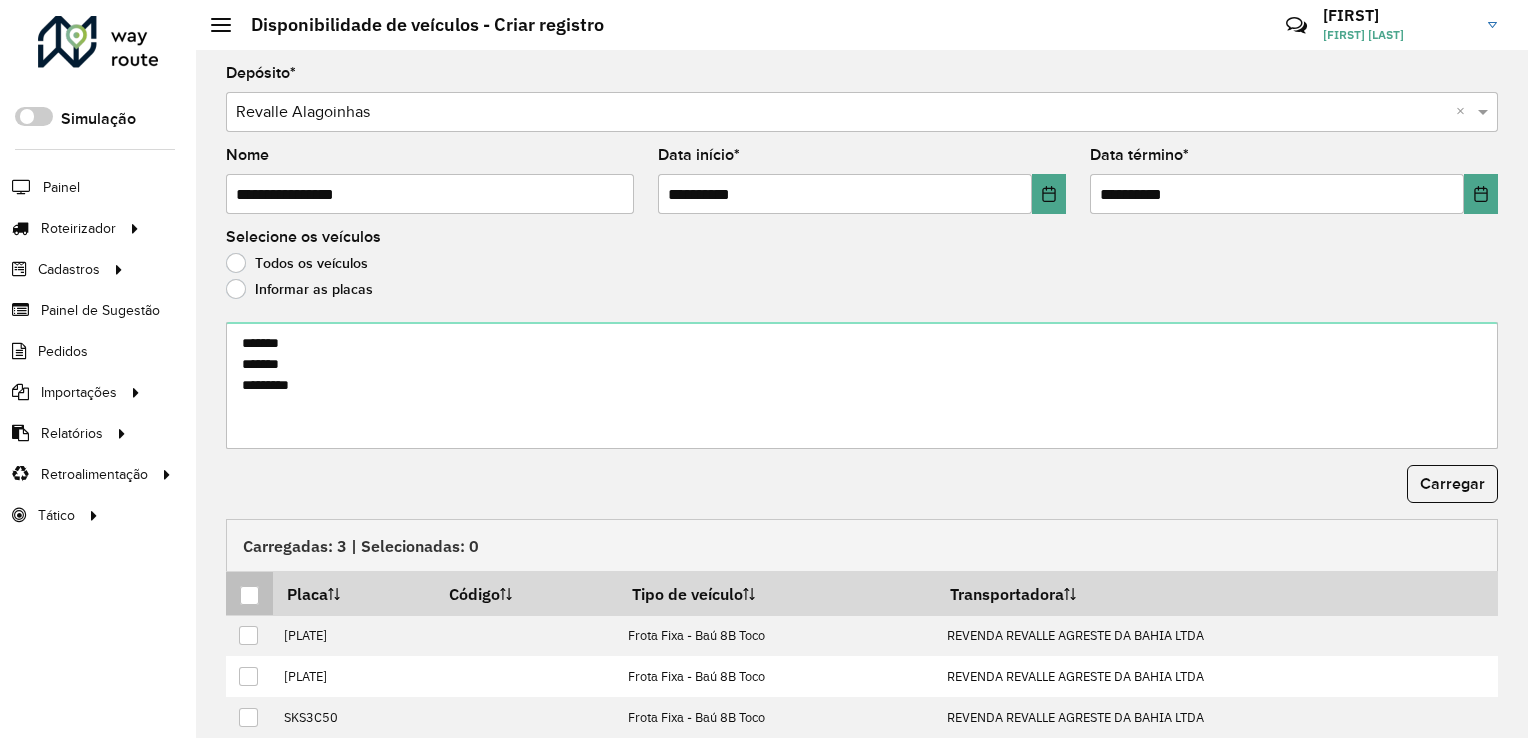 click at bounding box center [249, 595] 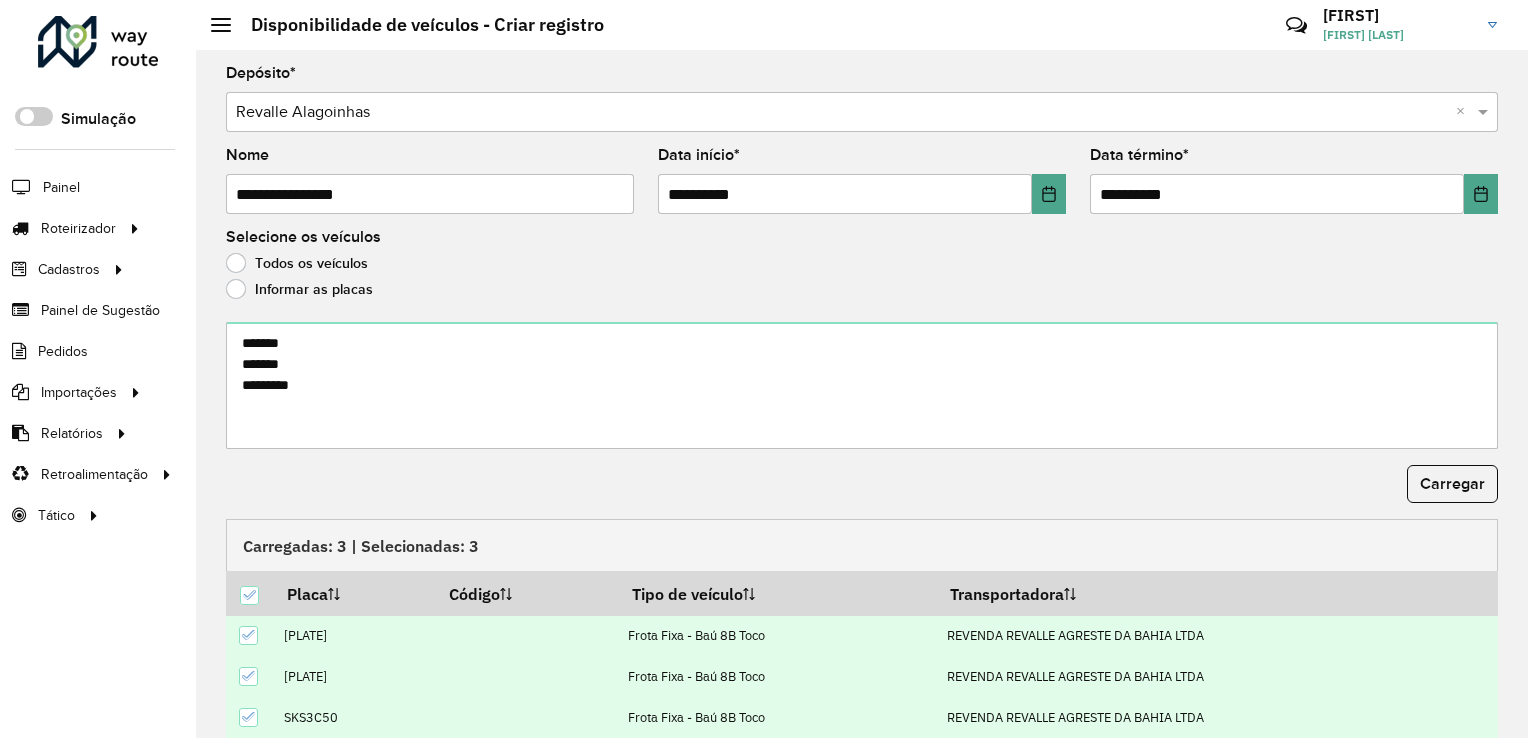 scroll, scrollTop: 66, scrollLeft: 0, axis: vertical 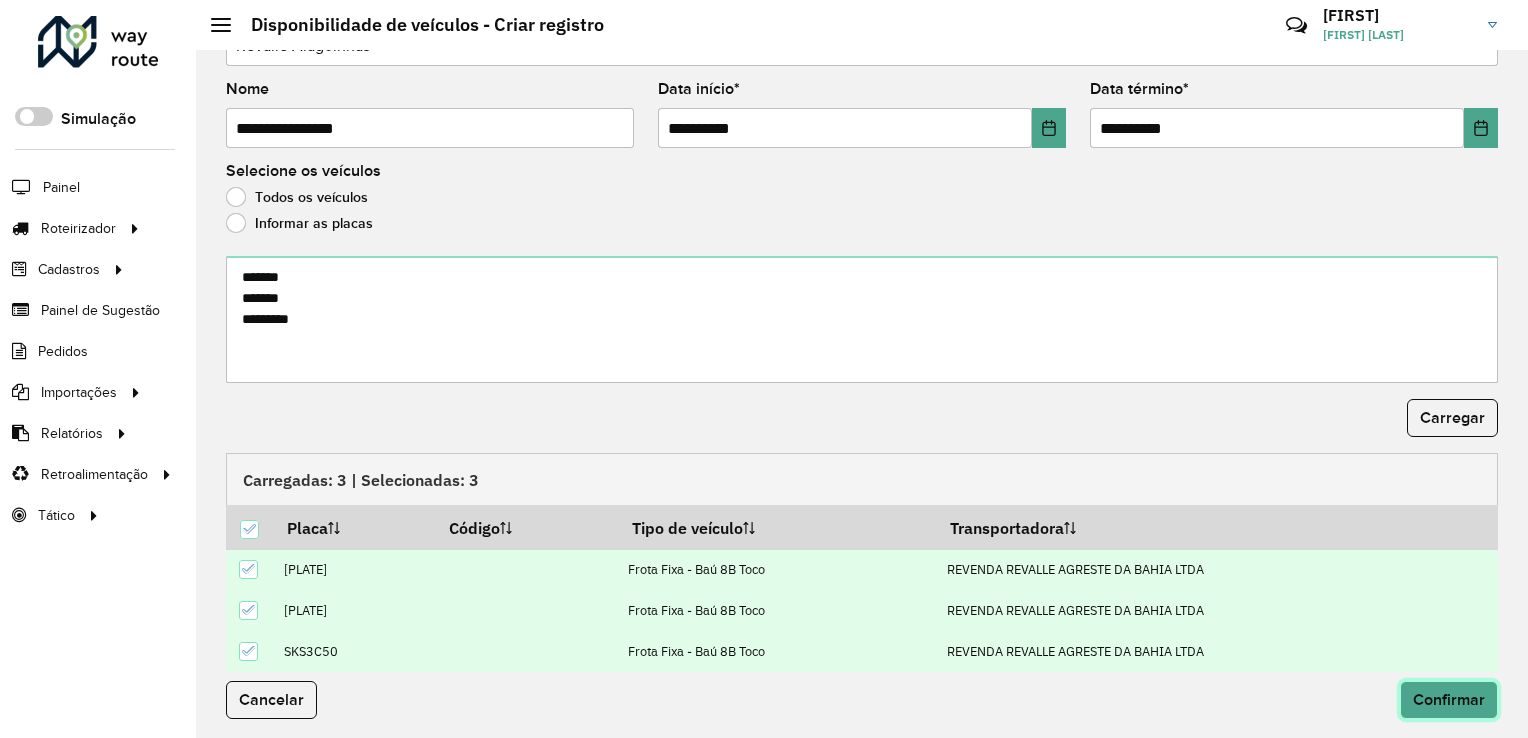 click on "Confirmar" 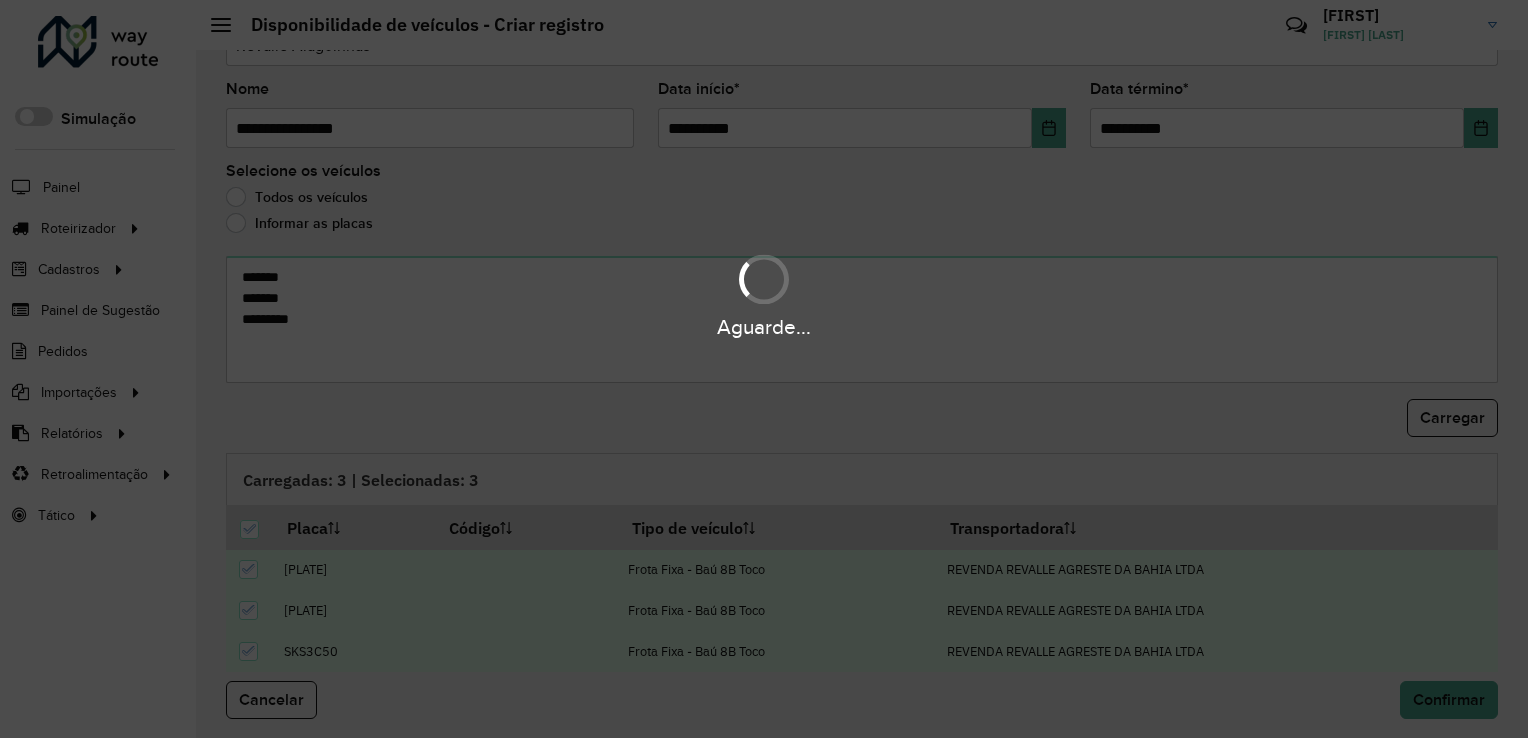 scroll, scrollTop: 0, scrollLeft: 0, axis: both 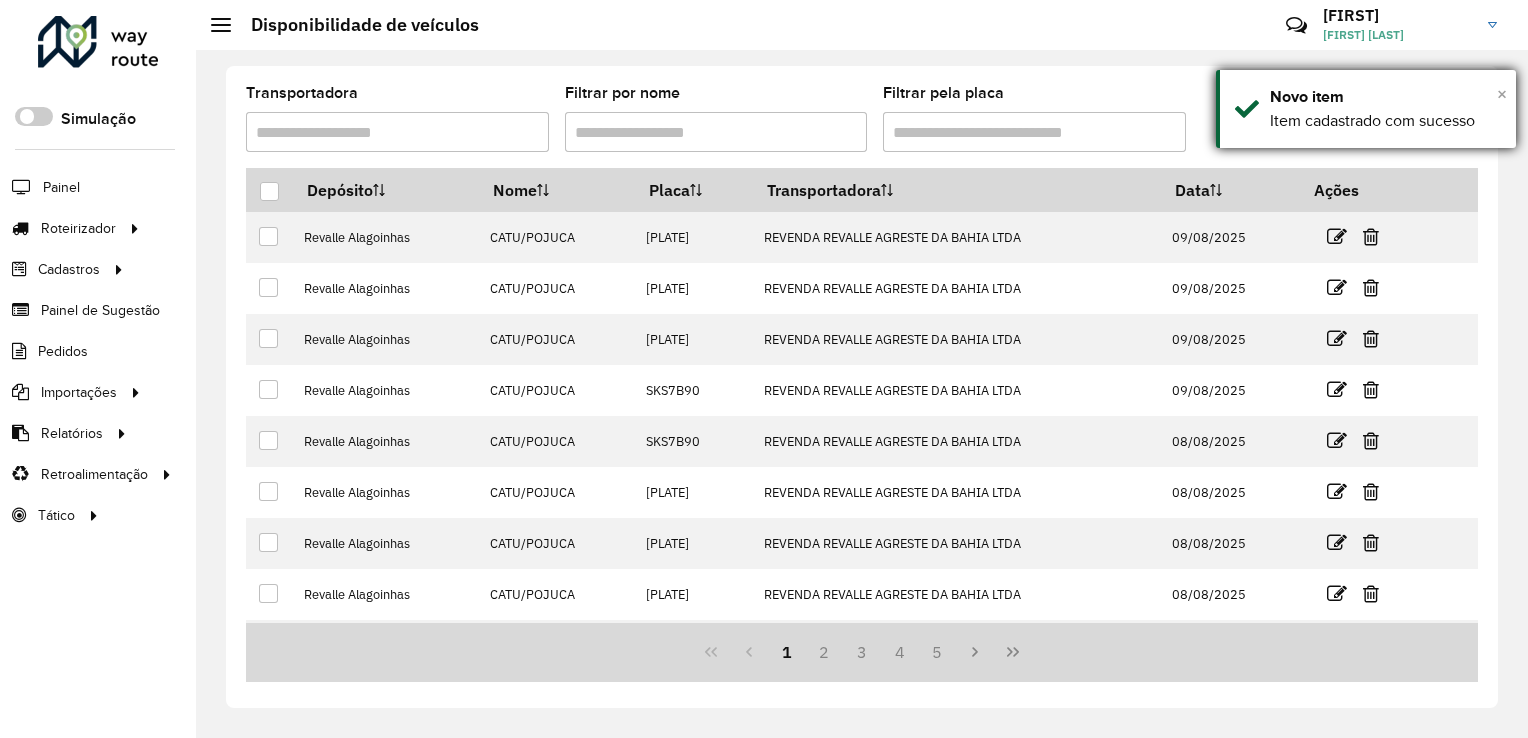 click on "×" at bounding box center (1502, 94) 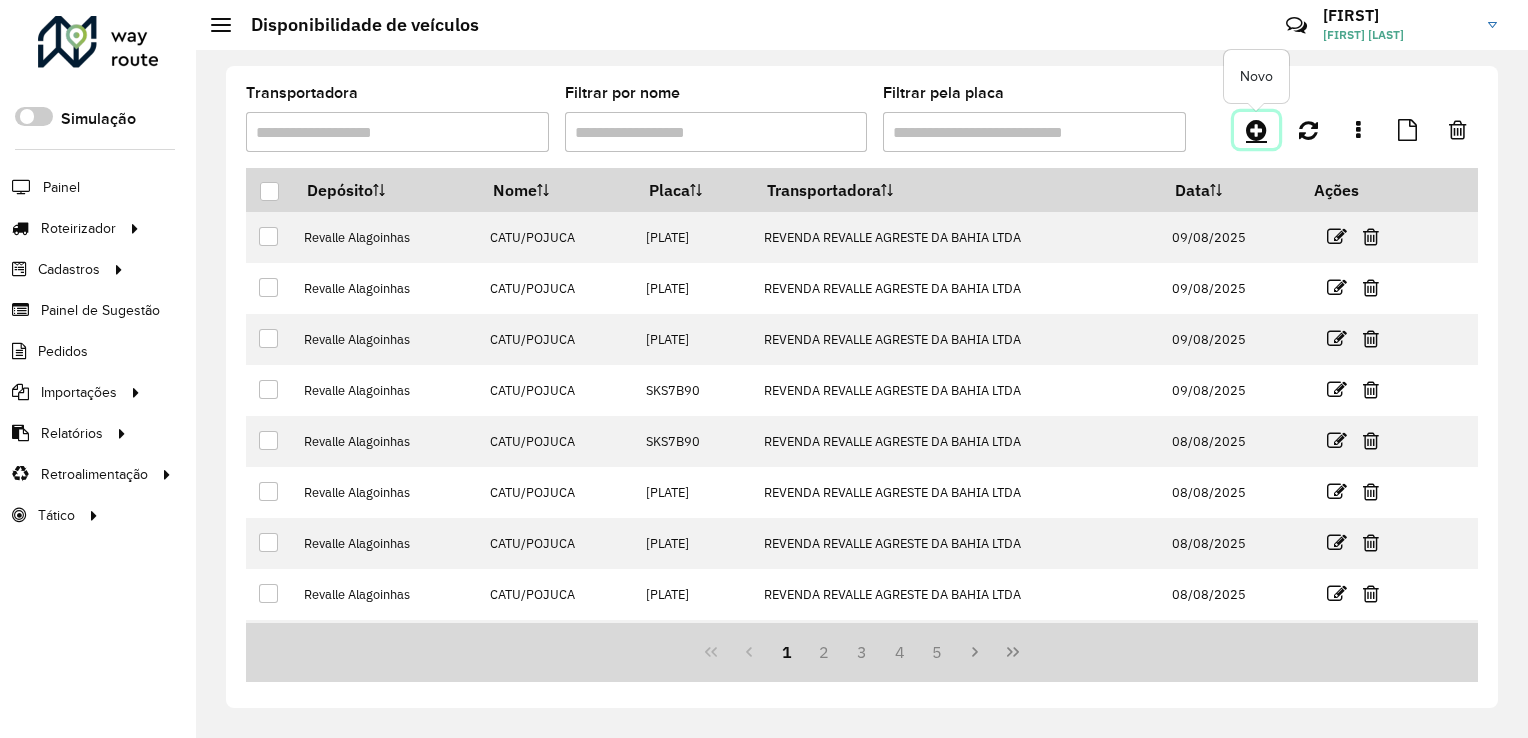 click 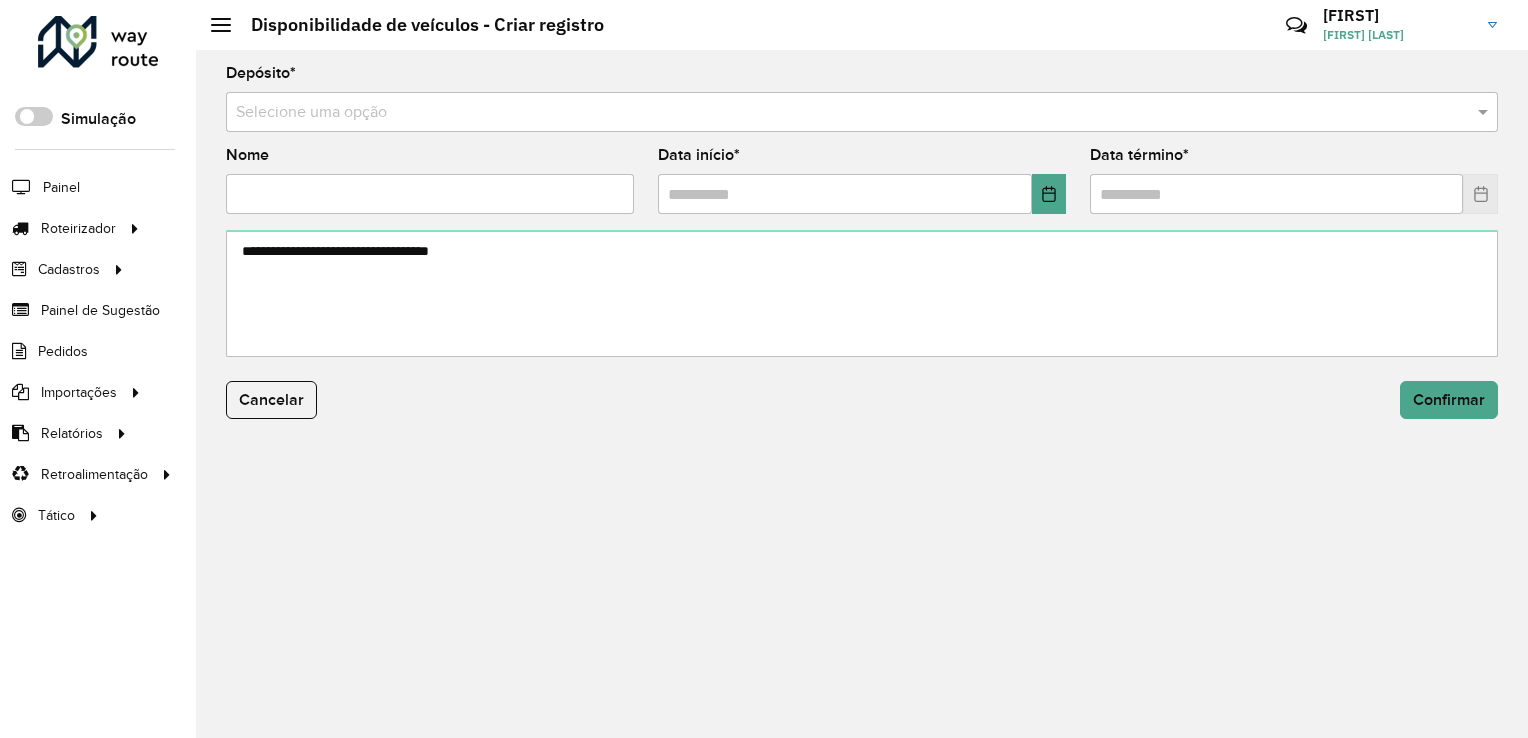 click at bounding box center (842, 113) 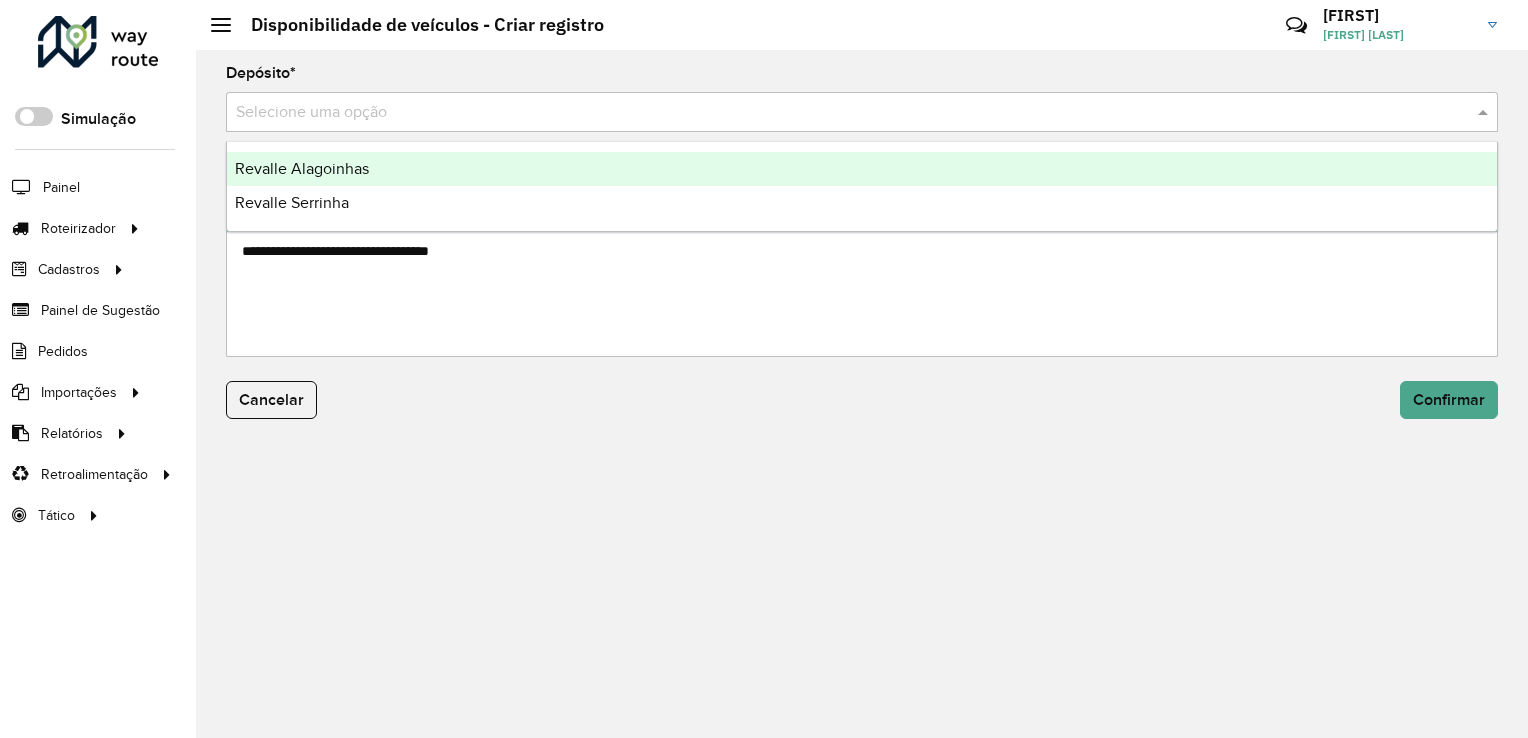 click on "Revalle Alagoinhas" at bounding box center [862, 169] 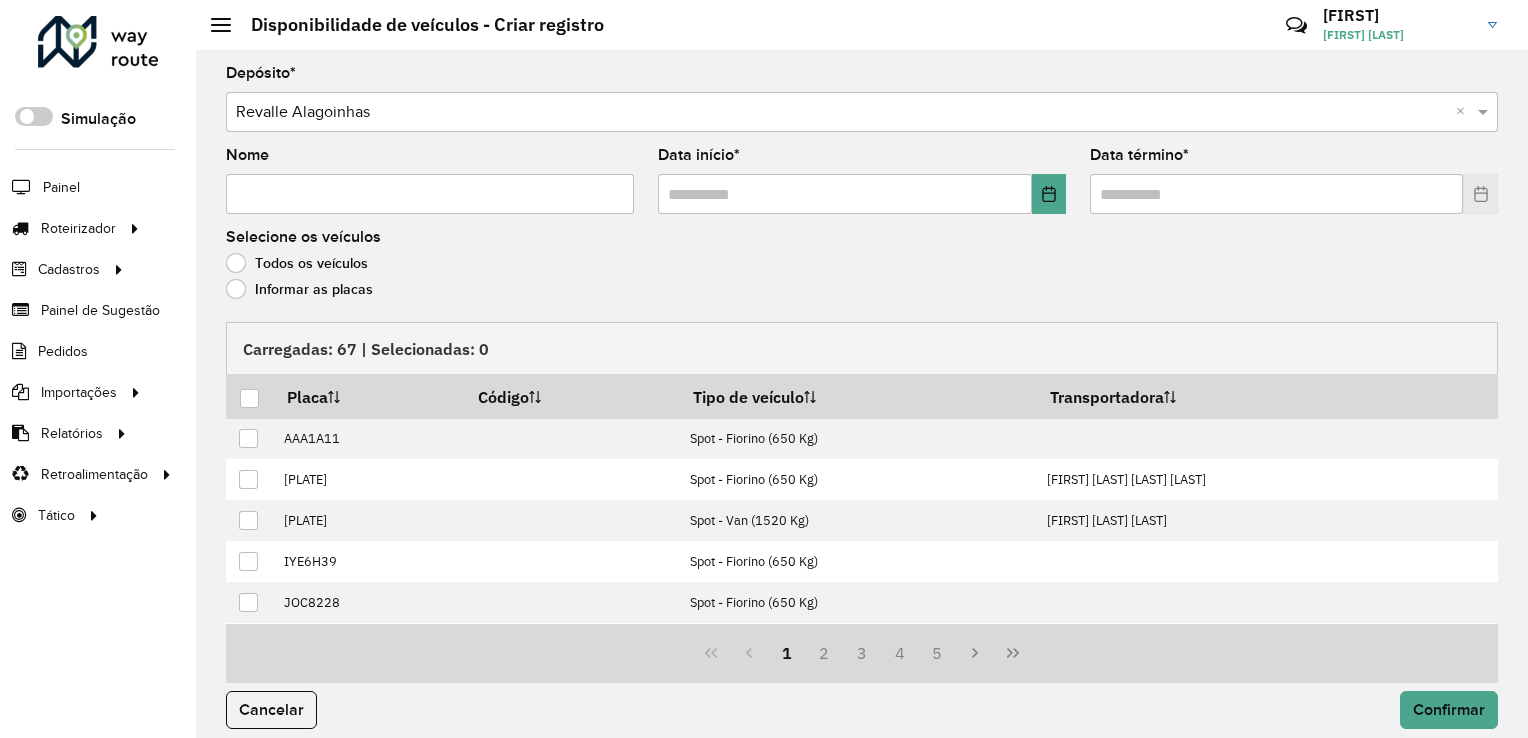 click on "Nome" at bounding box center [430, 194] 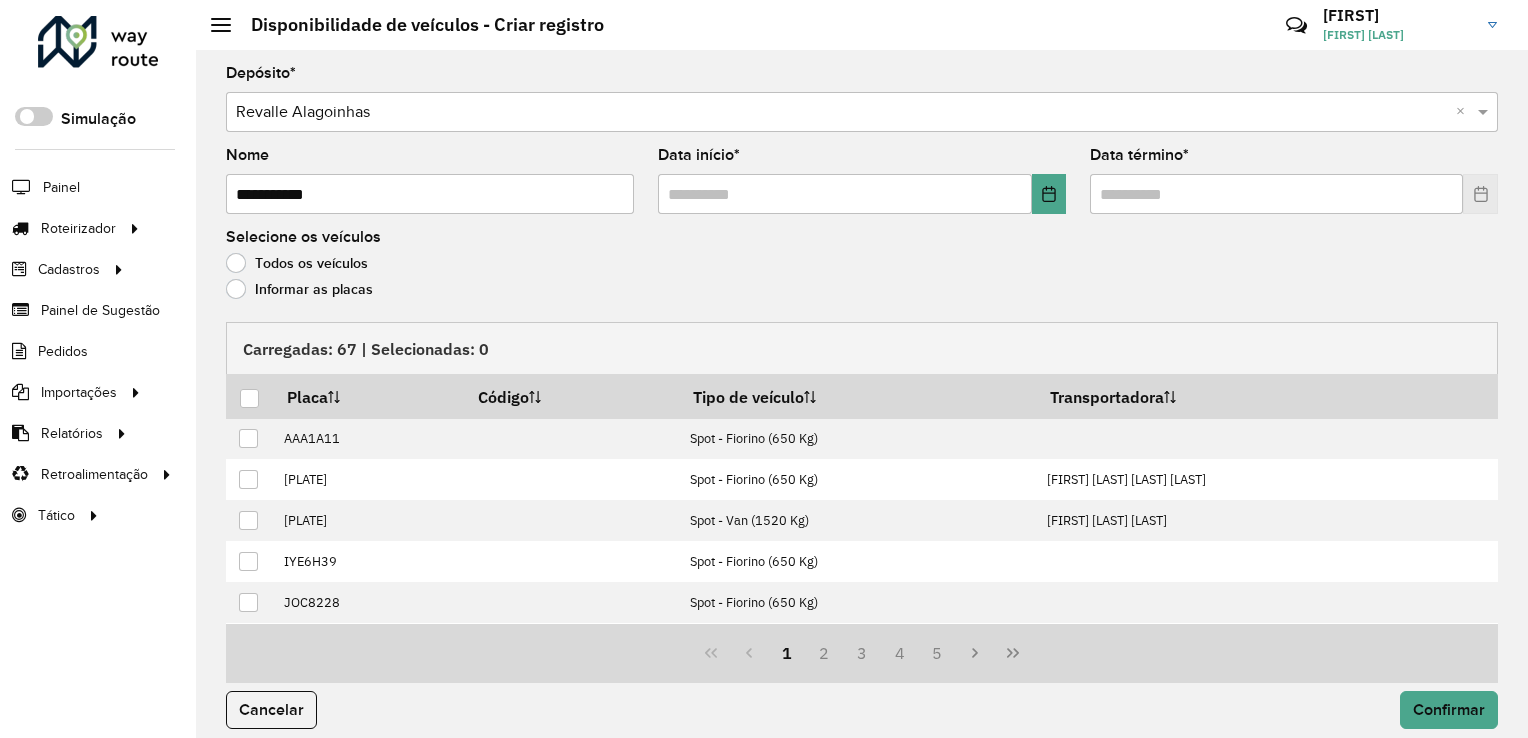 type on "**********" 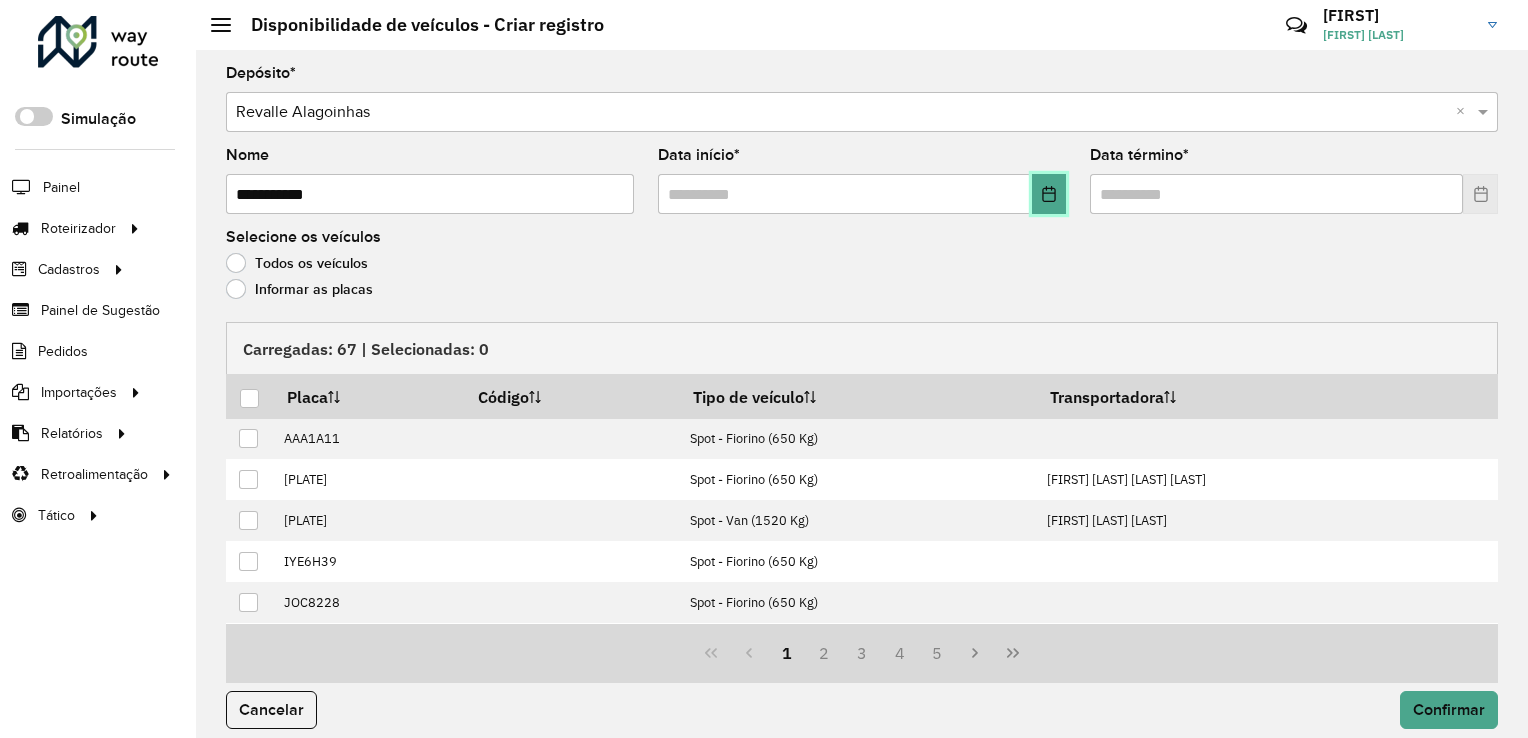 click at bounding box center (1049, 194) 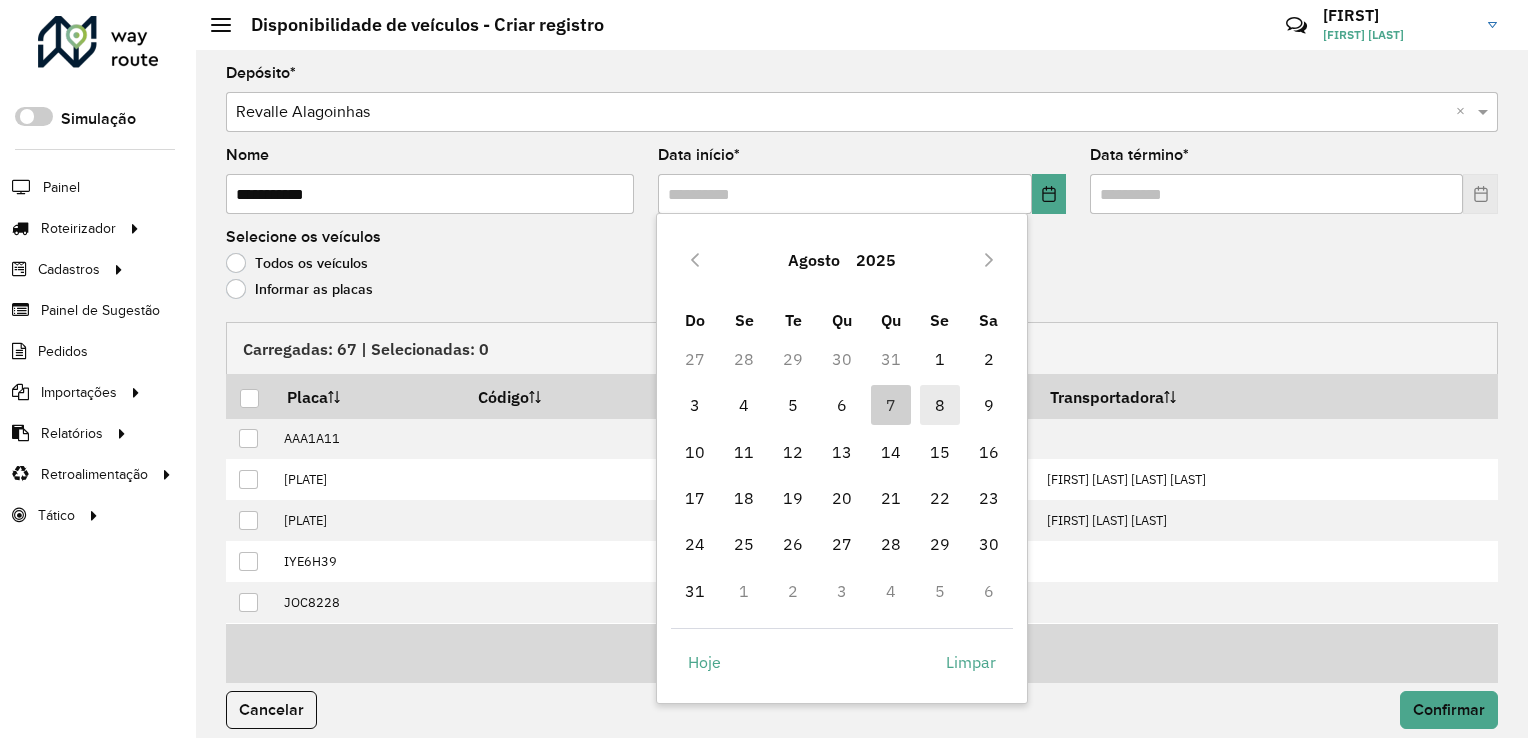 click on "8" at bounding box center (940, 405) 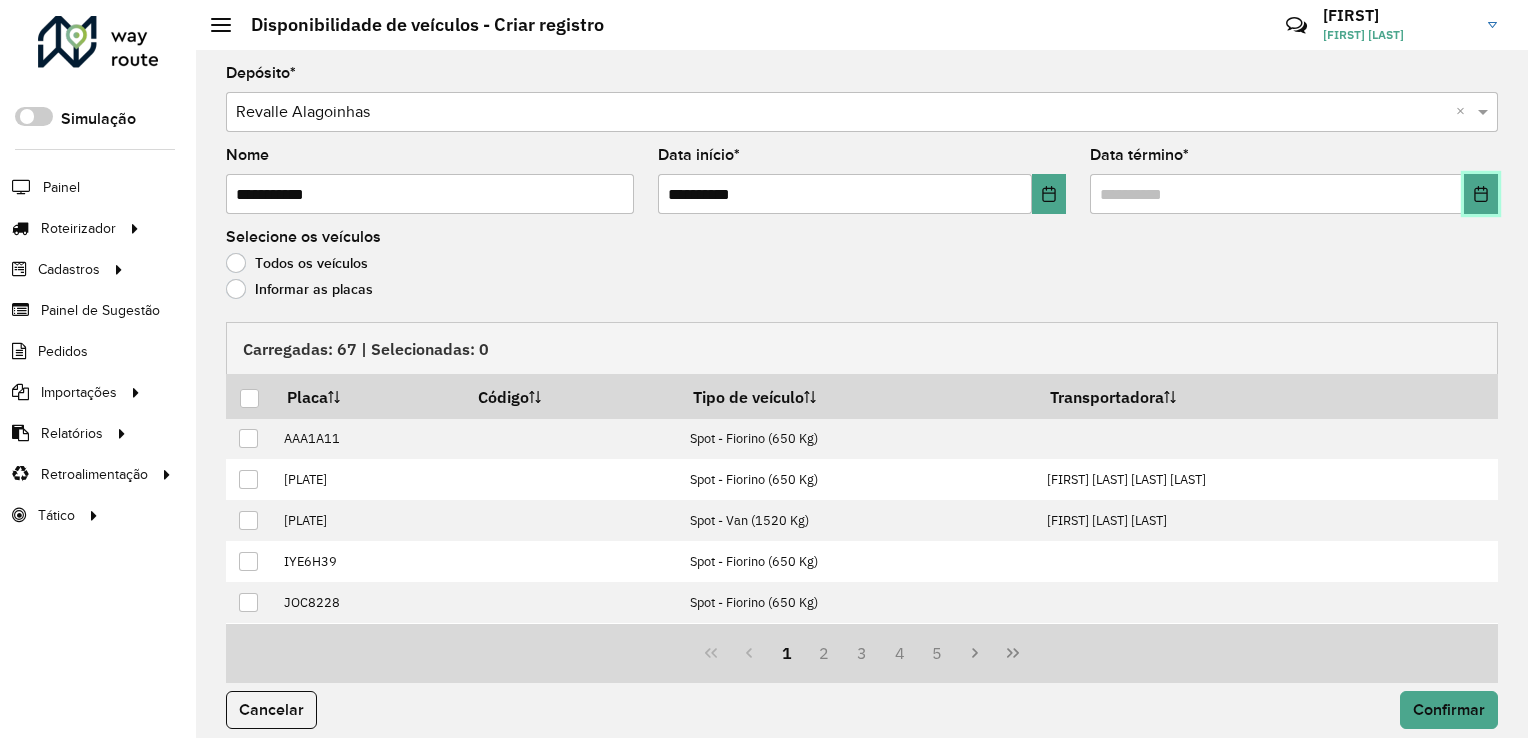 click 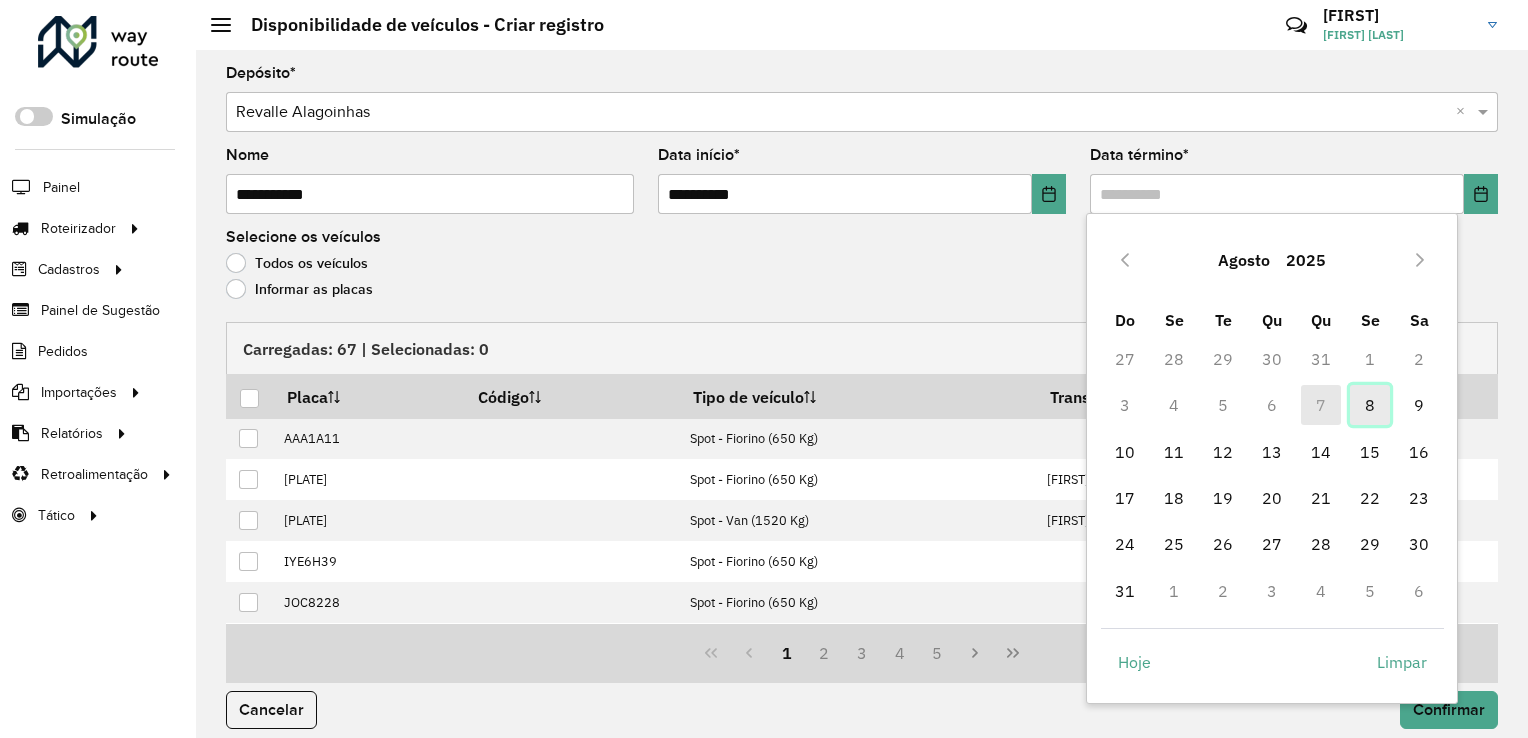 click on "8" at bounding box center (1370, 405) 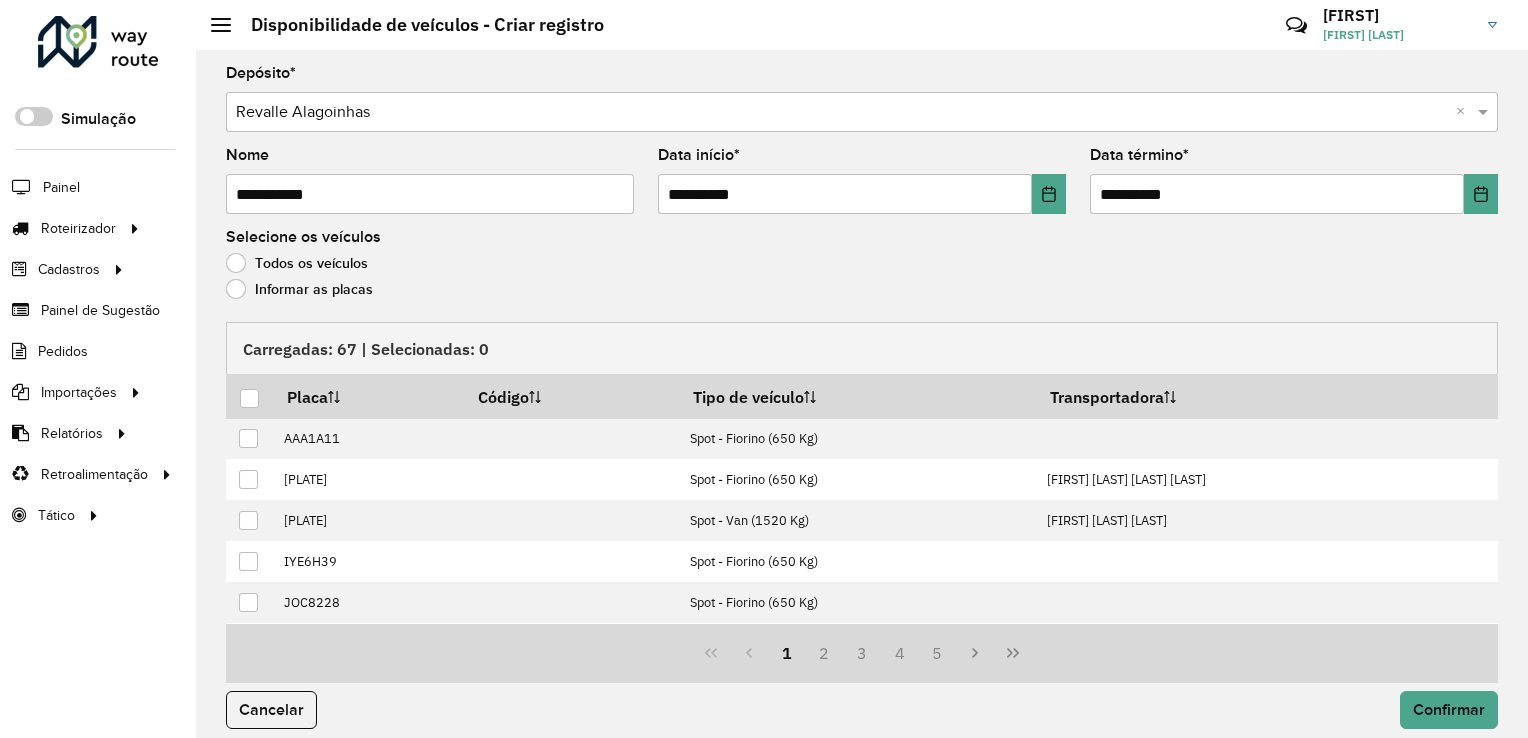 click on "Informar as placas" 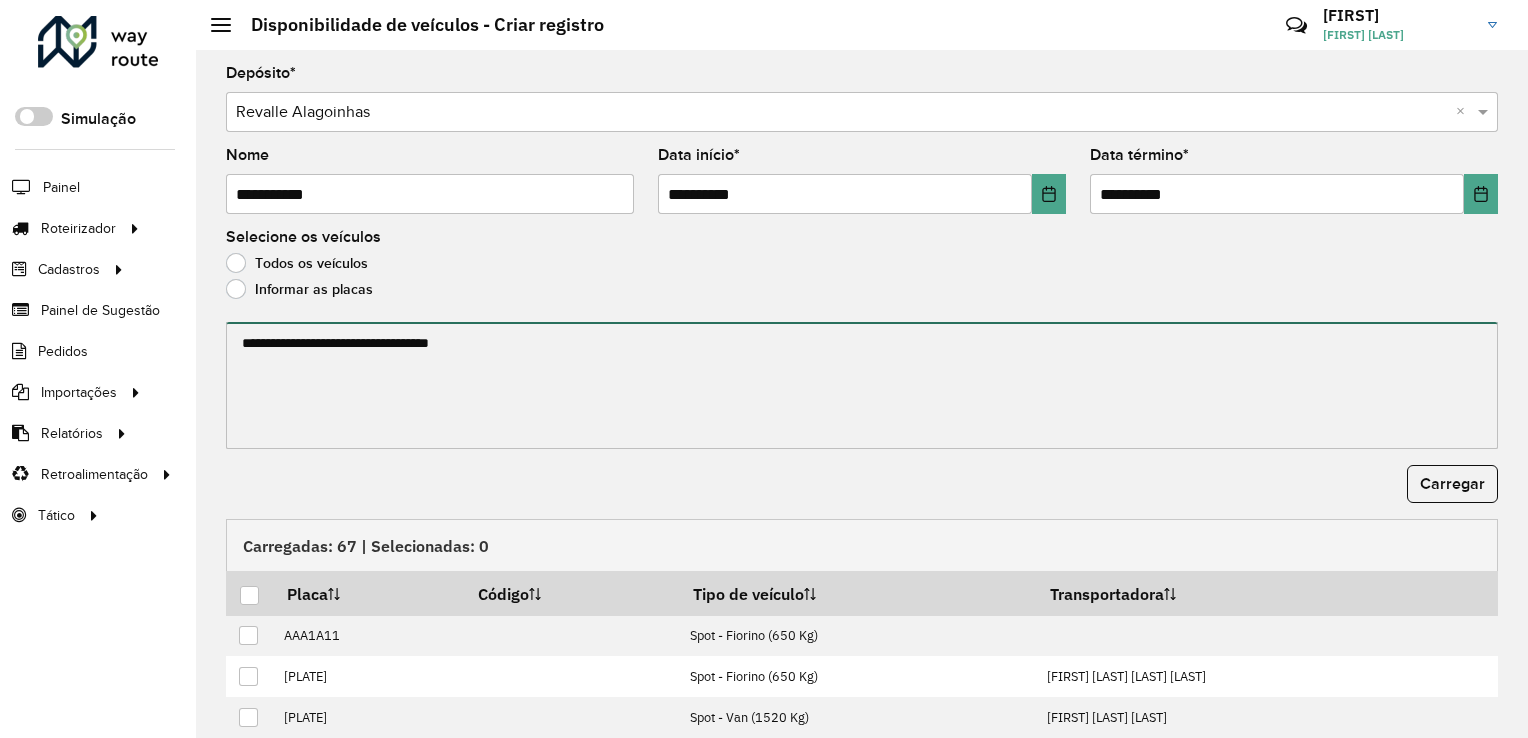 click at bounding box center (862, 385) 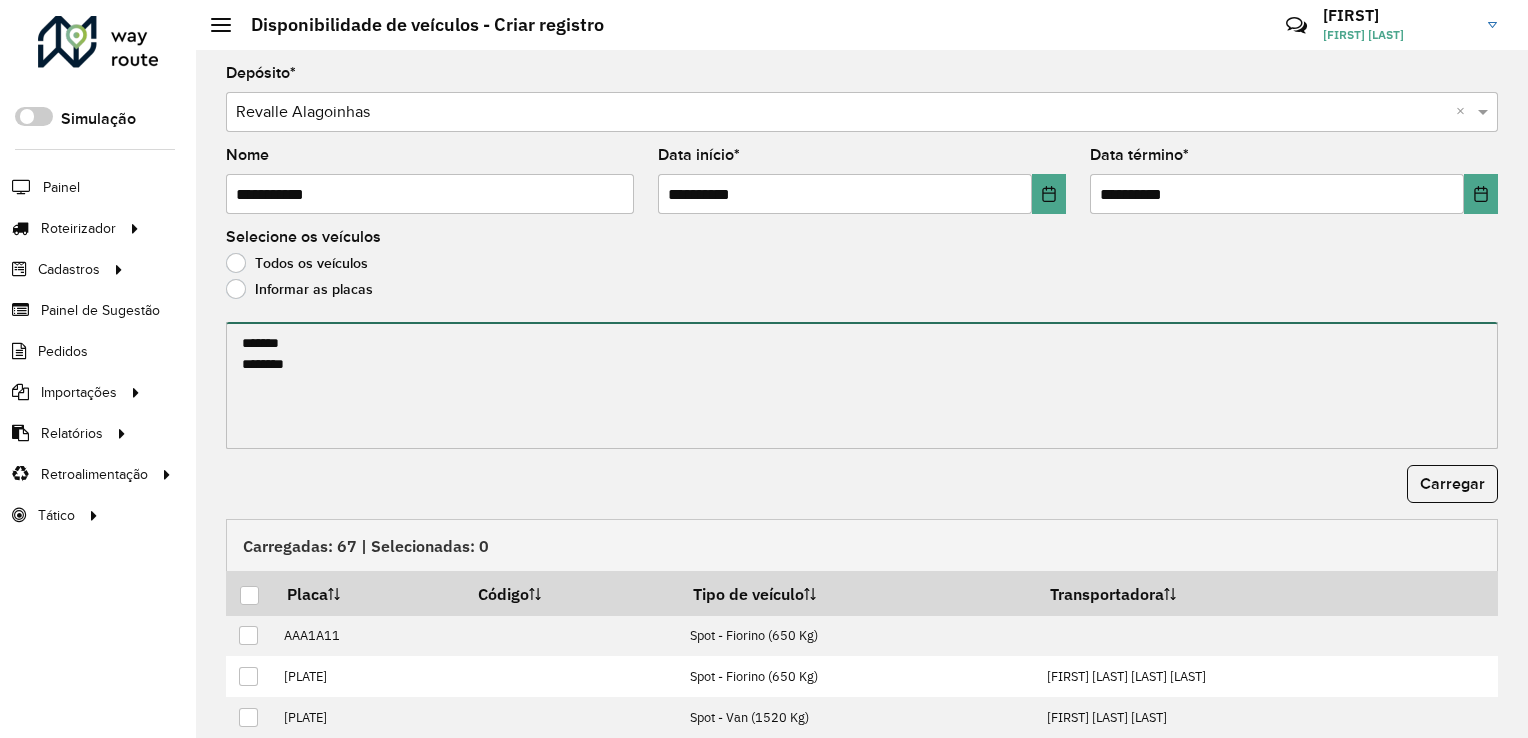 paste on "*******
*******
*******
*******
*******
*******" 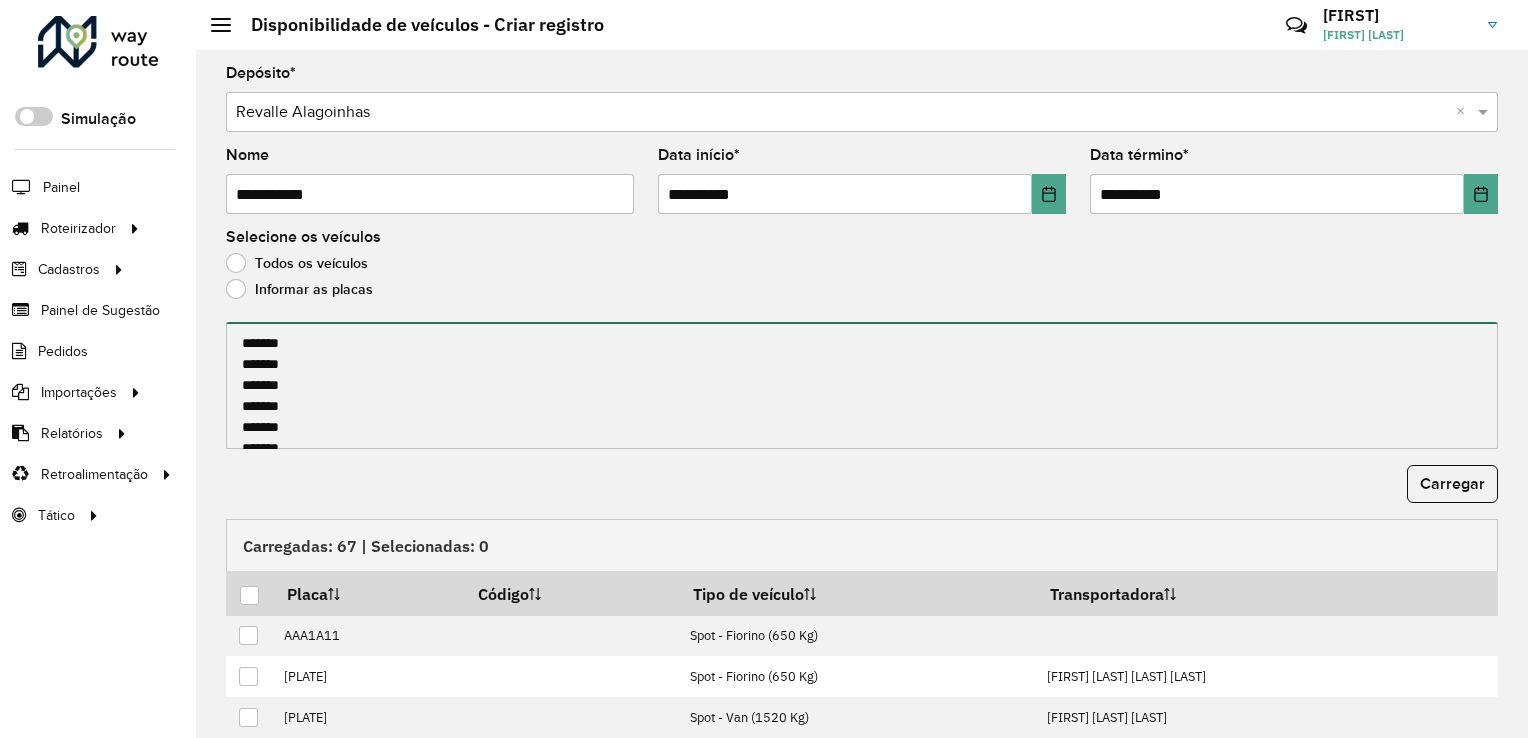scroll, scrollTop: 69, scrollLeft: 0, axis: vertical 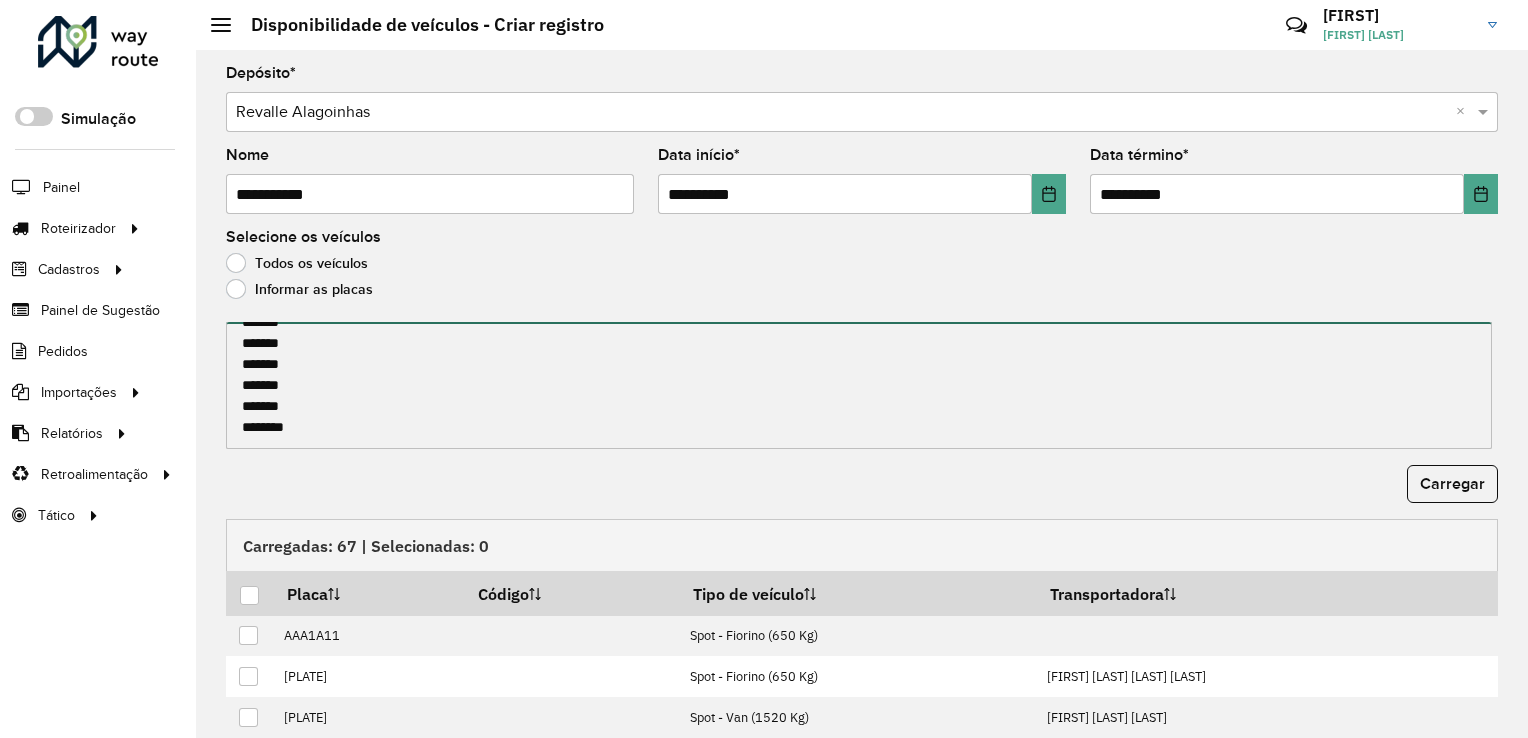 paste on "*******
*******" 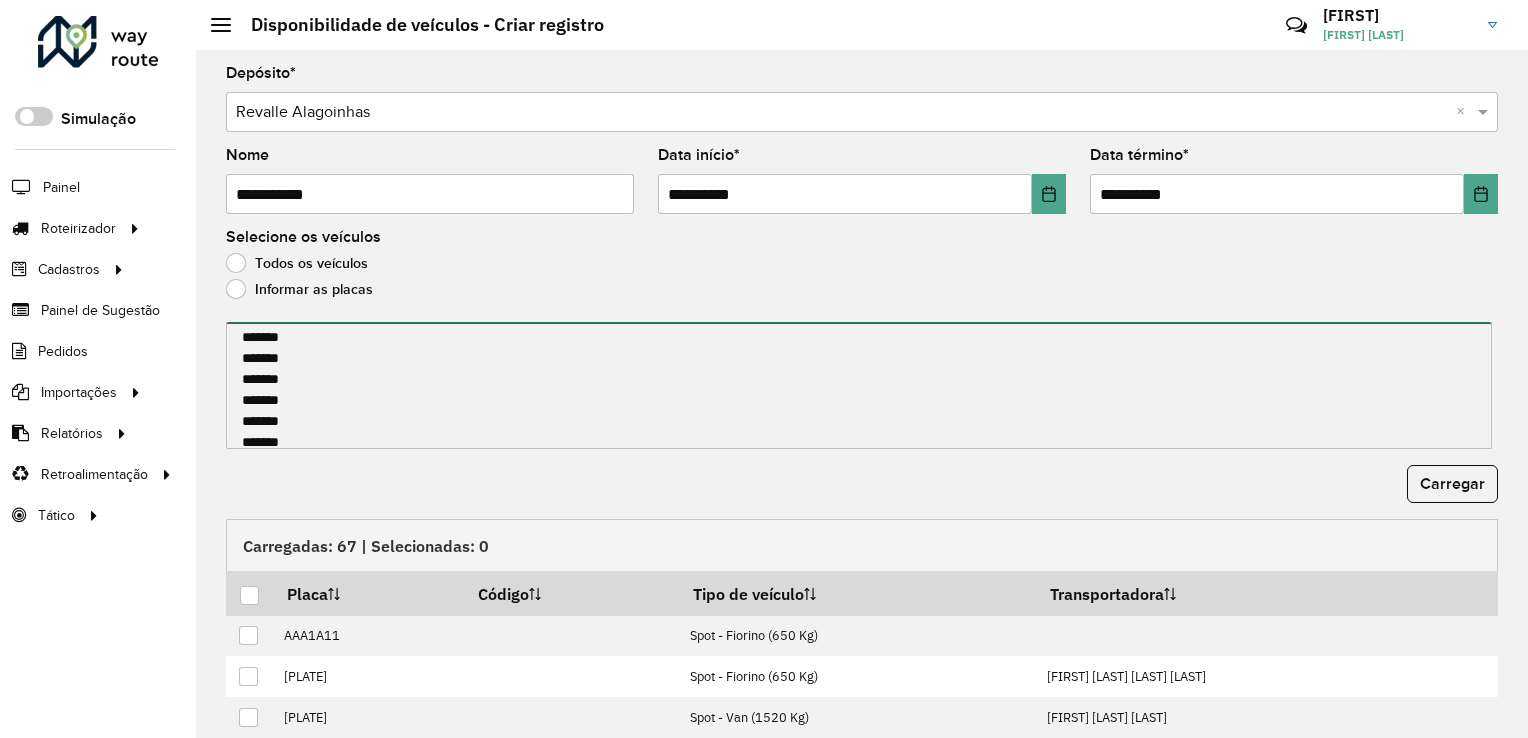 click on "*******
*******
*******
*******
*******
*******
*******
*******
*******
*******" at bounding box center [859, 385] 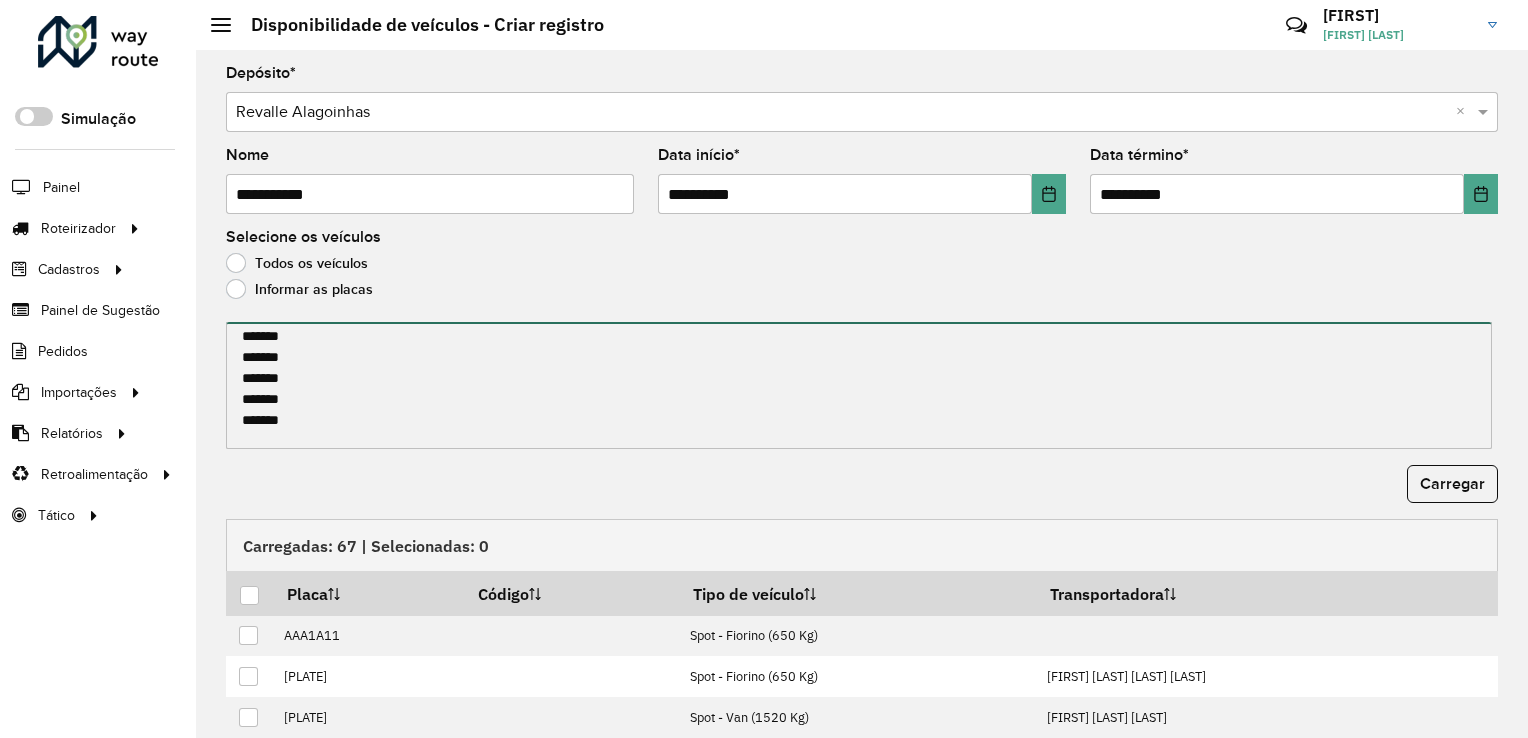 paste on "*******
*******
*******" 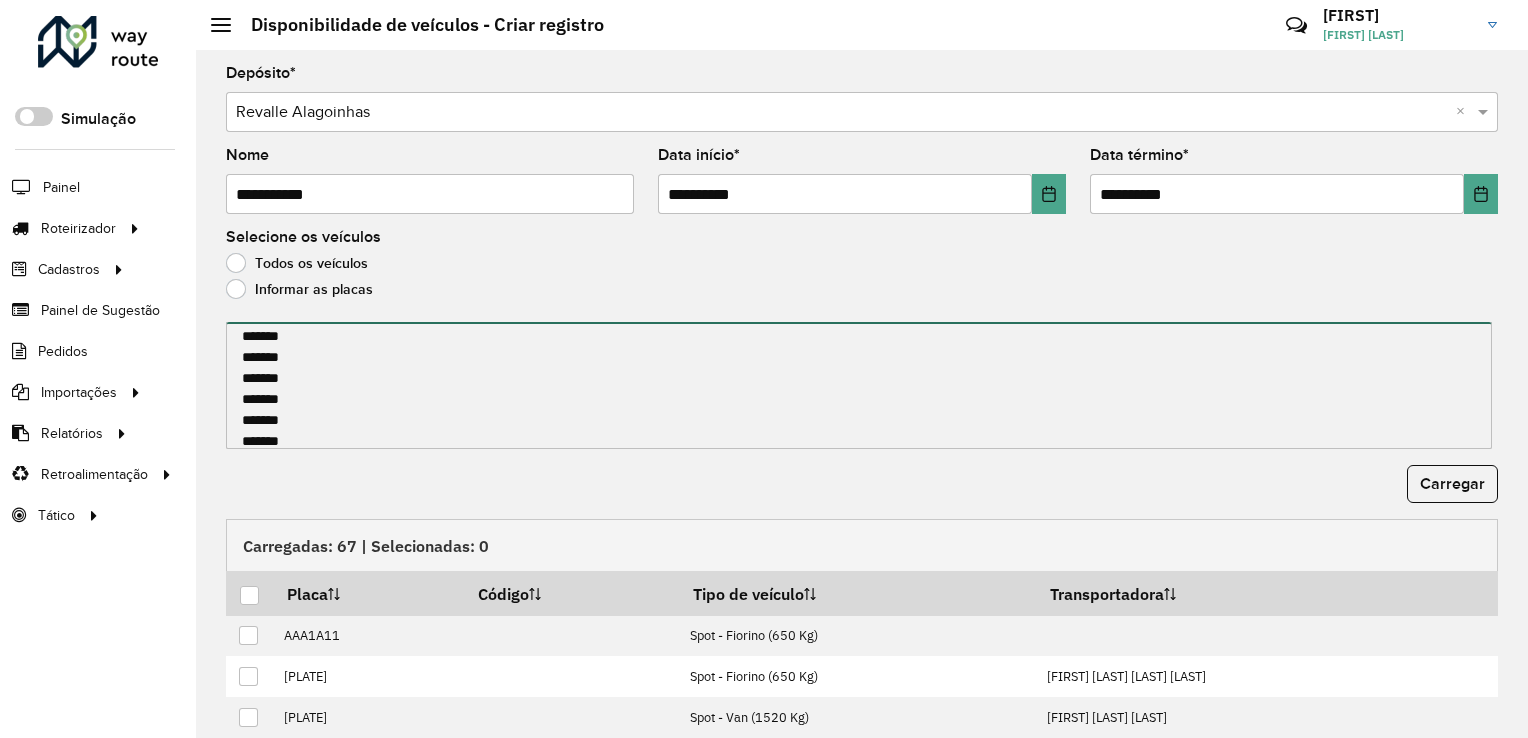 scroll, scrollTop: 153, scrollLeft: 0, axis: vertical 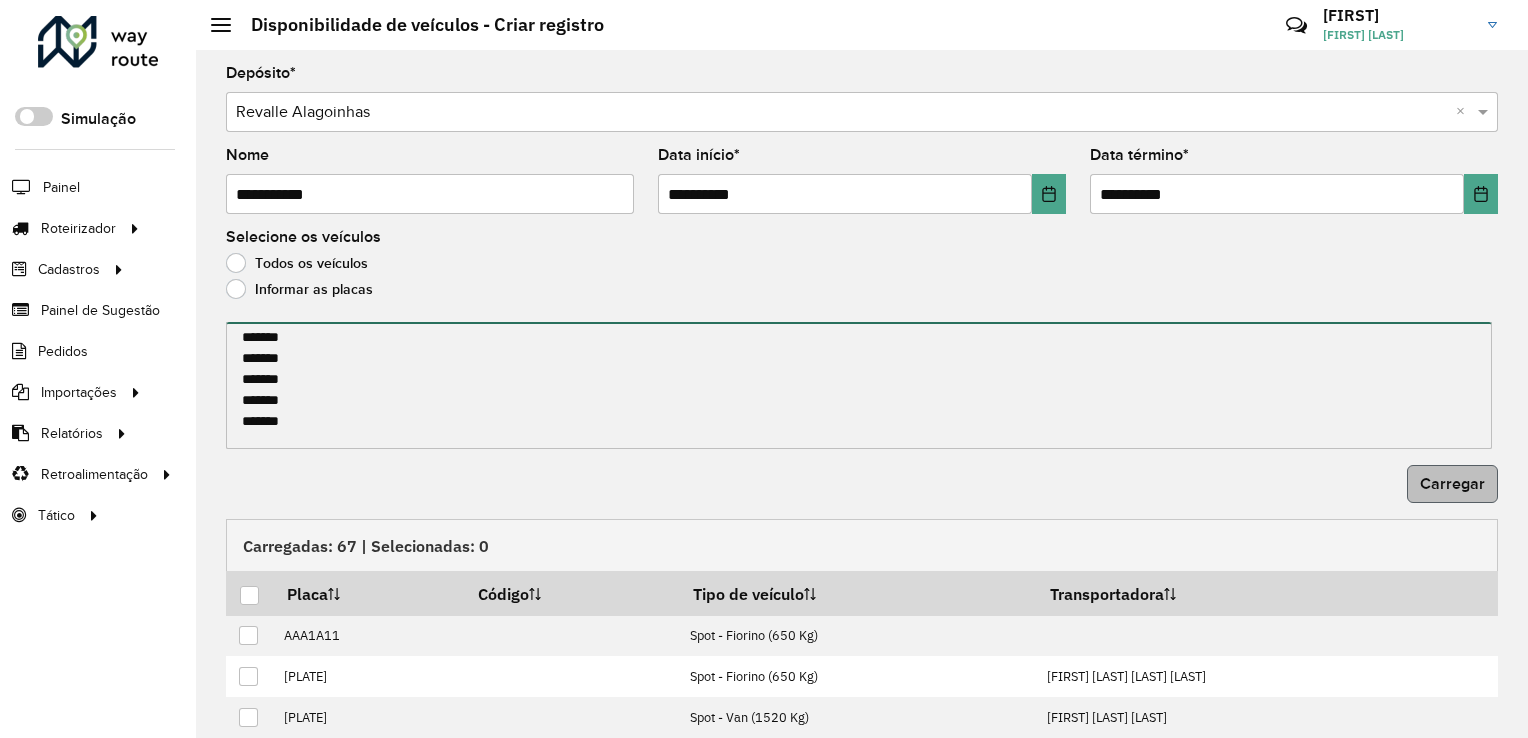 type on "*******
*******
*******
*******
*******
*******
*******
*******
*******
*******
*******
*******
*******" 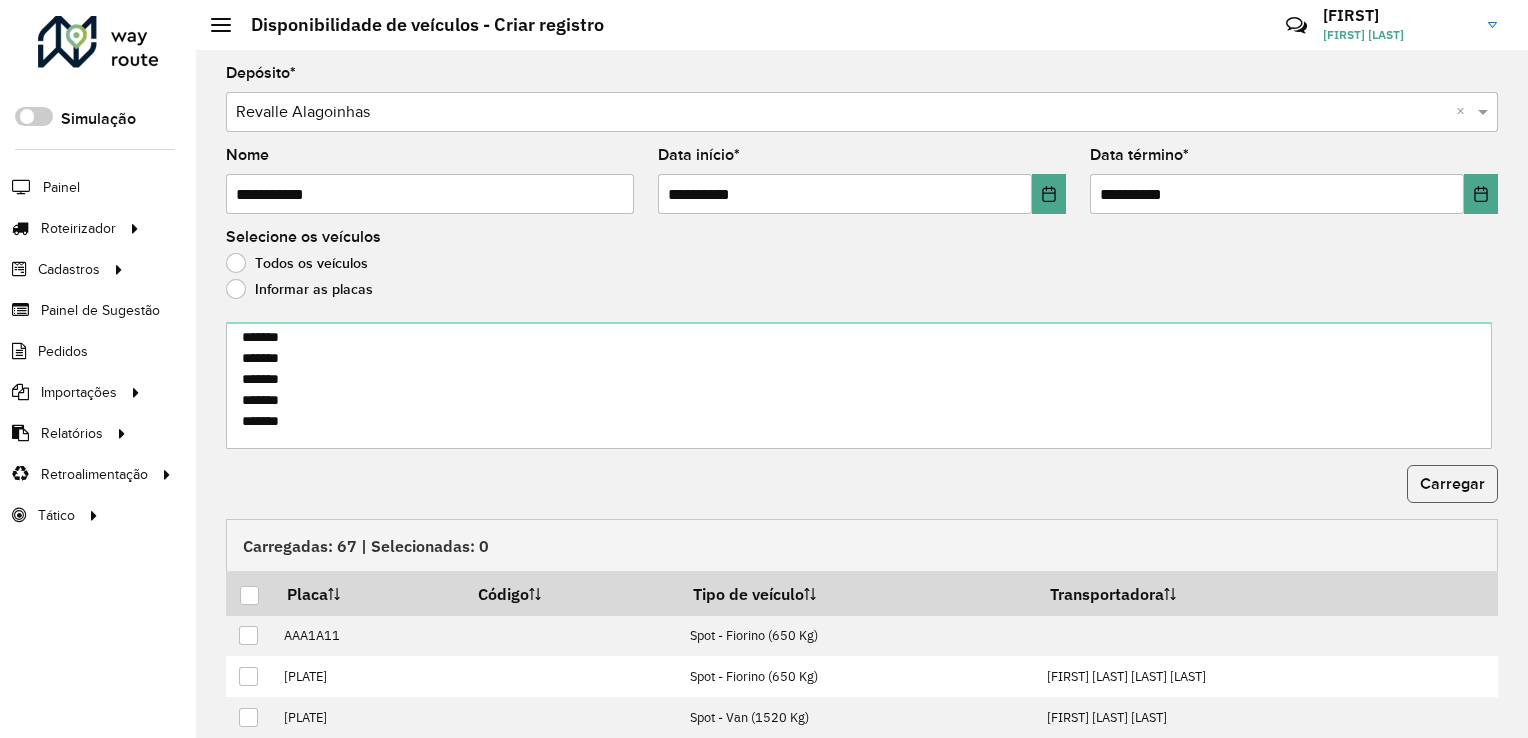 click on "Carregar" 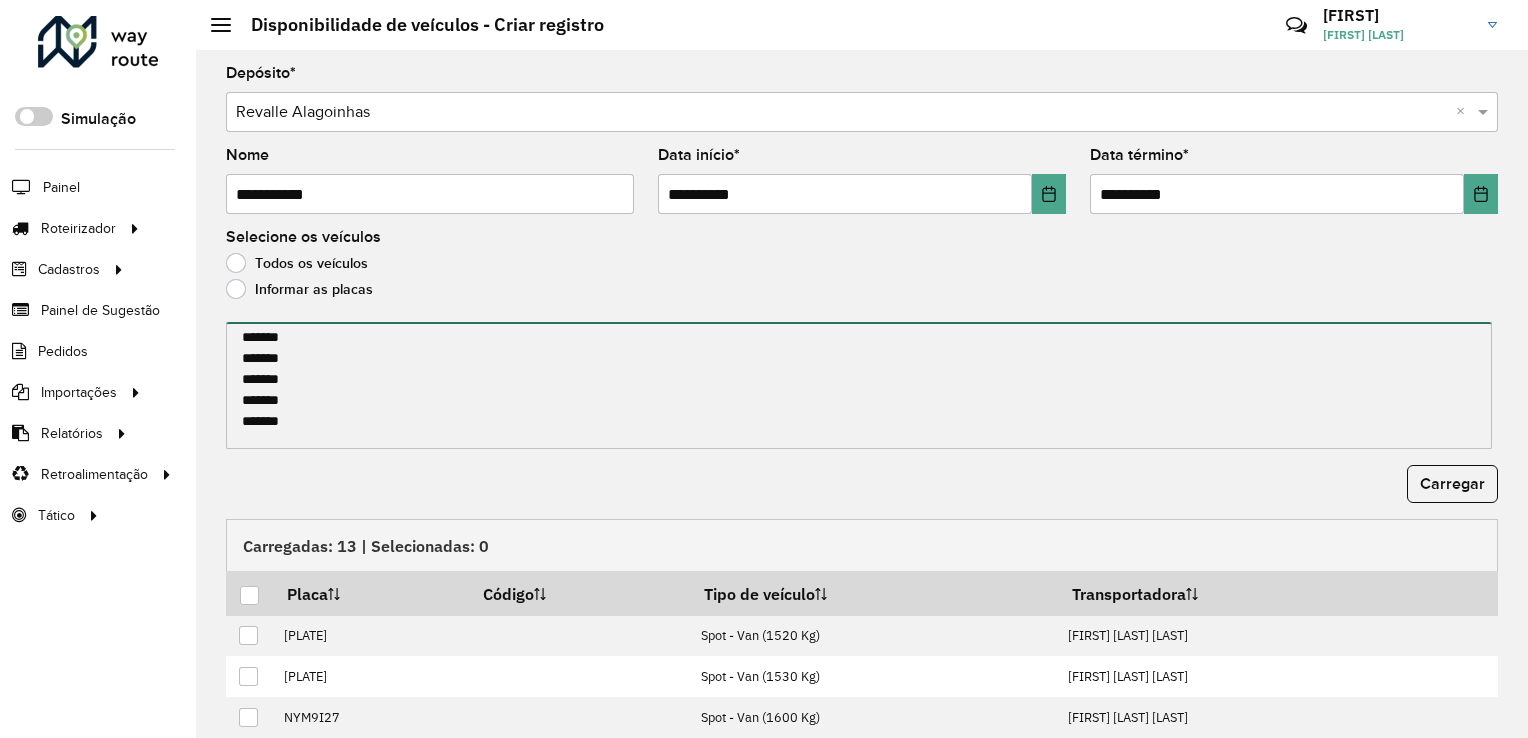 click on "*******
*******
*******
*******
*******
*******
*******
*******
*******
*******
*******
*******
*******" at bounding box center (859, 385) 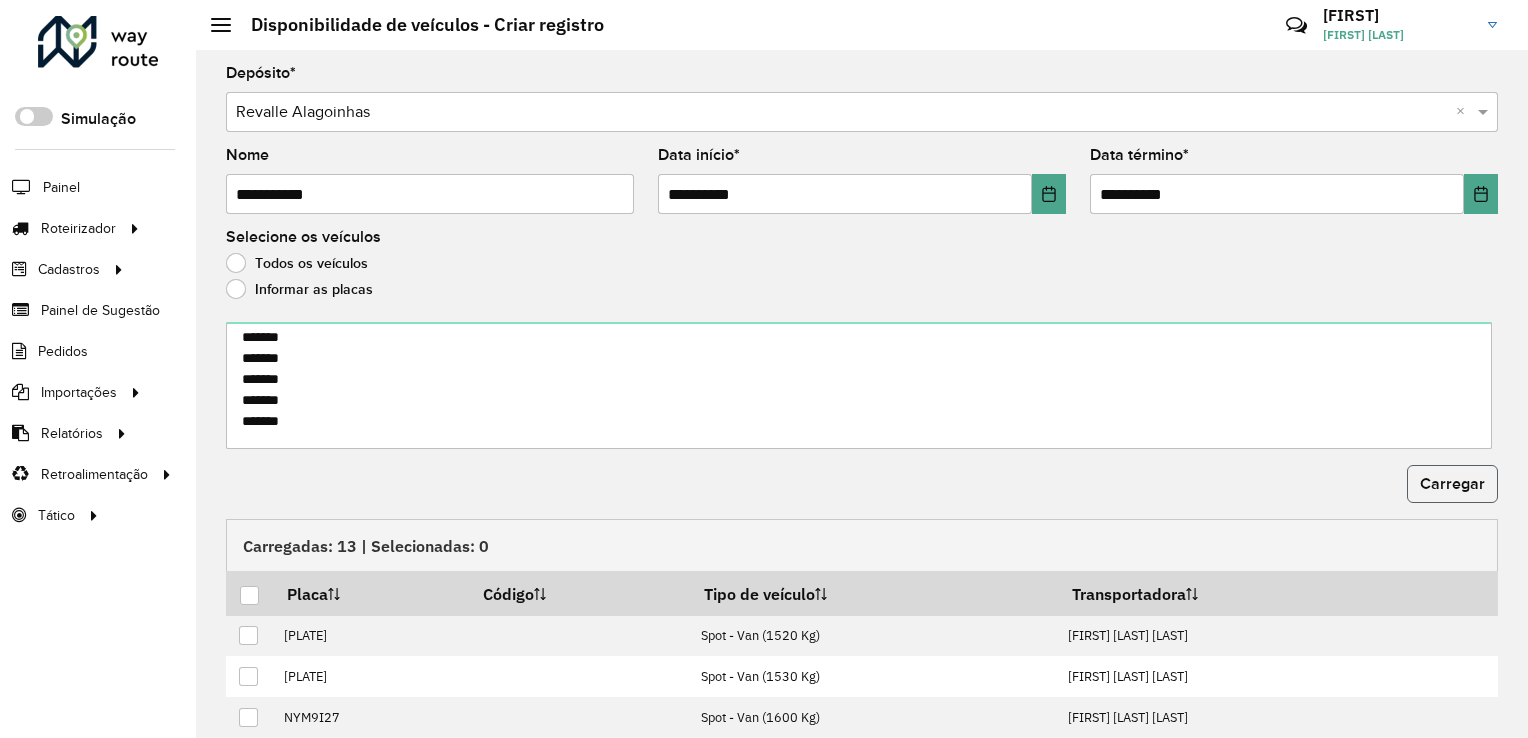 click on "Carregar" 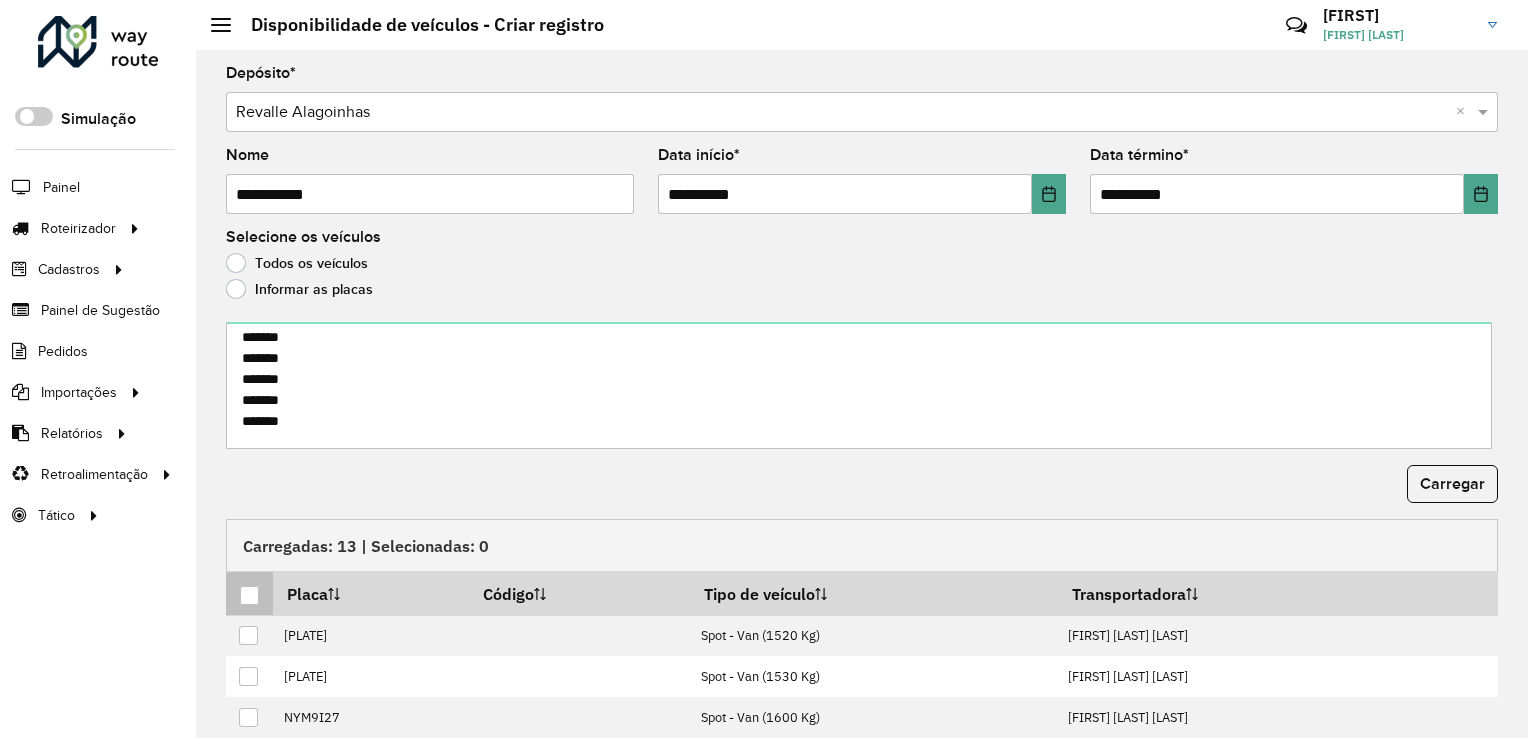 click at bounding box center (249, 595) 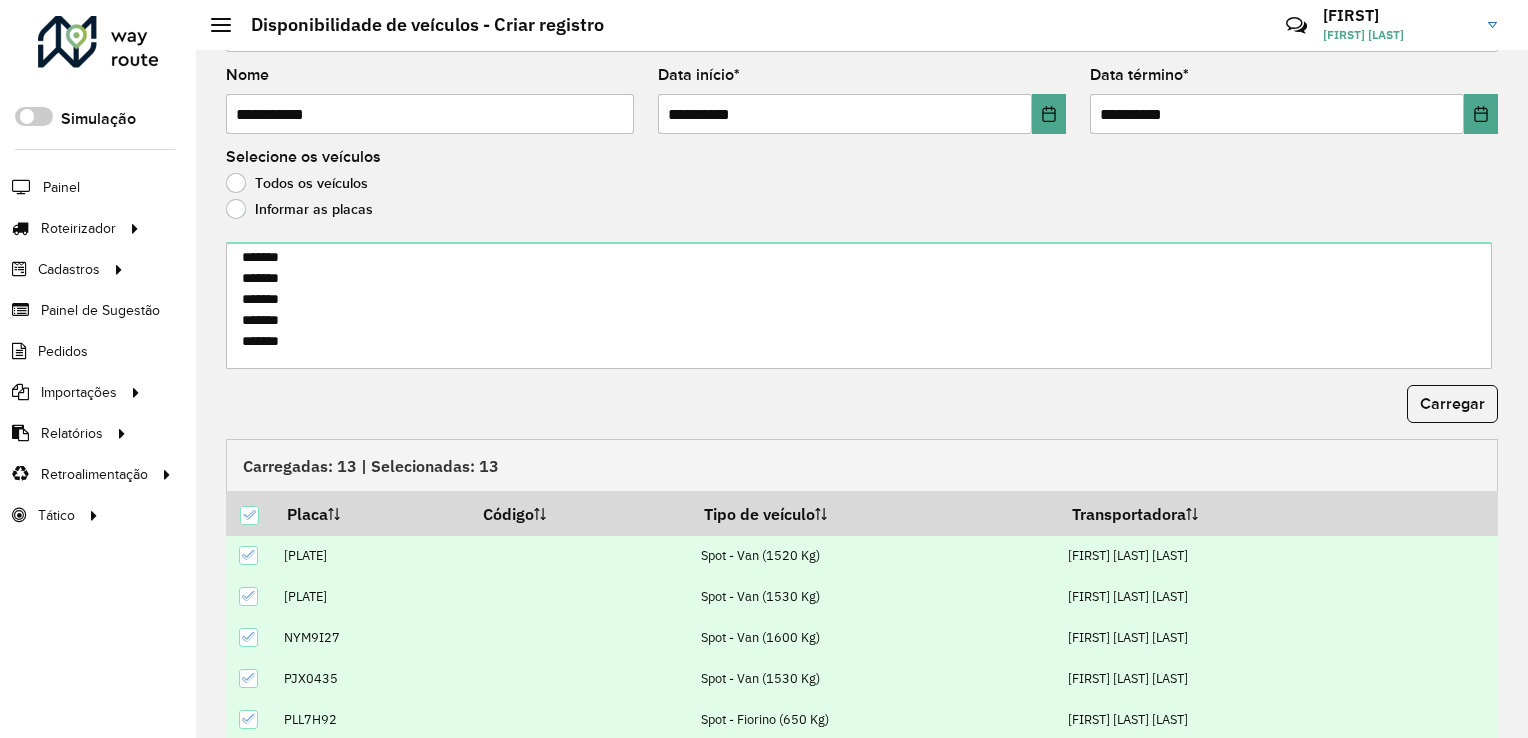scroll, scrollTop: 200, scrollLeft: 0, axis: vertical 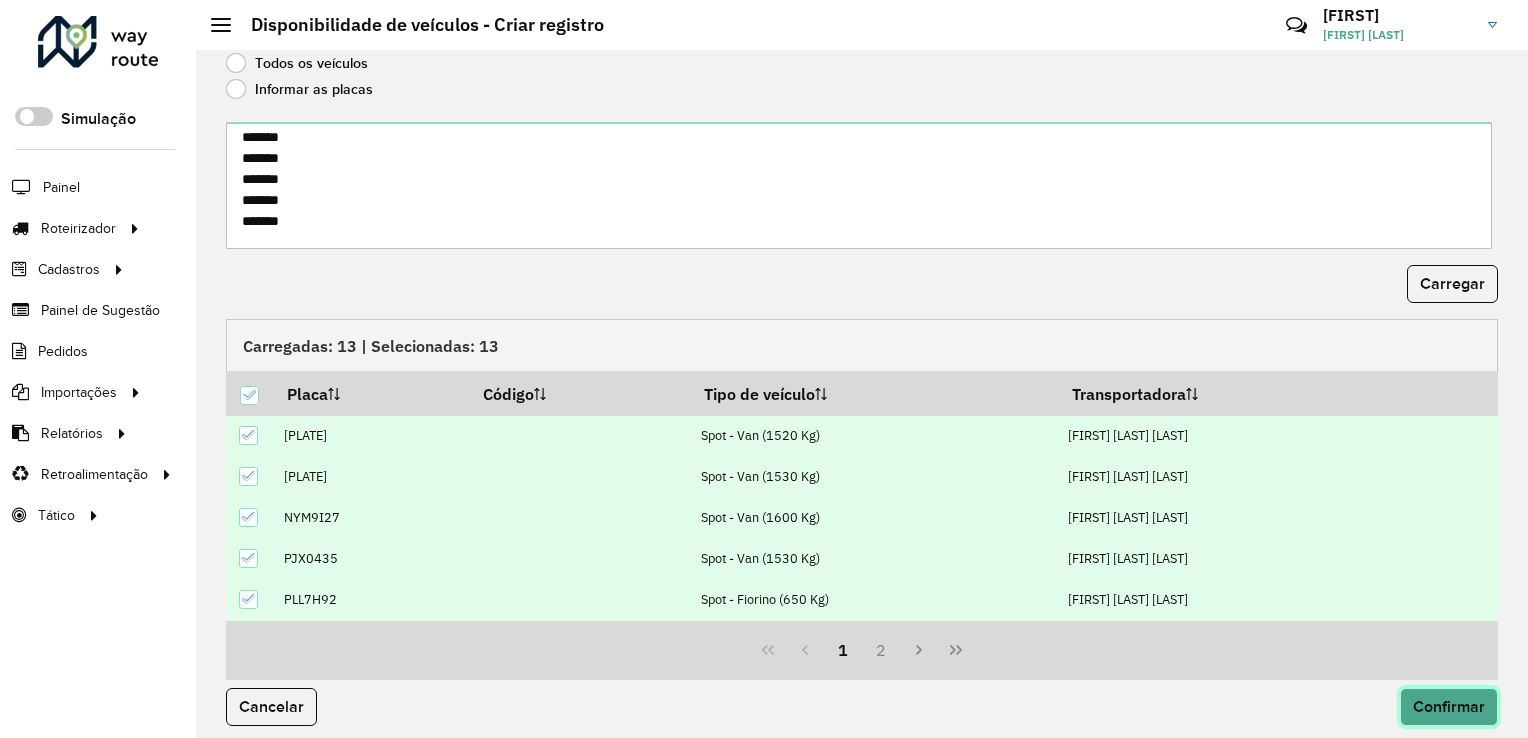 click on "Confirmar" 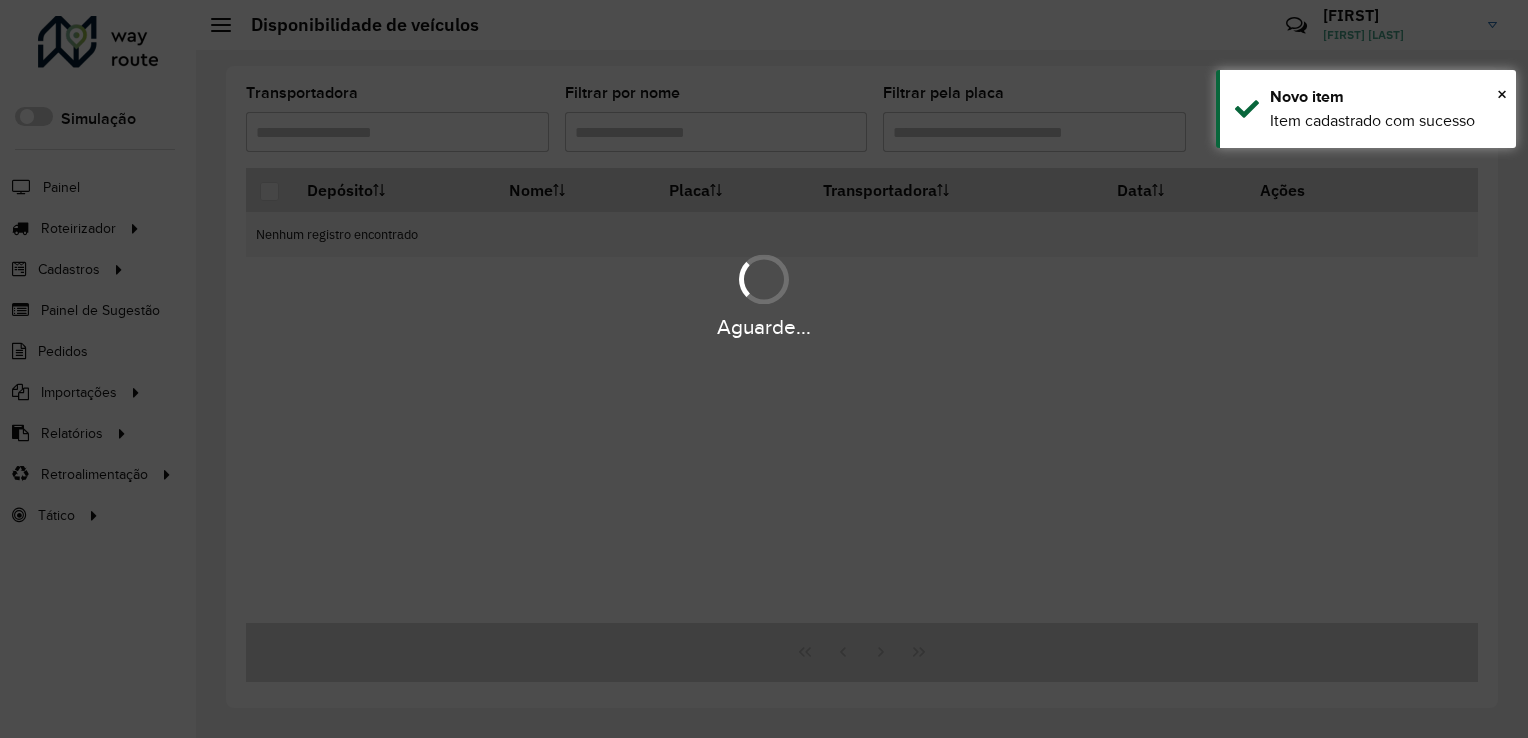 scroll, scrollTop: 0, scrollLeft: 0, axis: both 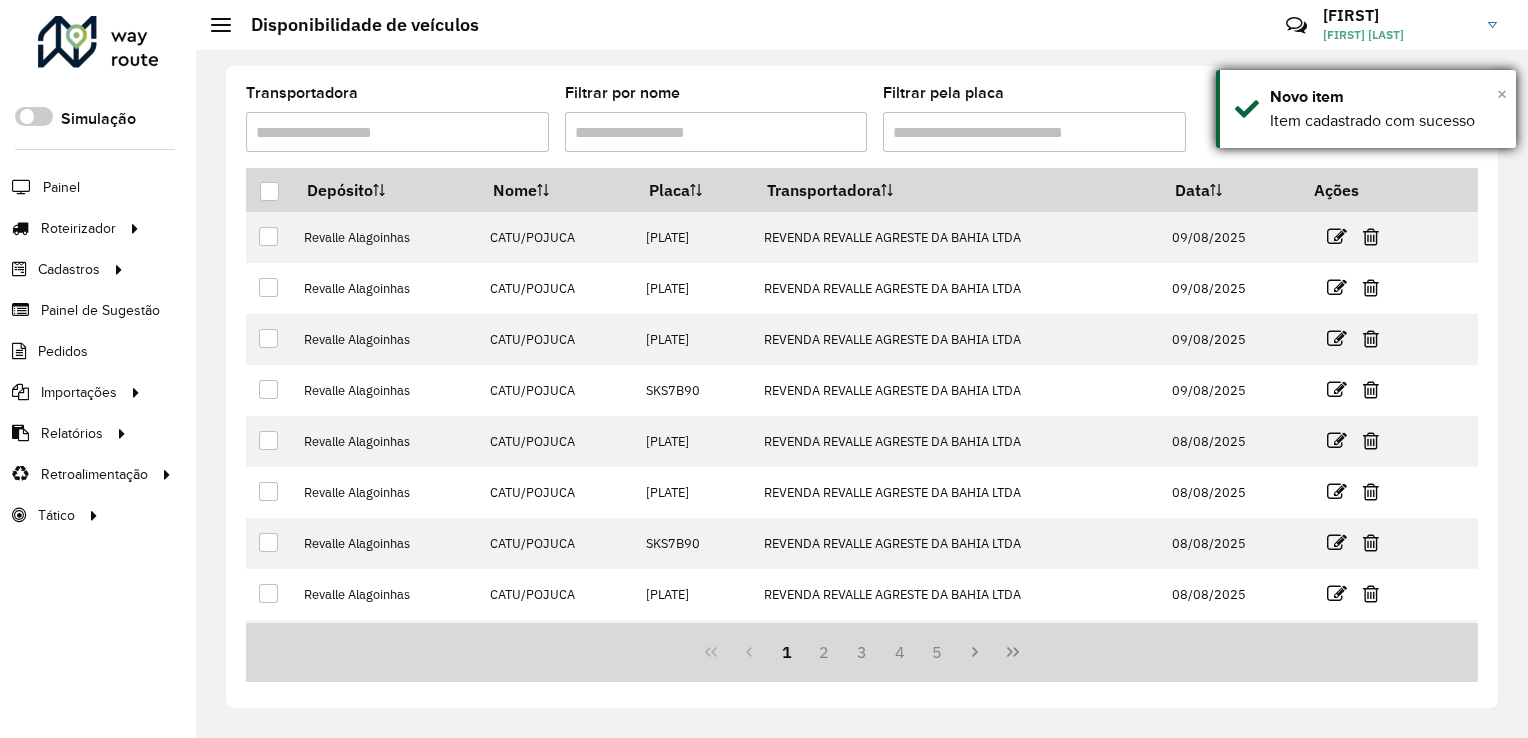 click on "×" at bounding box center [1502, 94] 